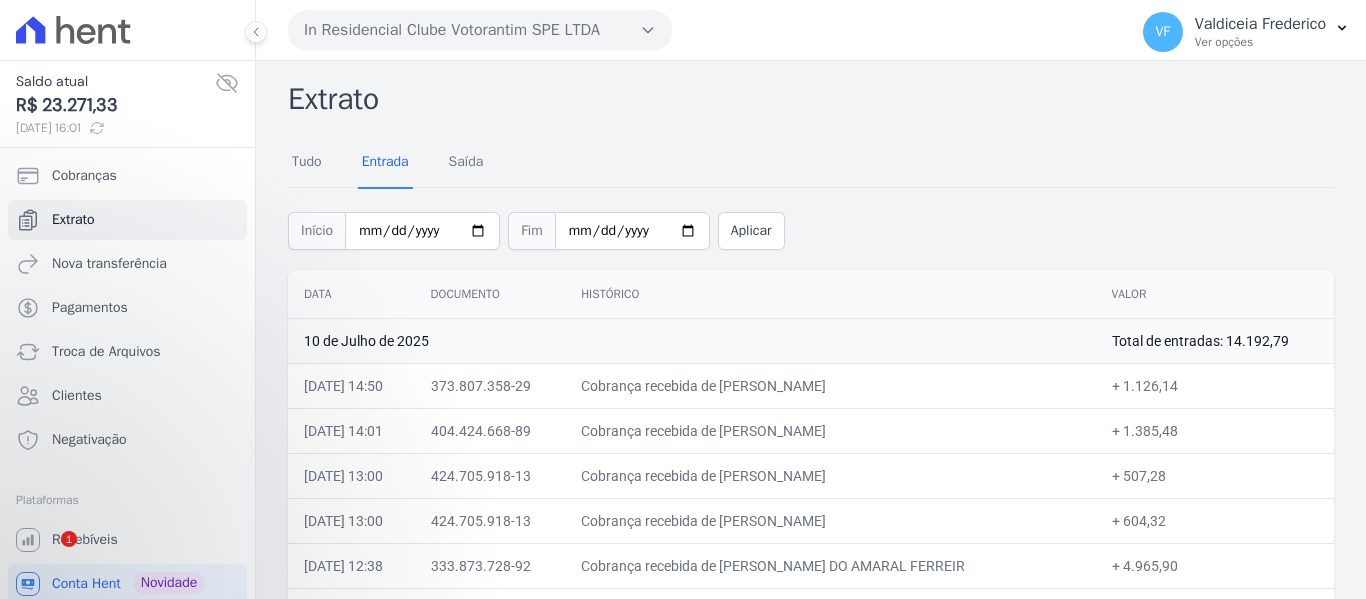 scroll, scrollTop: 0, scrollLeft: 0, axis: both 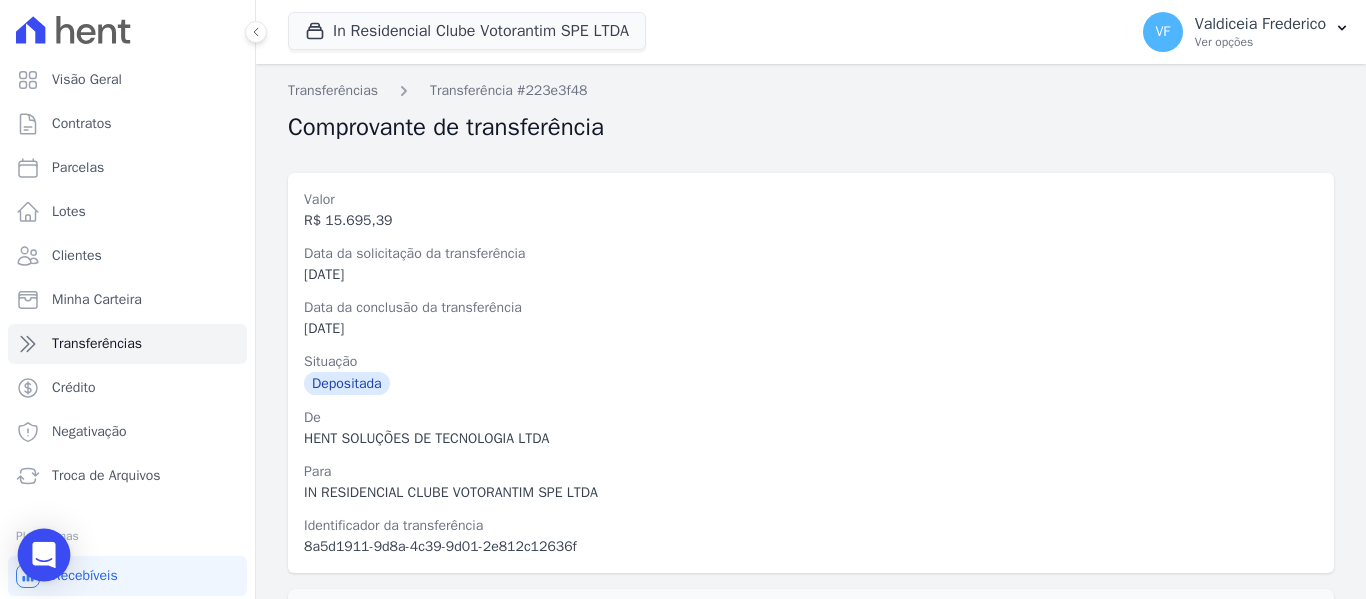 click at bounding box center [44, 555] 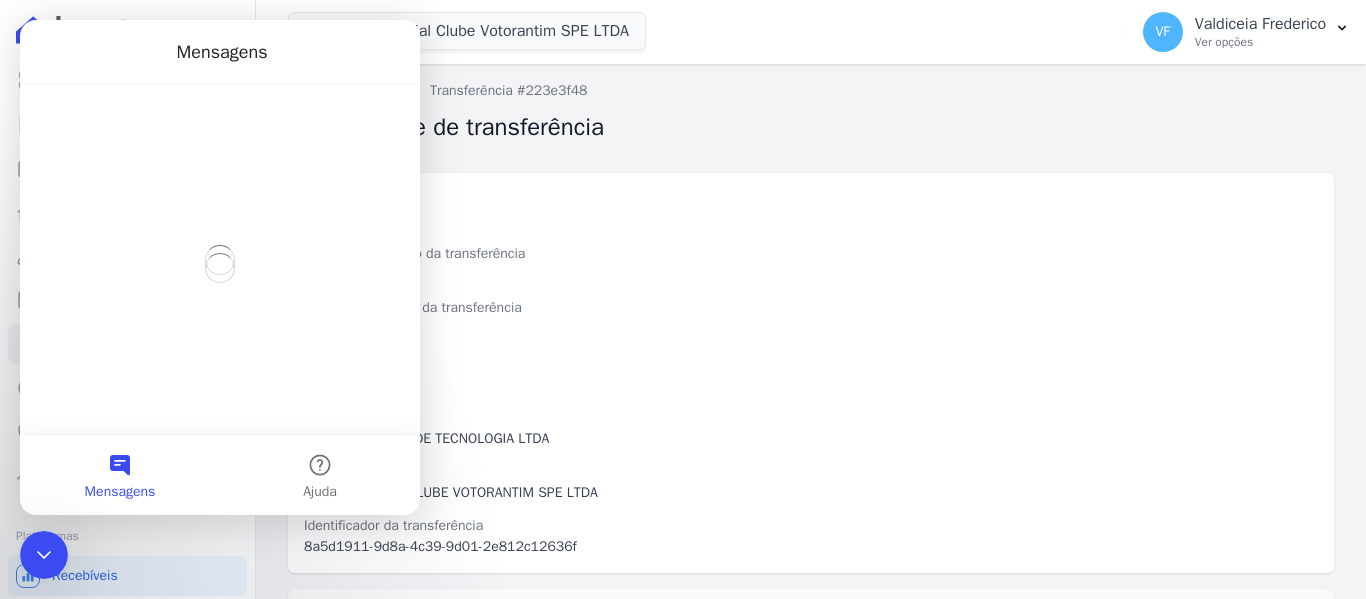 scroll, scrollTop: 0, scrollLeft: 0, axis: both 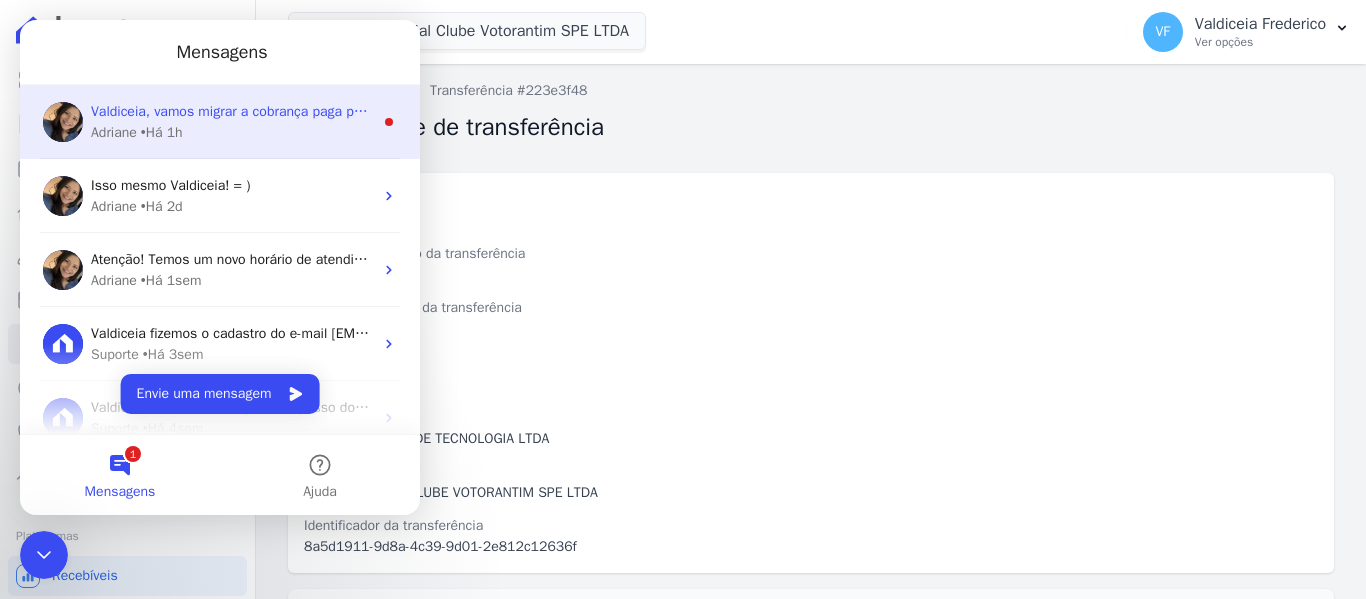 click on "Adriane •  Há 1h" at bounding box center (232, 132) 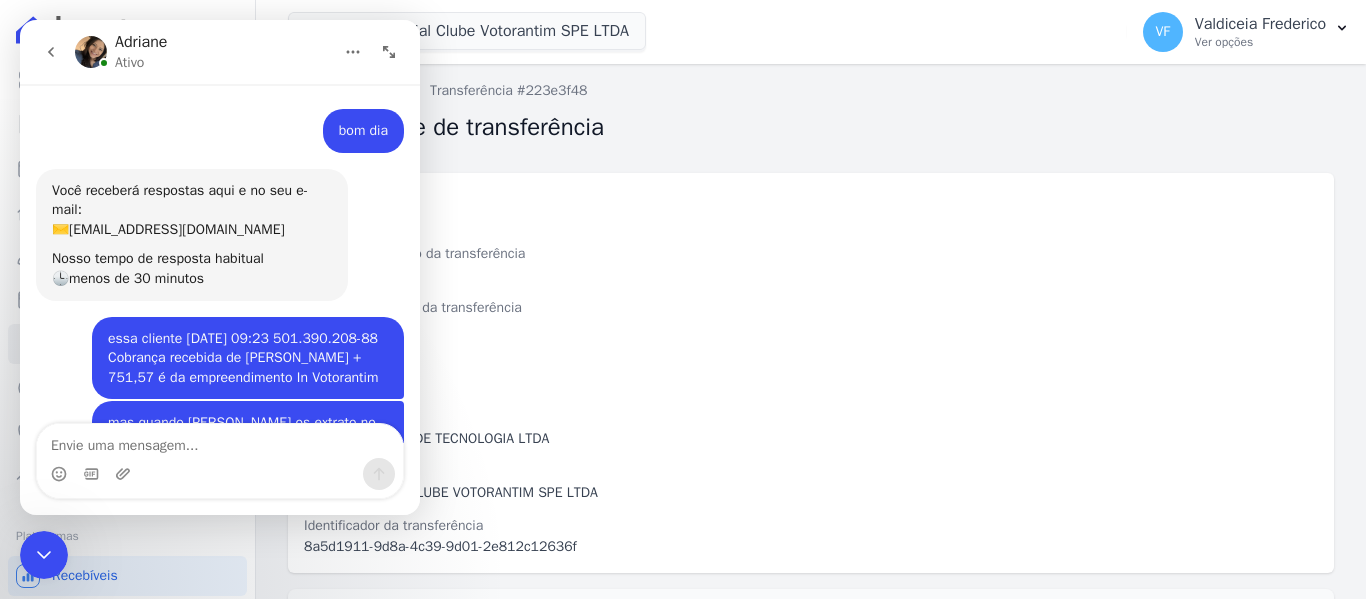 scroll, scrollTop: 3, scrollLeft: 0, axis: vertical 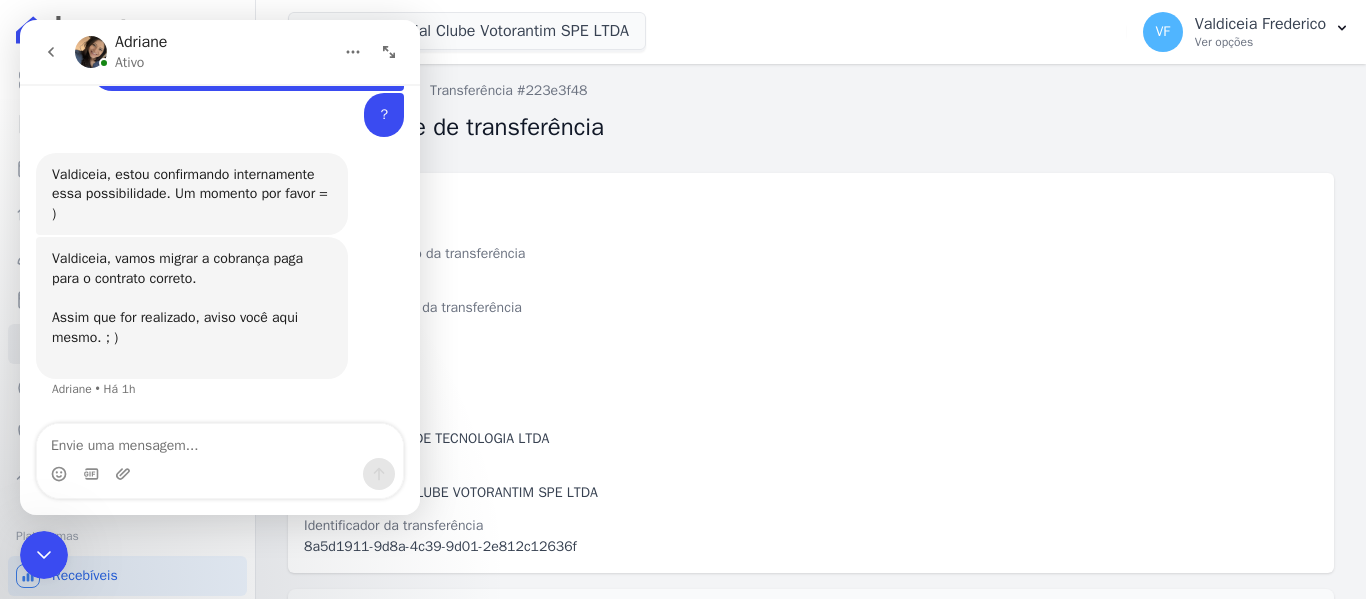 click at bounding box center (220, 474) 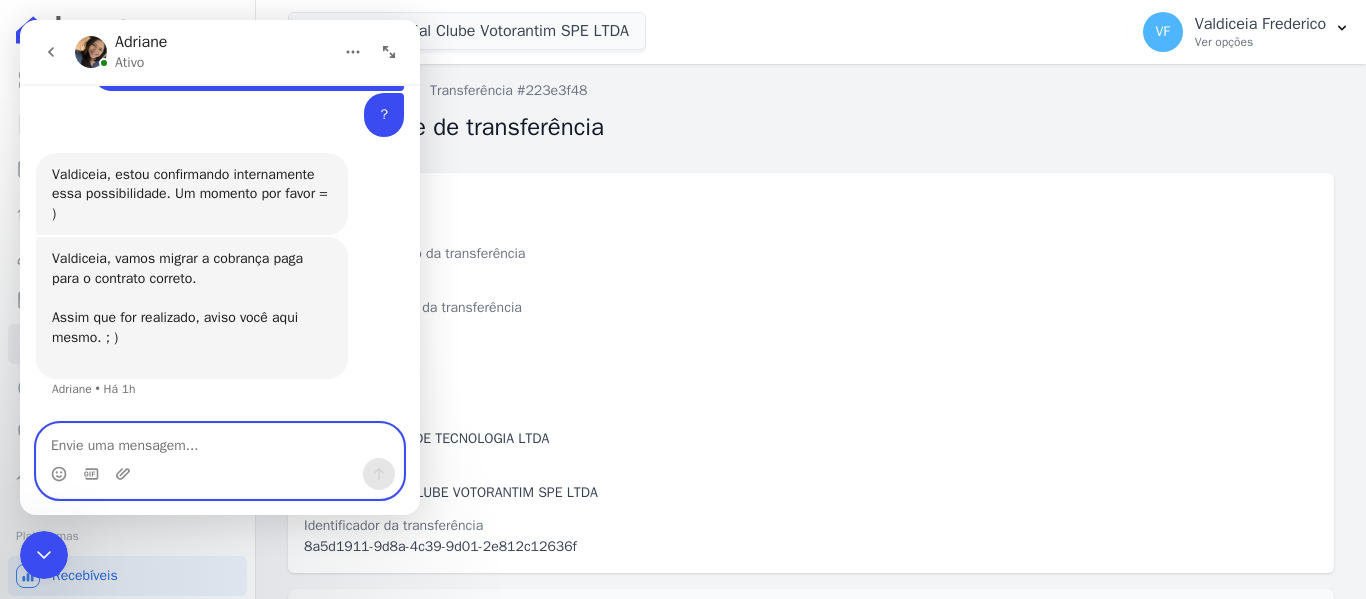 click at bounding box center (220, 441) 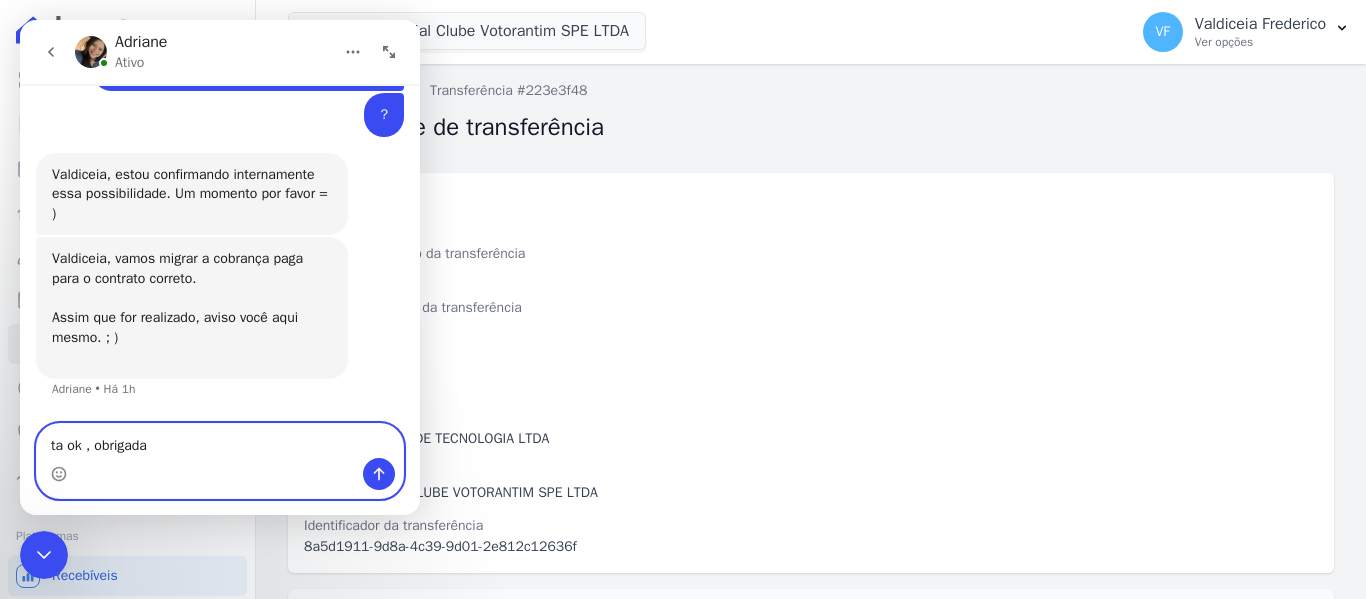 type on "ta ok , obrigada" 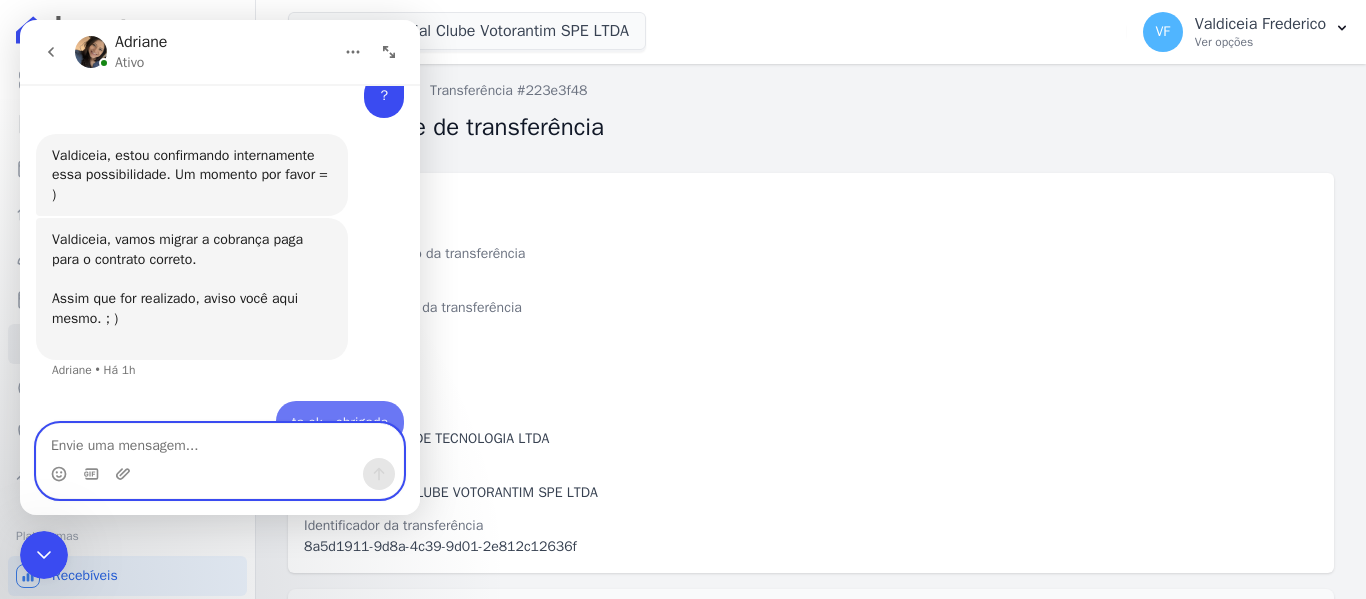 scroll, scrollTop: 1764, scrollLeft: 0, axis: vertical 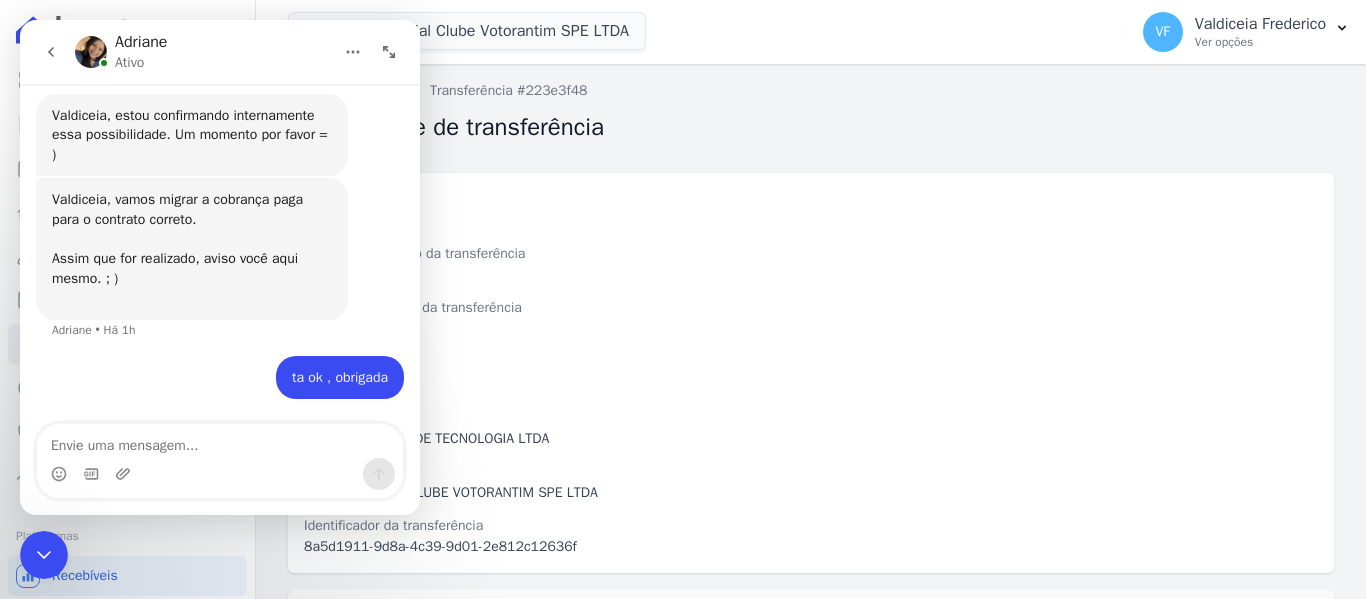 click 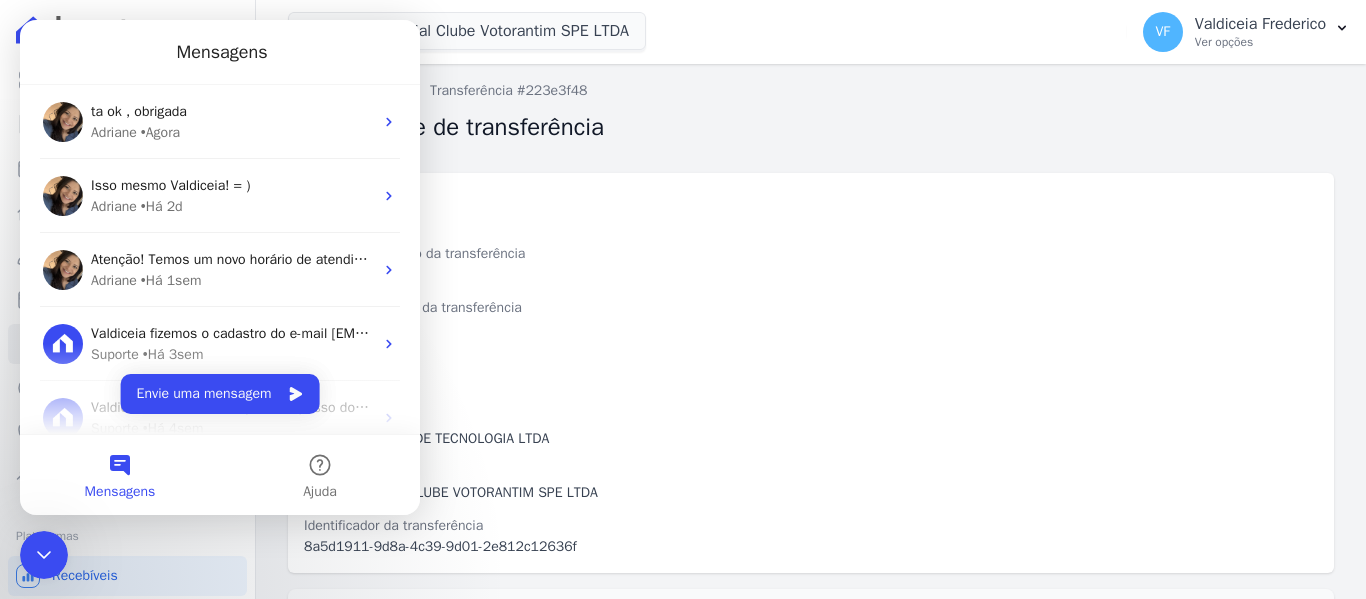 click 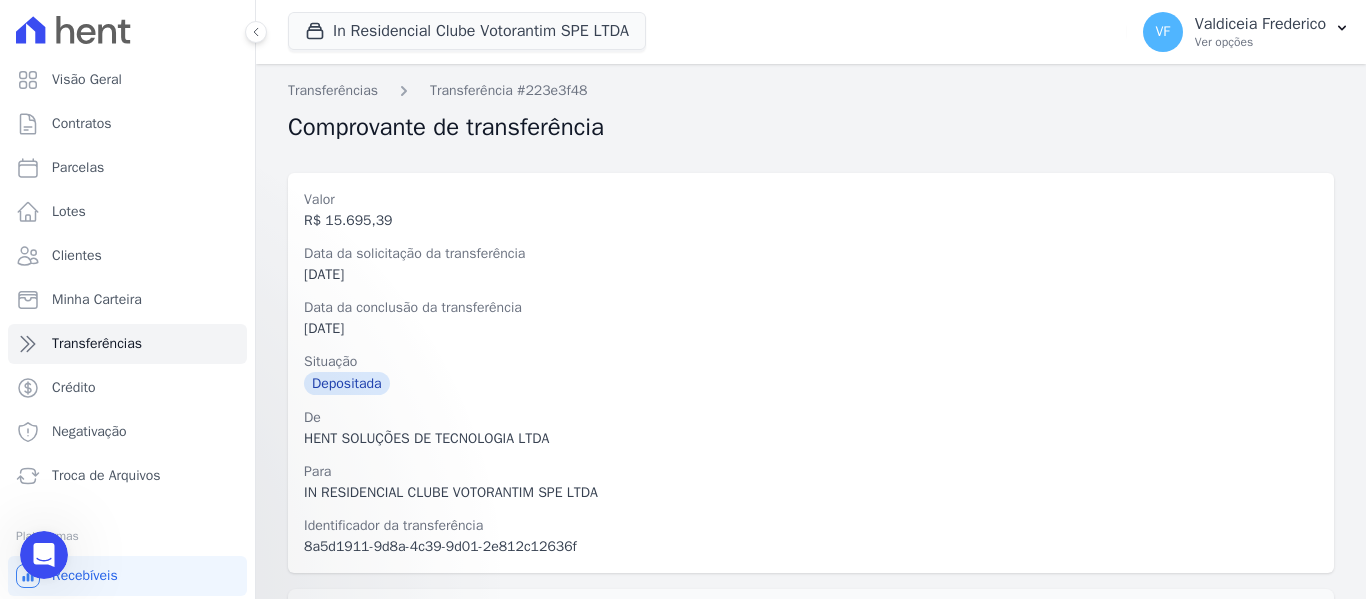 scroll, scrollTop: 0, scrollLeft: 0, axis: both 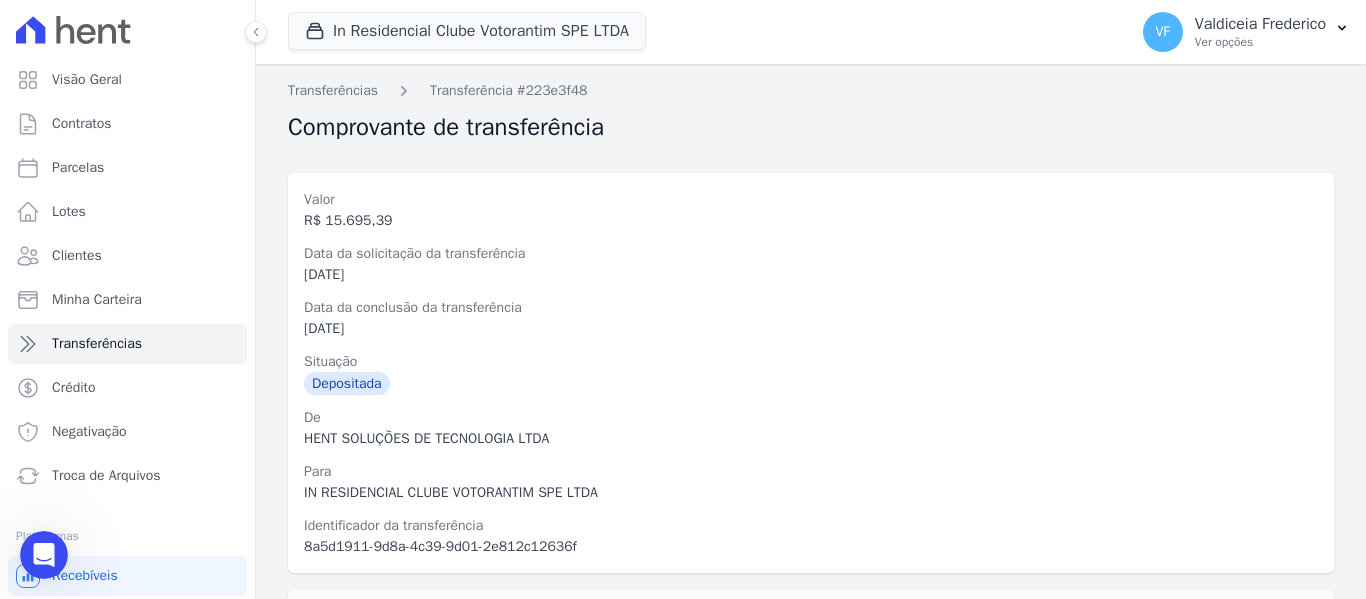 click 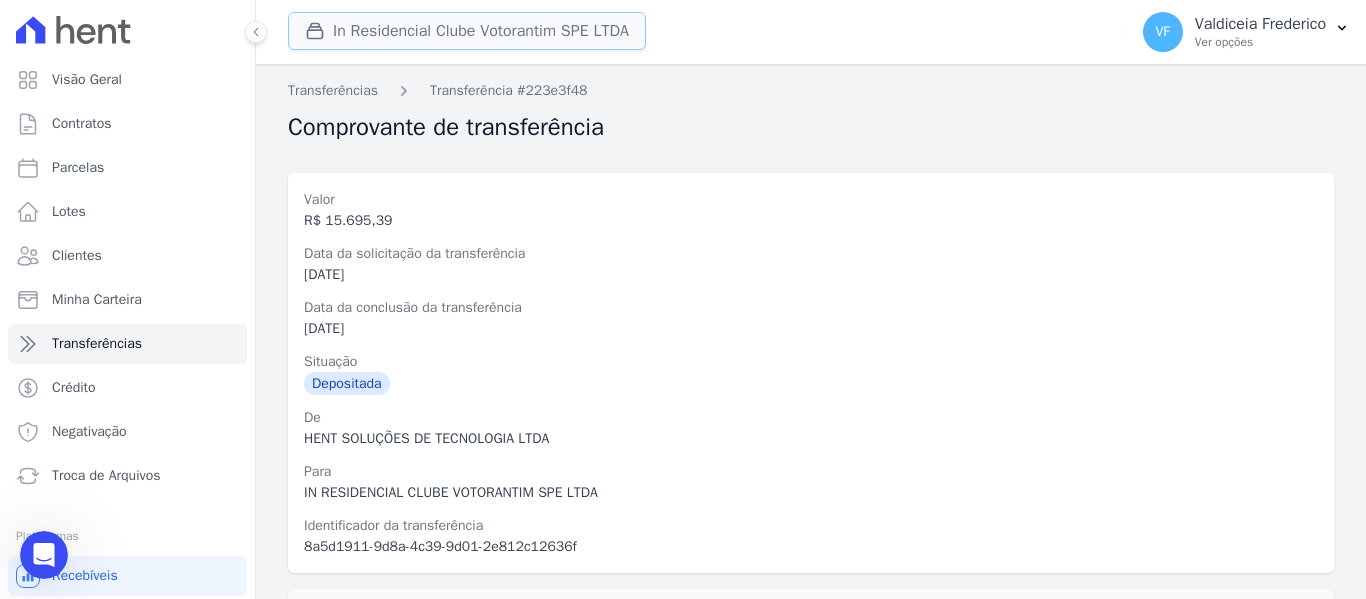 click on "In Residencial Clube Votorantim SPE LTDA" at bounding box center [467, 31] 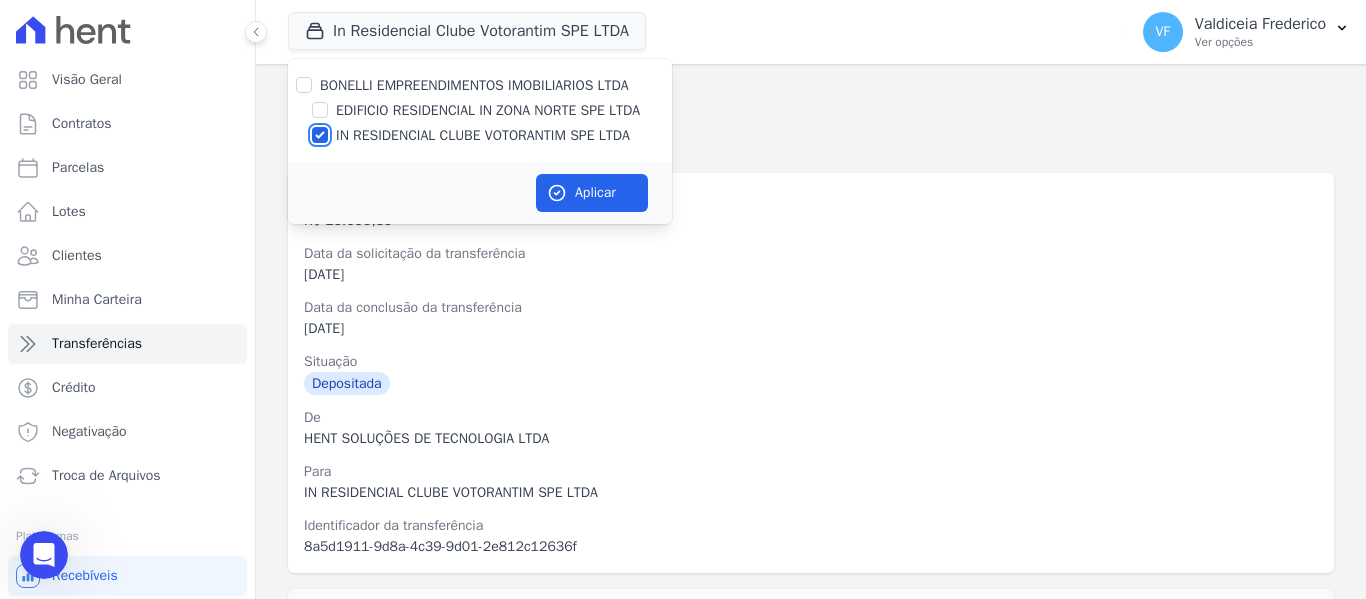 click on "IN RESIDENCIAL CLUBE VOTORANTIM SPE LTDA" at bounding box center (320, 135) 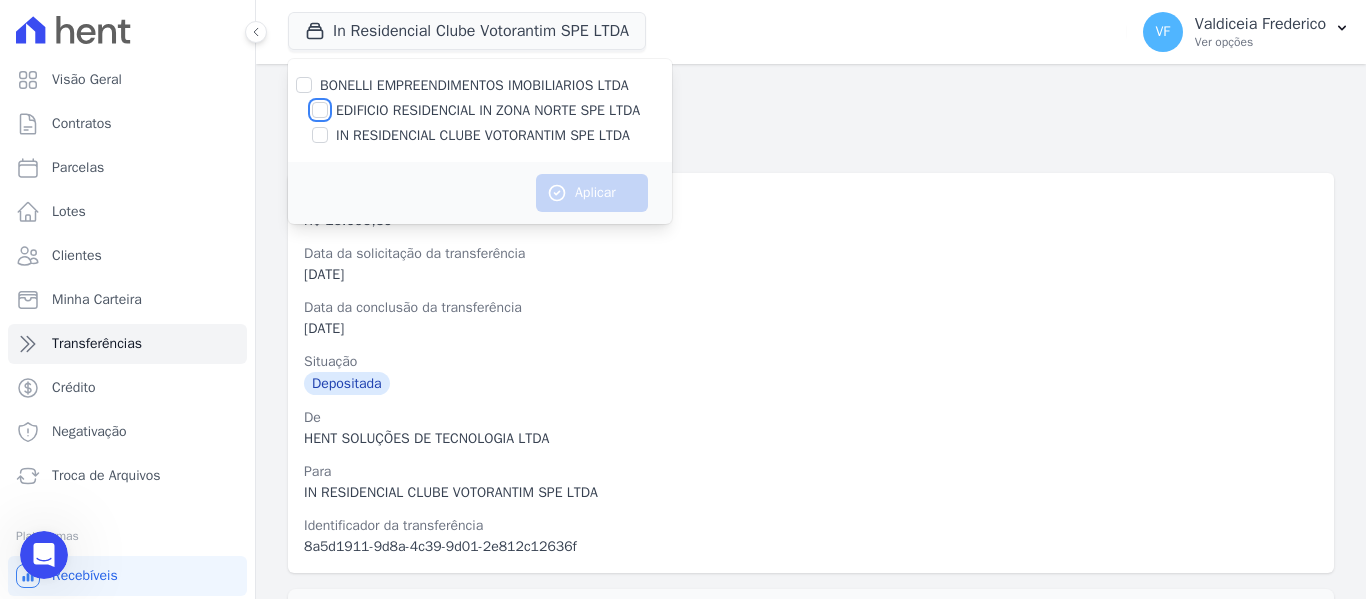 click on "EDIFICIO RESIDENCIAL IN ZONA NORTE SPE LTDA" at bounding box center [320, 110] 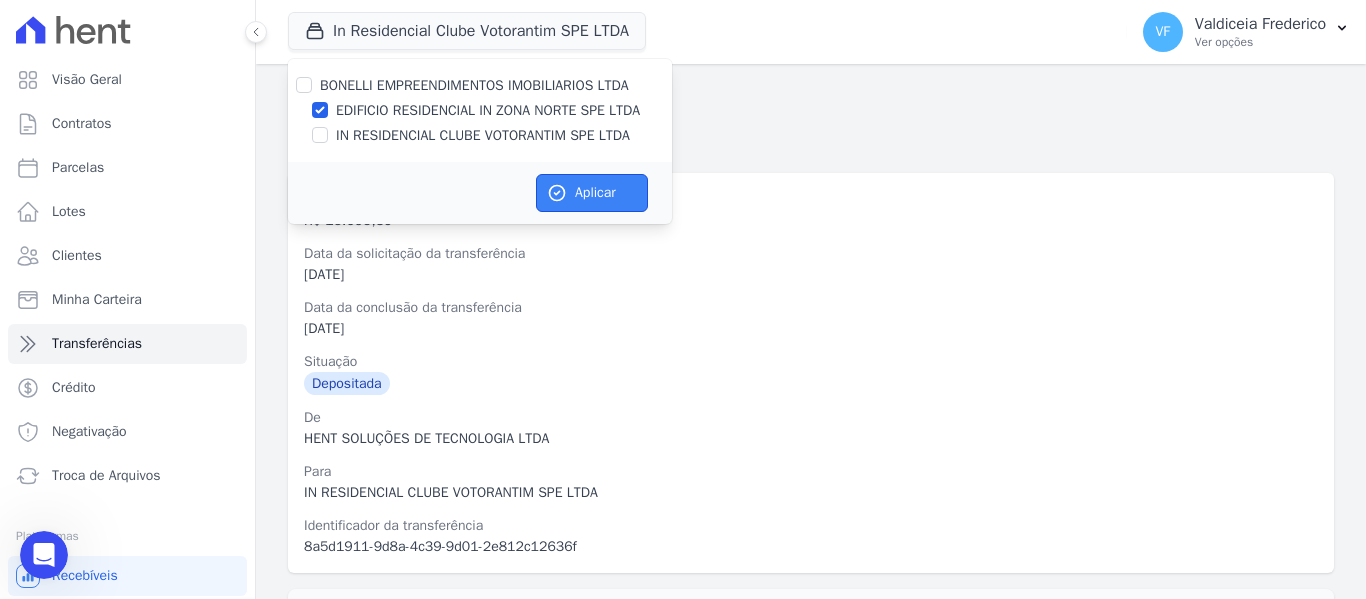 click on "Aplicar" at bounding box center (592, 193) 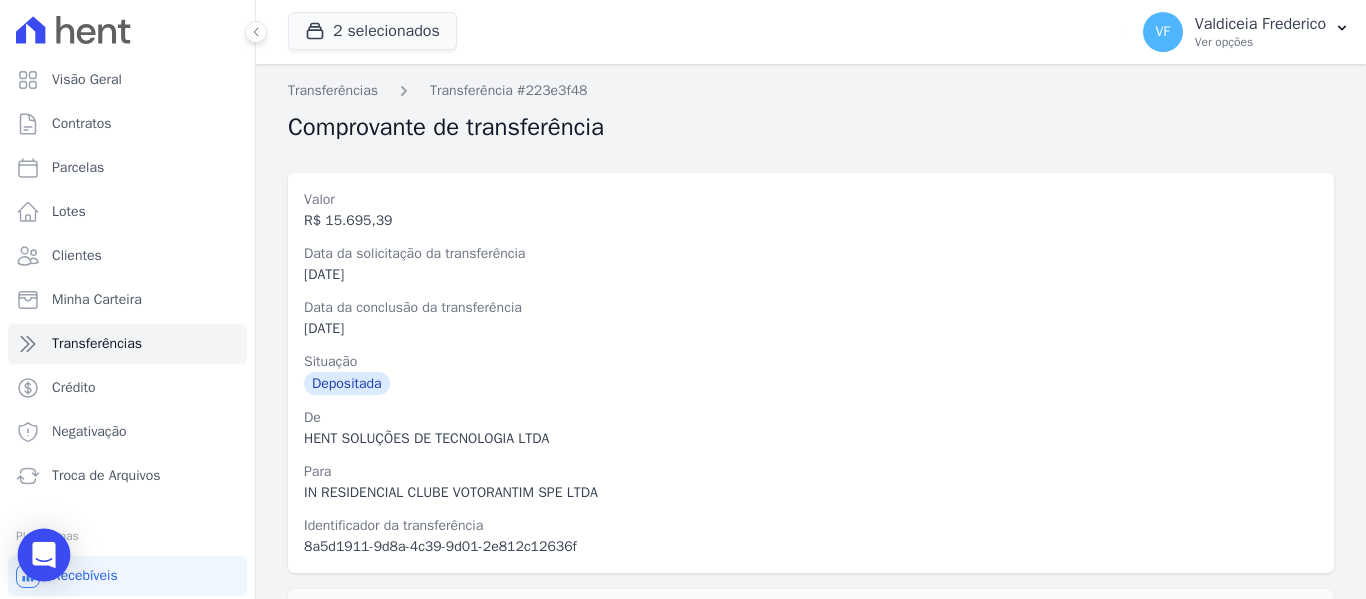 click 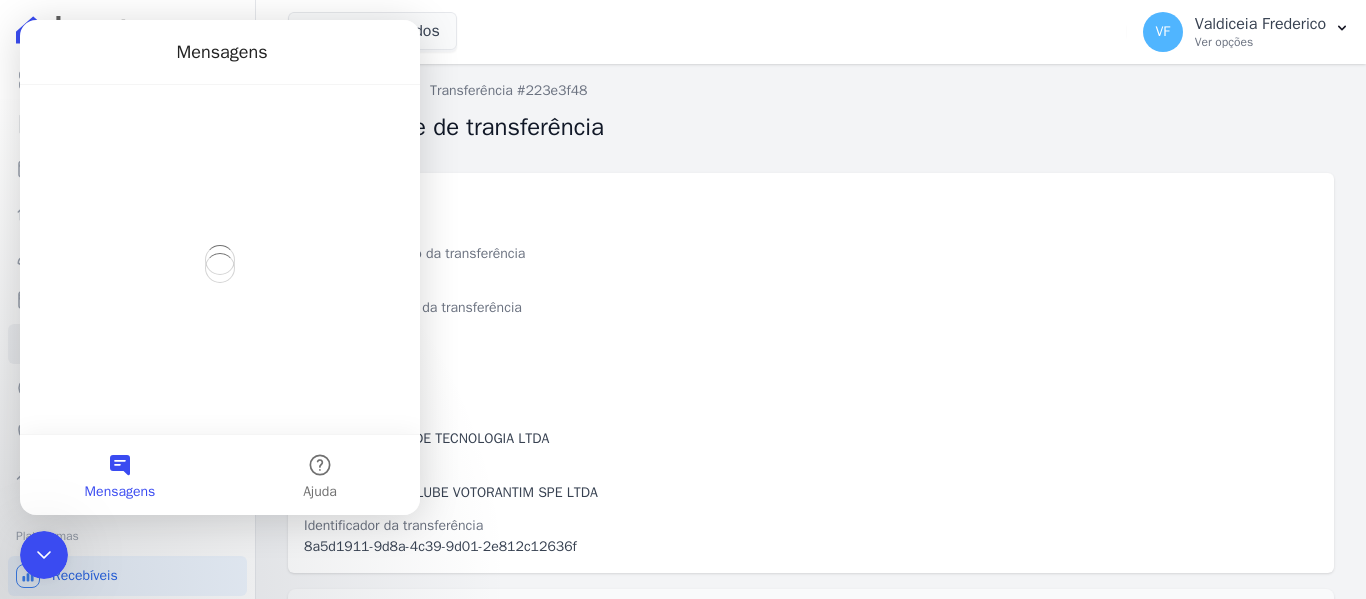 scroll, scrollTop: 0, scrollLeft: 0, axis: both 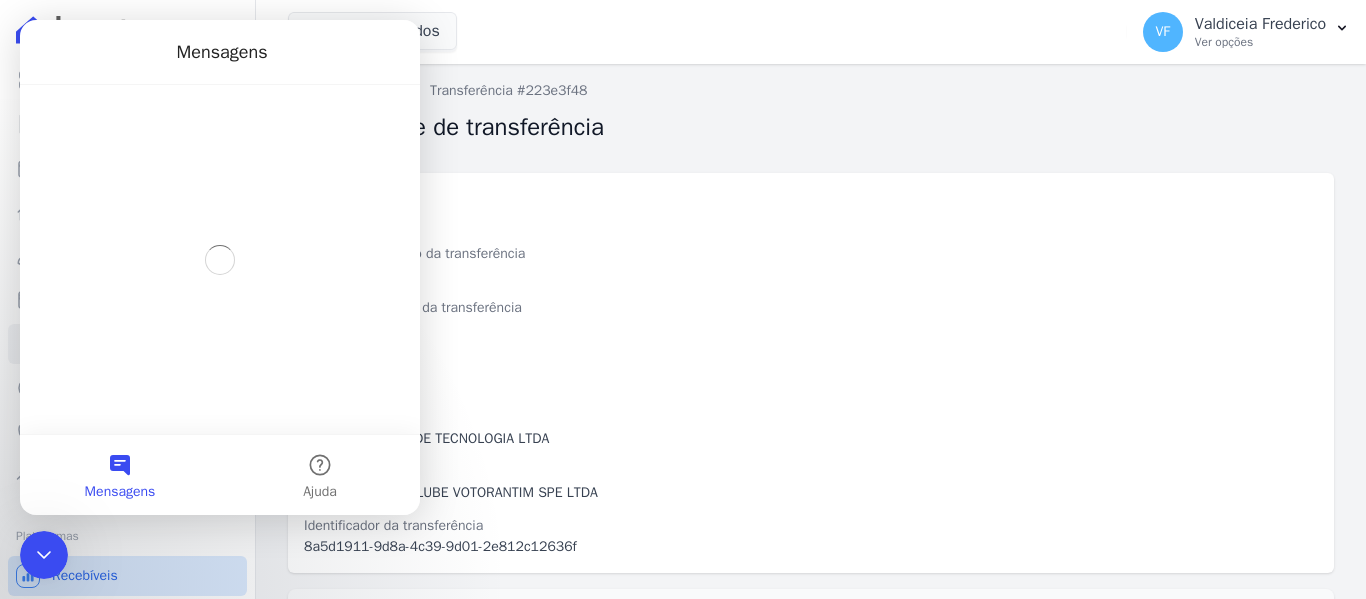 click on "Recebíveis" at bounding box center (85, 576) 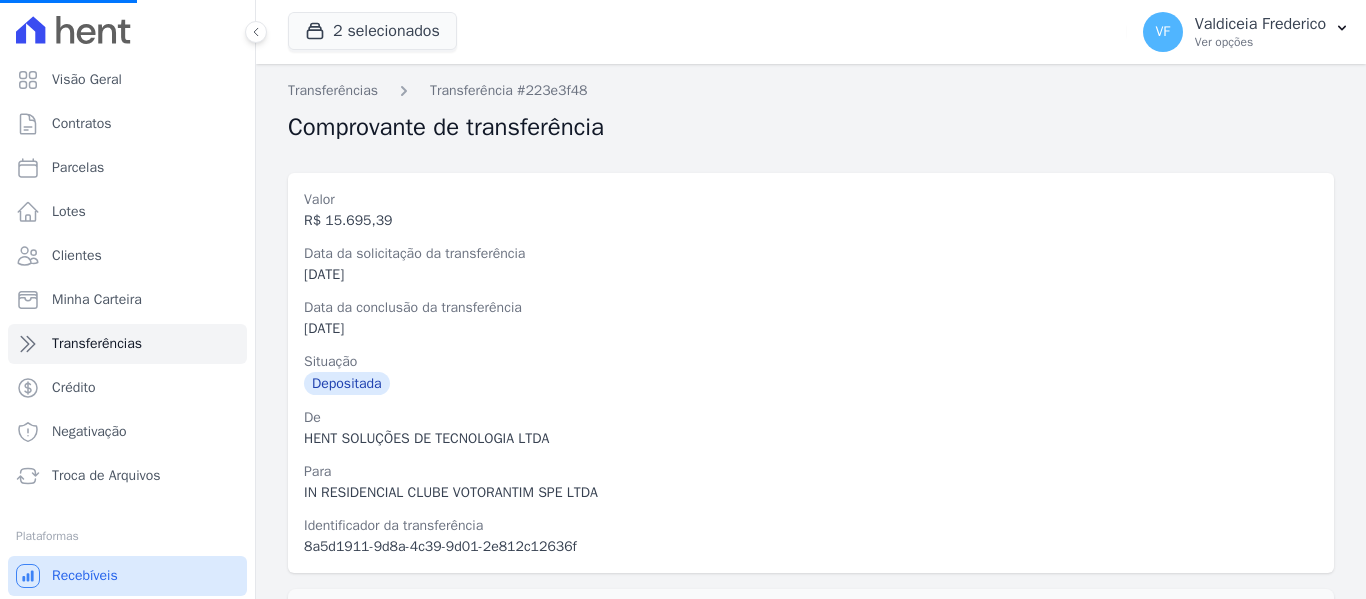click on "Recebíveis" at bounding box center (85, 576) 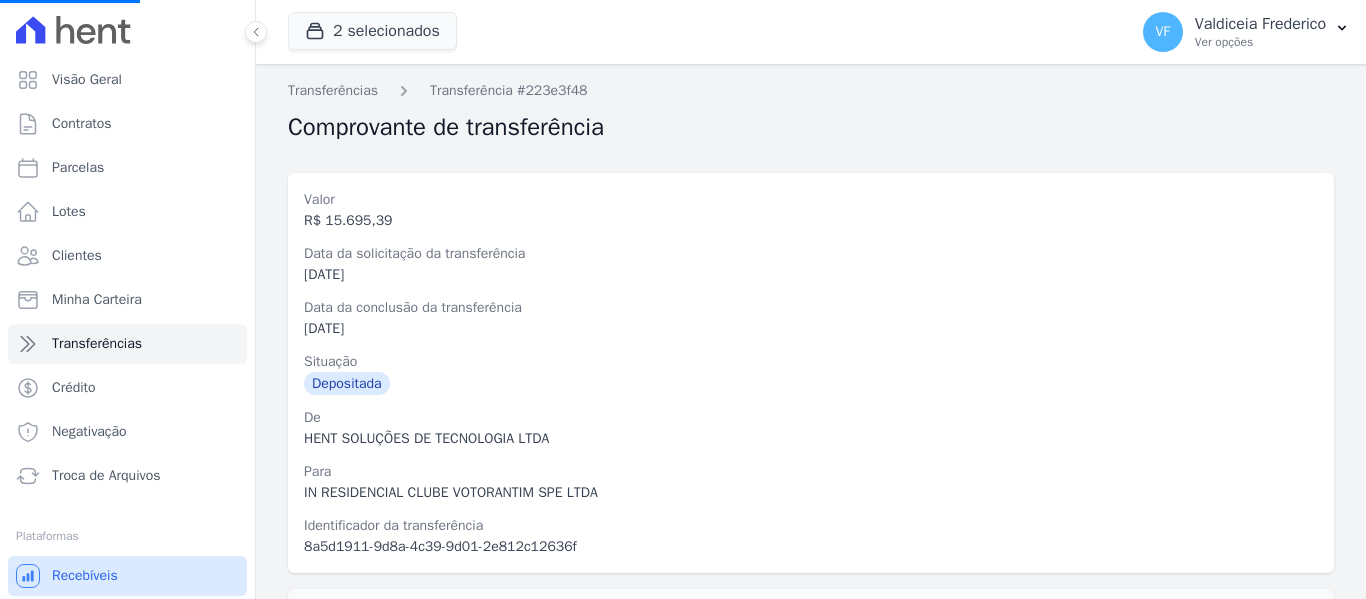 scroll, scrollTop: 85, scrollLeft: 0, axis: vertical 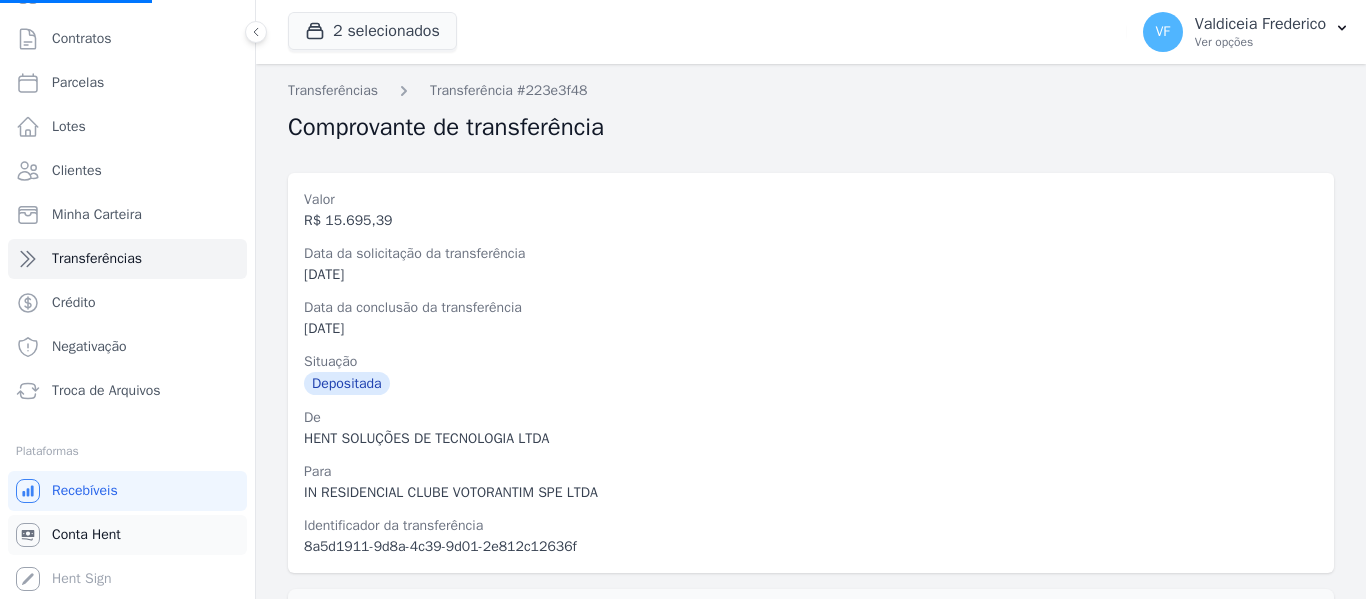 click on "Conta Hent" at bounding box center [86, 535] 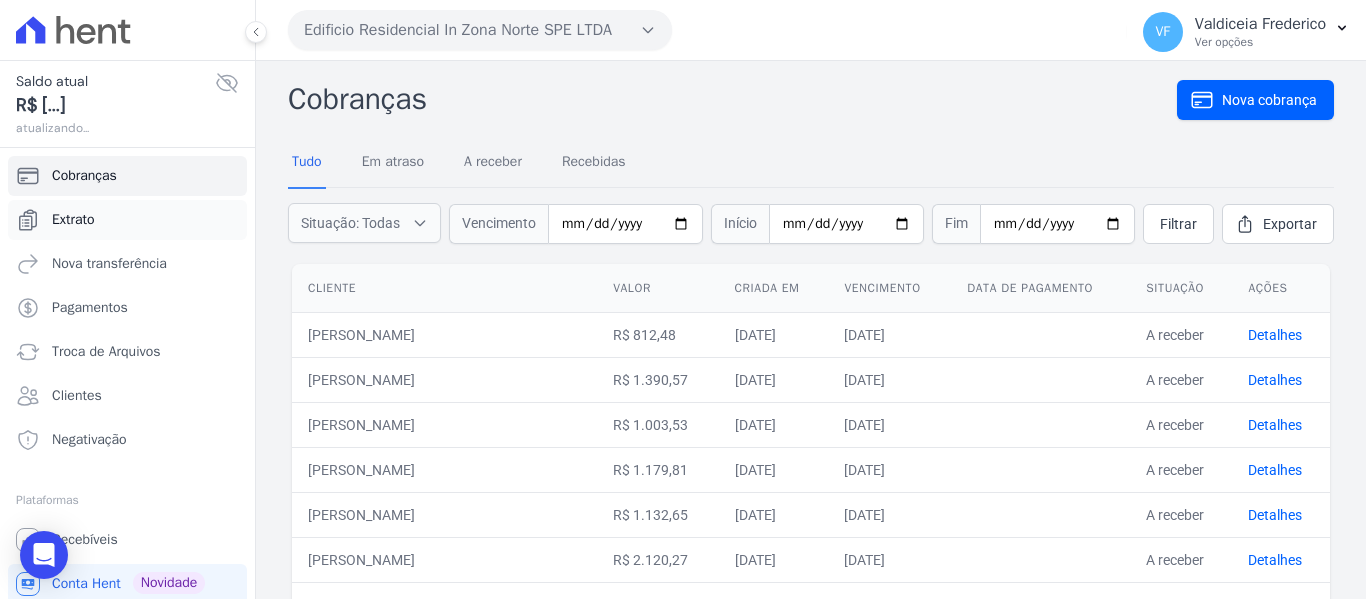 click on "Extrato" at bounding box center (127, 220) 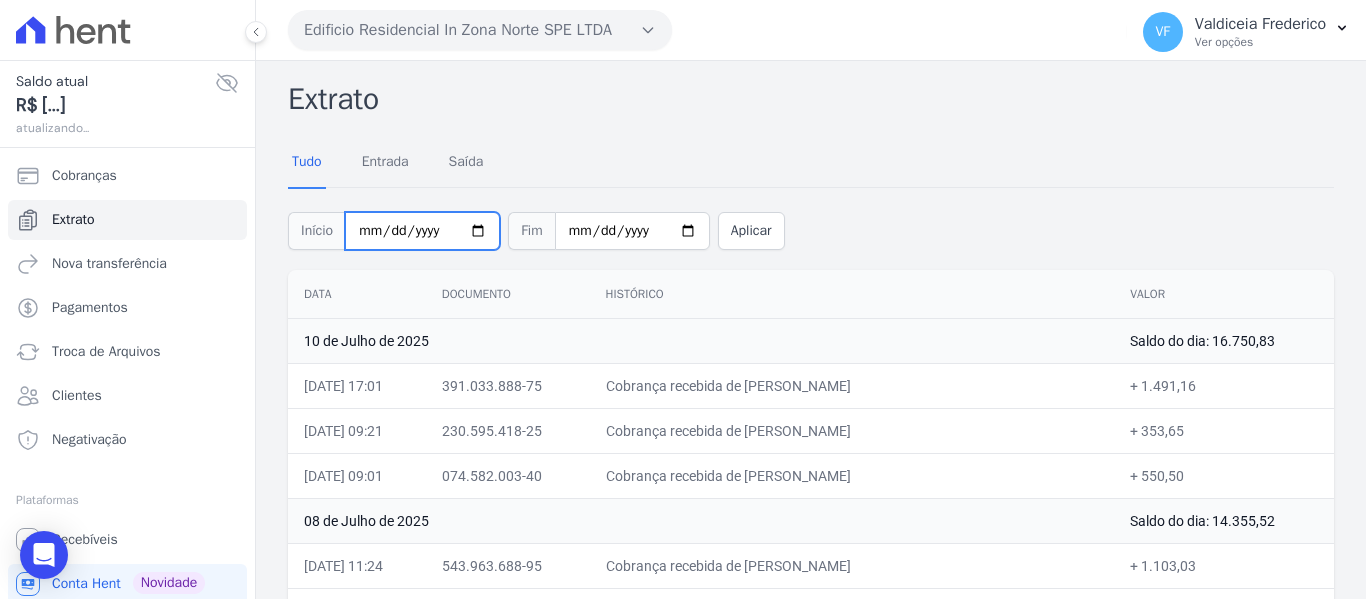 click on "[DATE]" at bounding box center (422, 231) 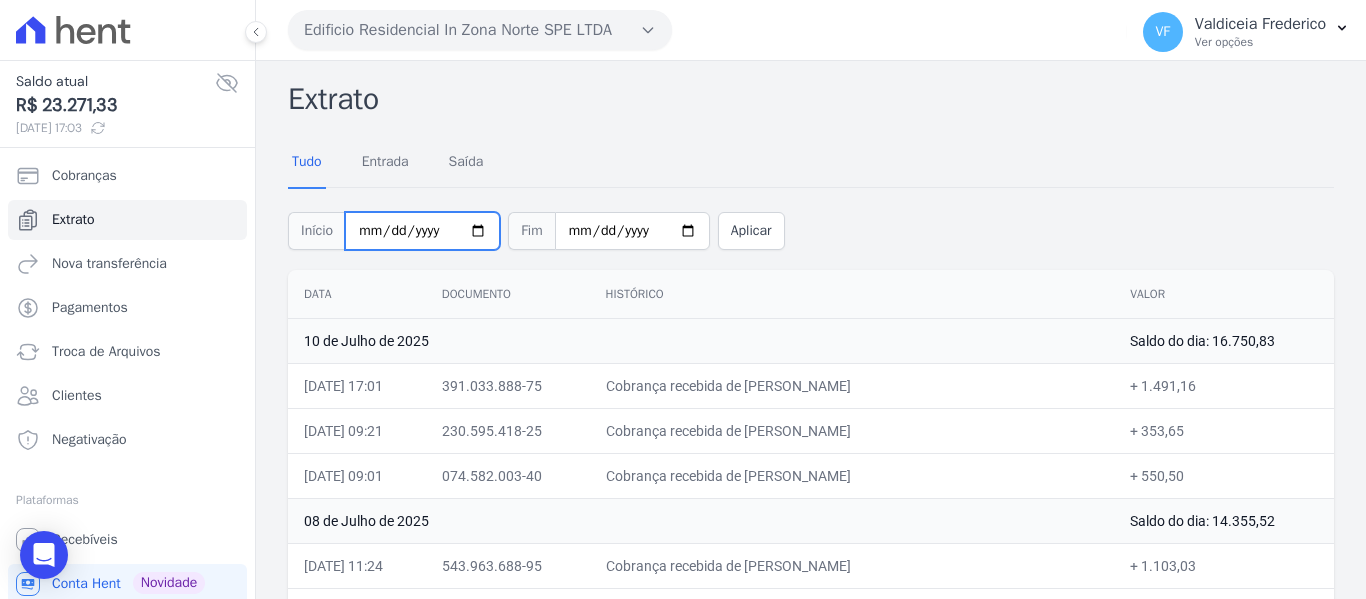 type on "252020-05-01" 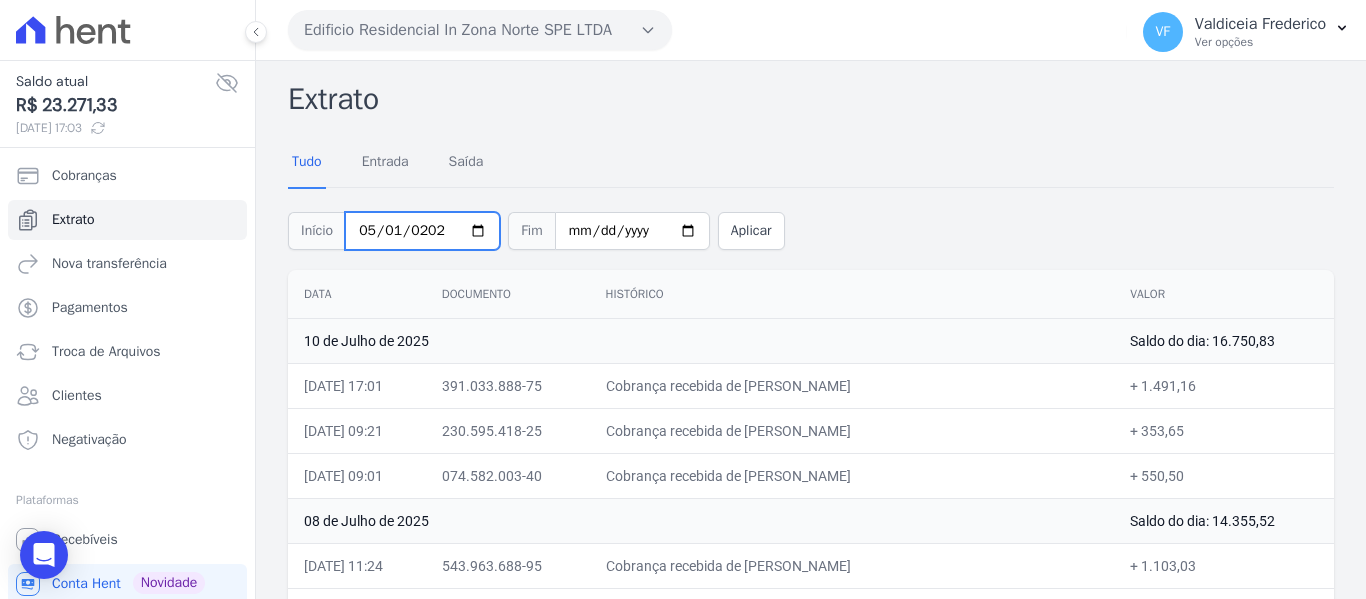 type on "[DATE]" 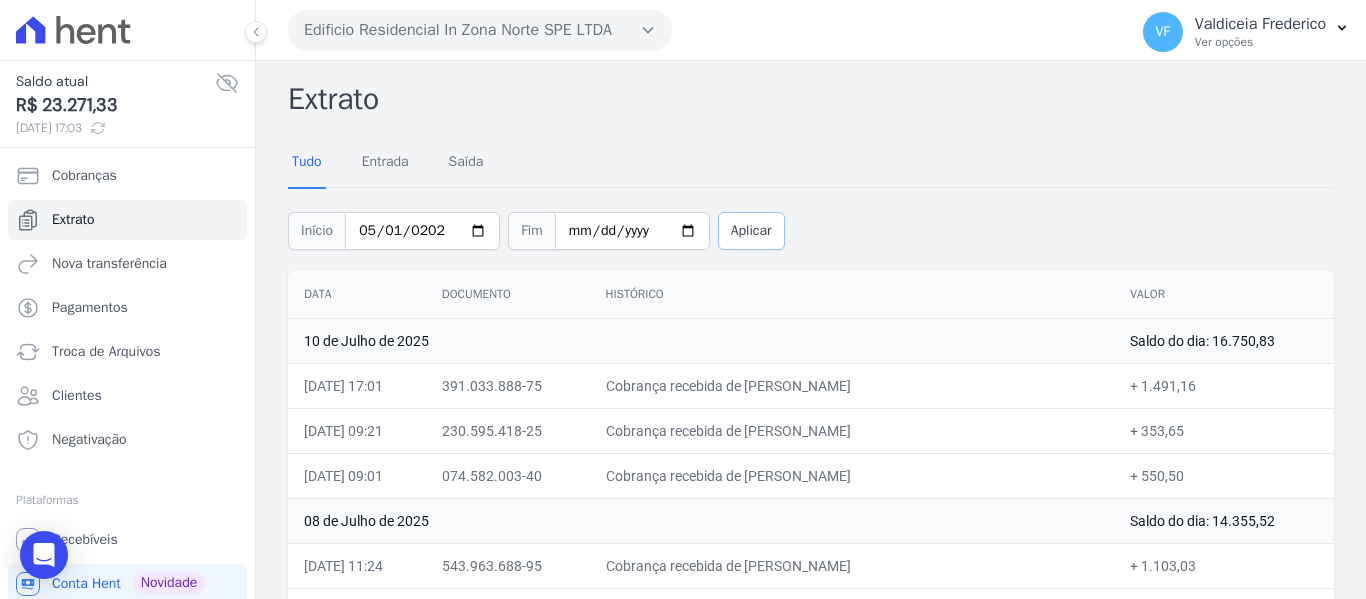 click on "Aplicar" at bounding box center [751, 231] 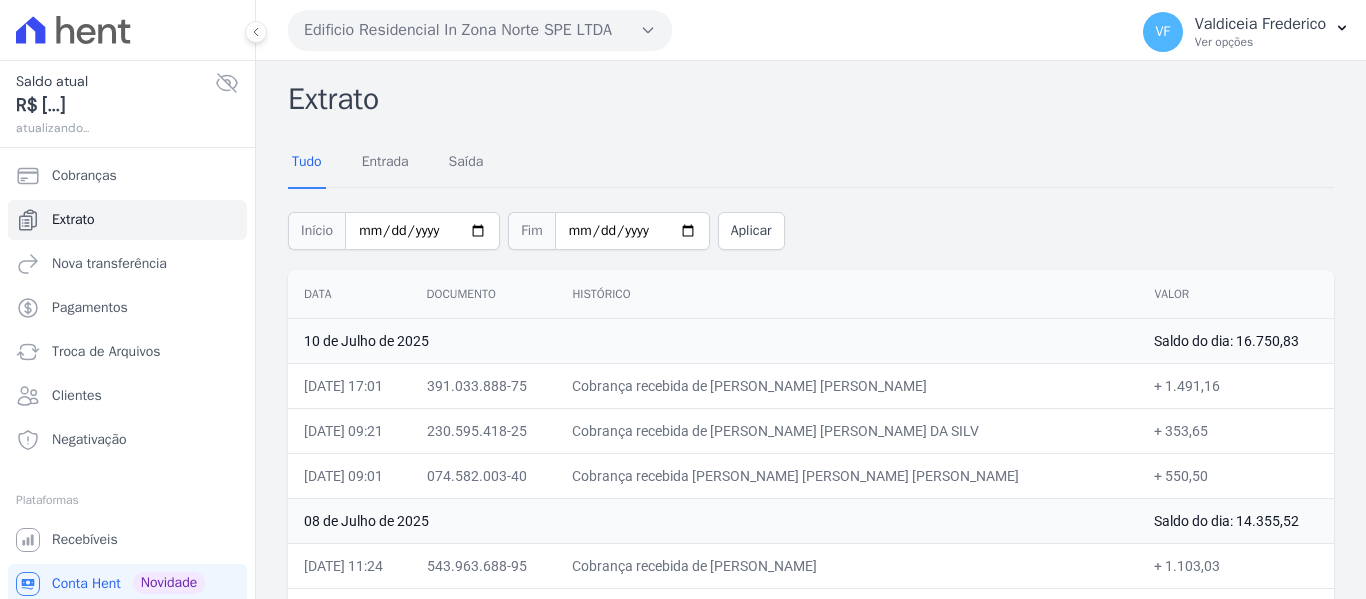 scroll, scrollTop: 0, scrollLeft: 0, axis: both 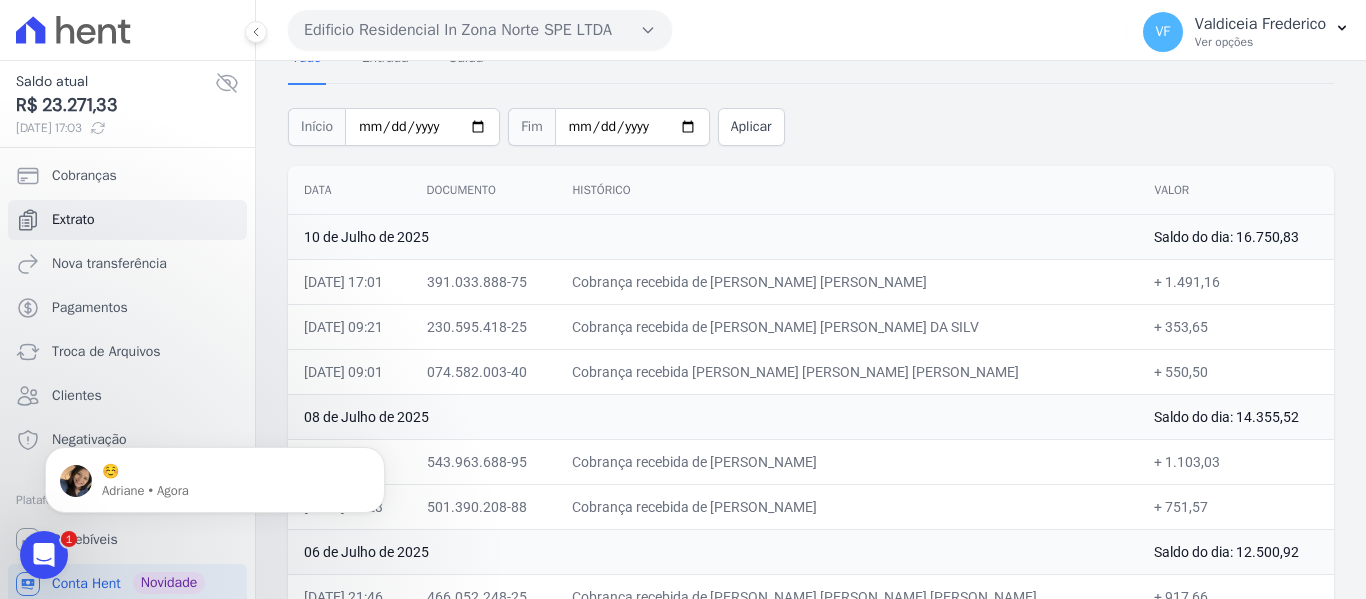 drag, startPoint x: 320, startPoint y: 190, endPoint x: 331, endPoint y: 199, distance: 14.21267 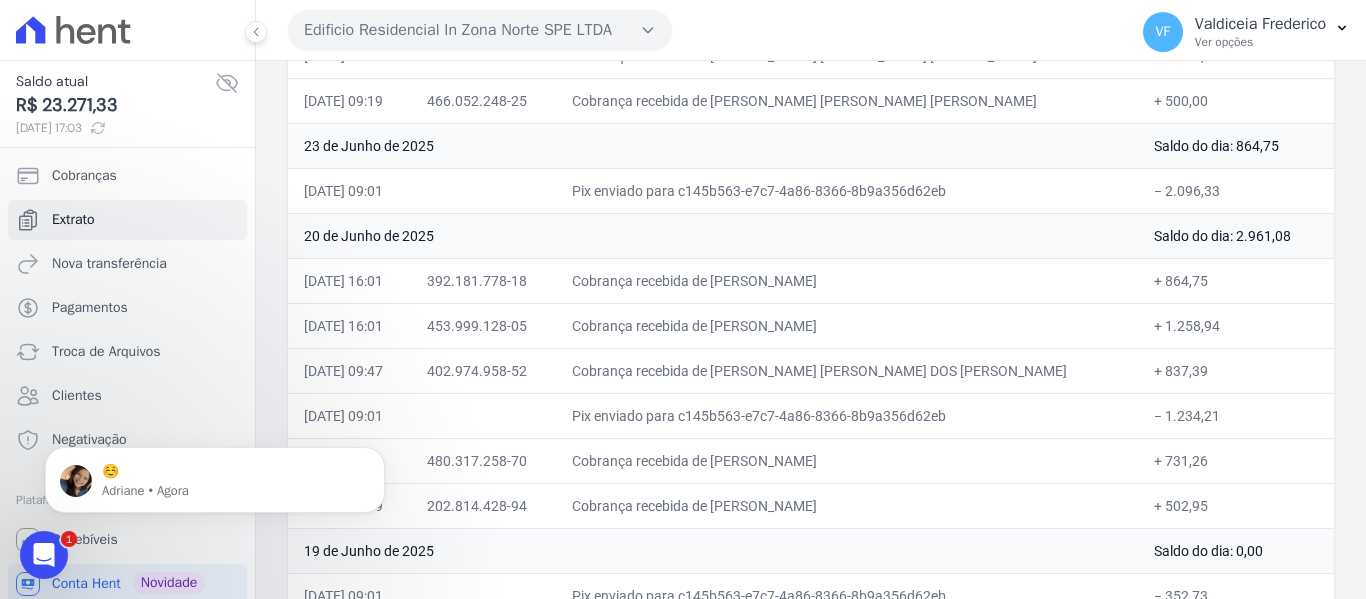 scroll, scrollTop: 1626, scrollLeft: 0, axis: vertical 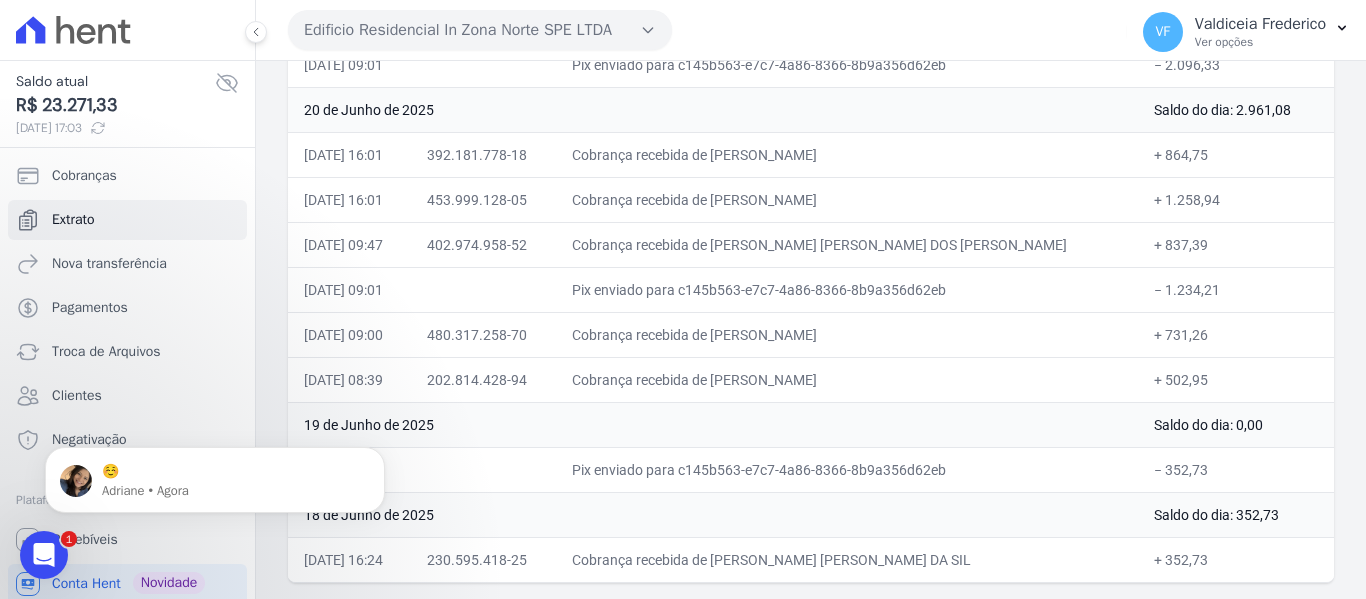 click at bounding box center [44, 555] 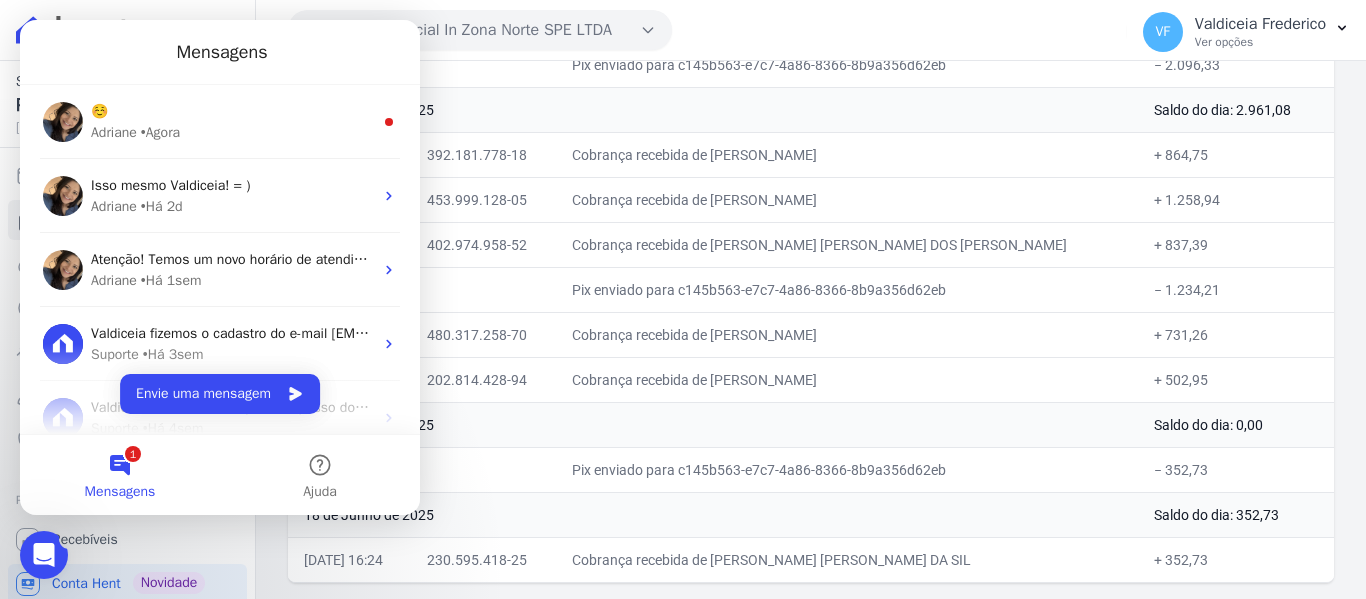 scroll, scrollTop: 0, scrollLeft: 0, axis: both 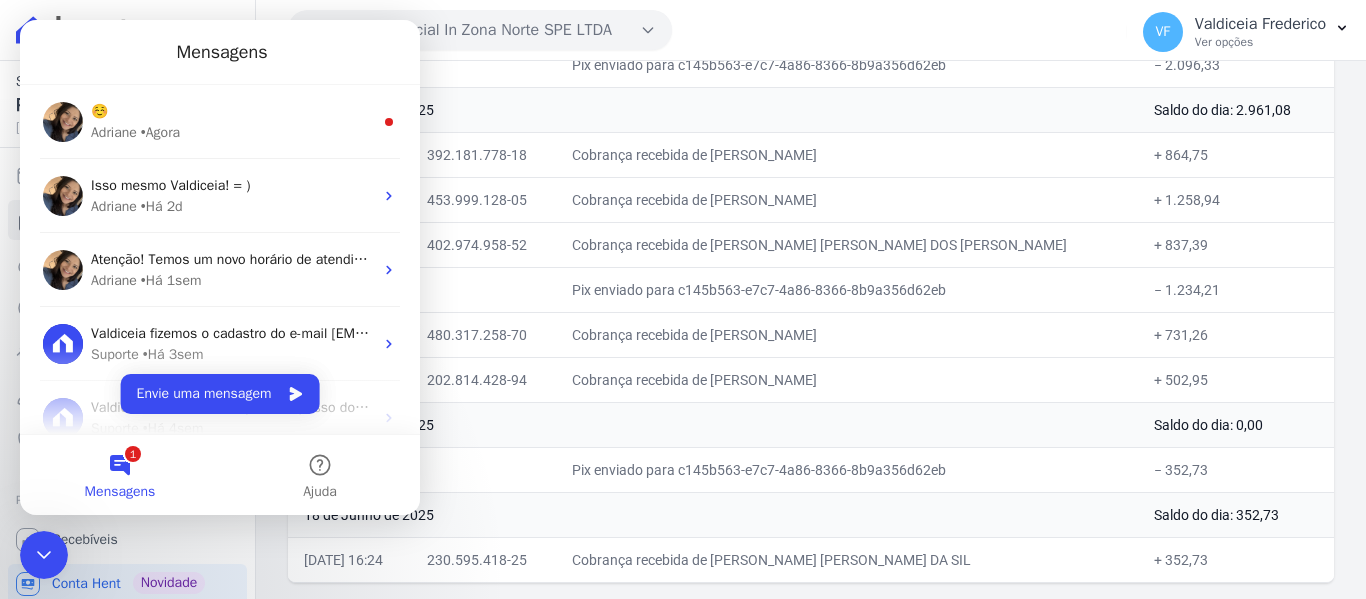 click on "1 Mensagens" at bounding box center [120, 475] 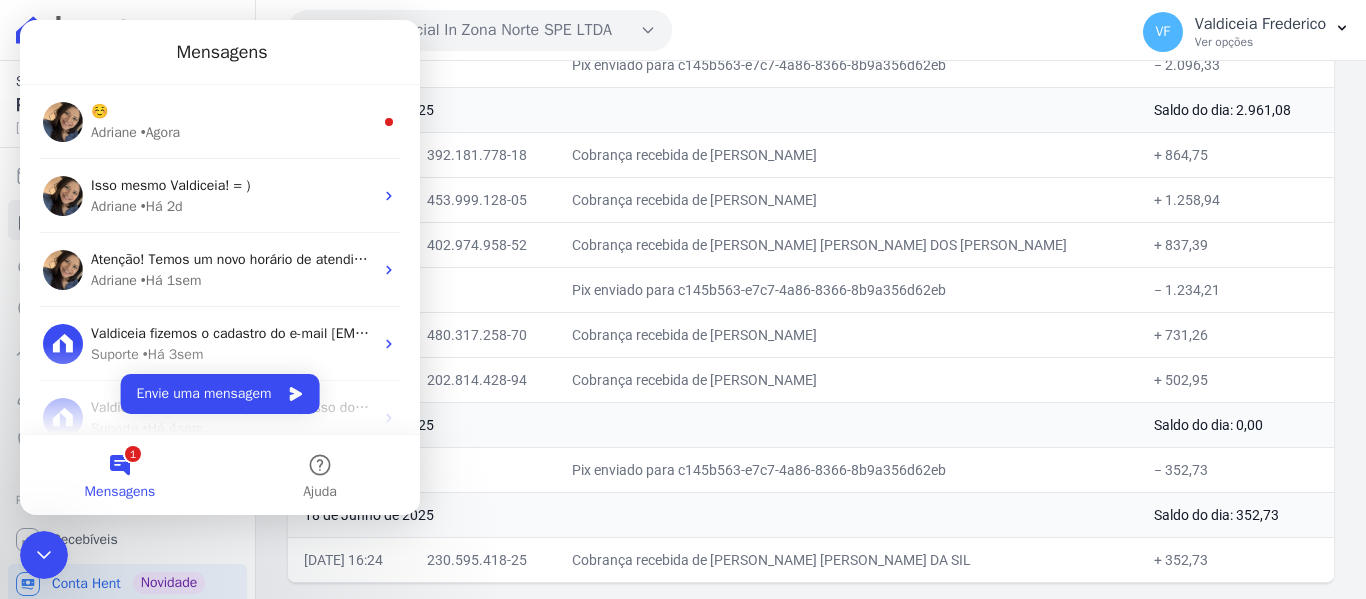 click on "1 Mensagens" at bounding box center [120, 475] 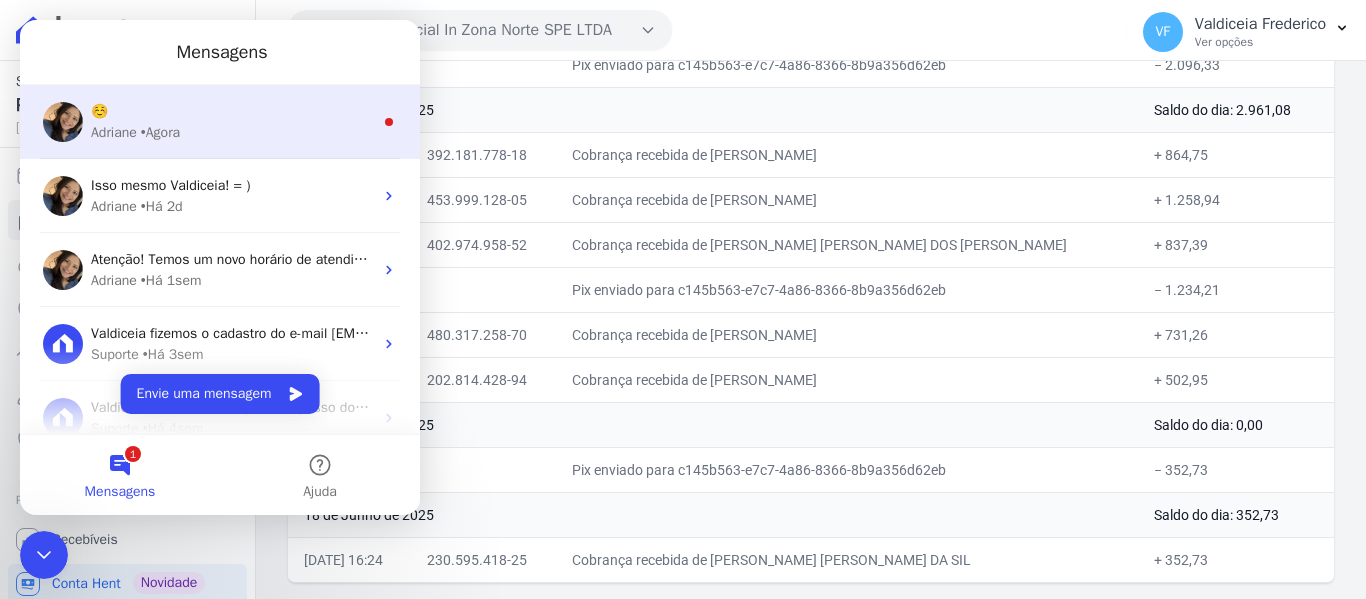 click on "Adriane •  Agora" at bounding box center [232, 132] 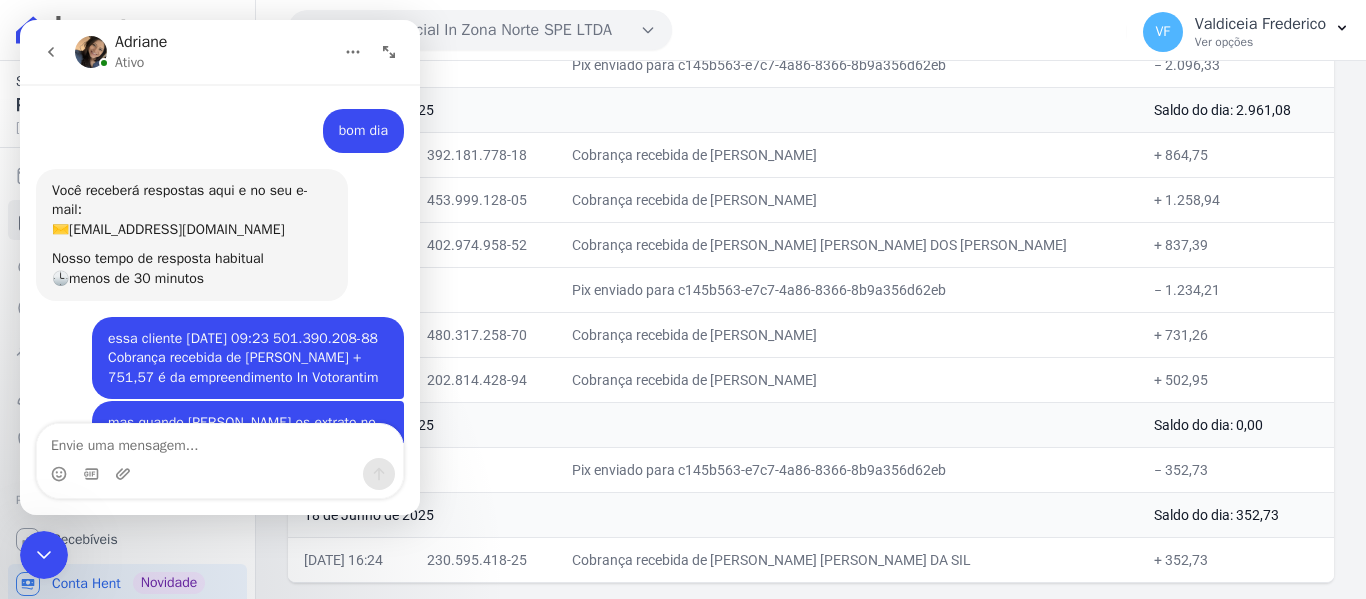 scroll, scrollTop: 3, scrollLeft: 0, axis: vertical 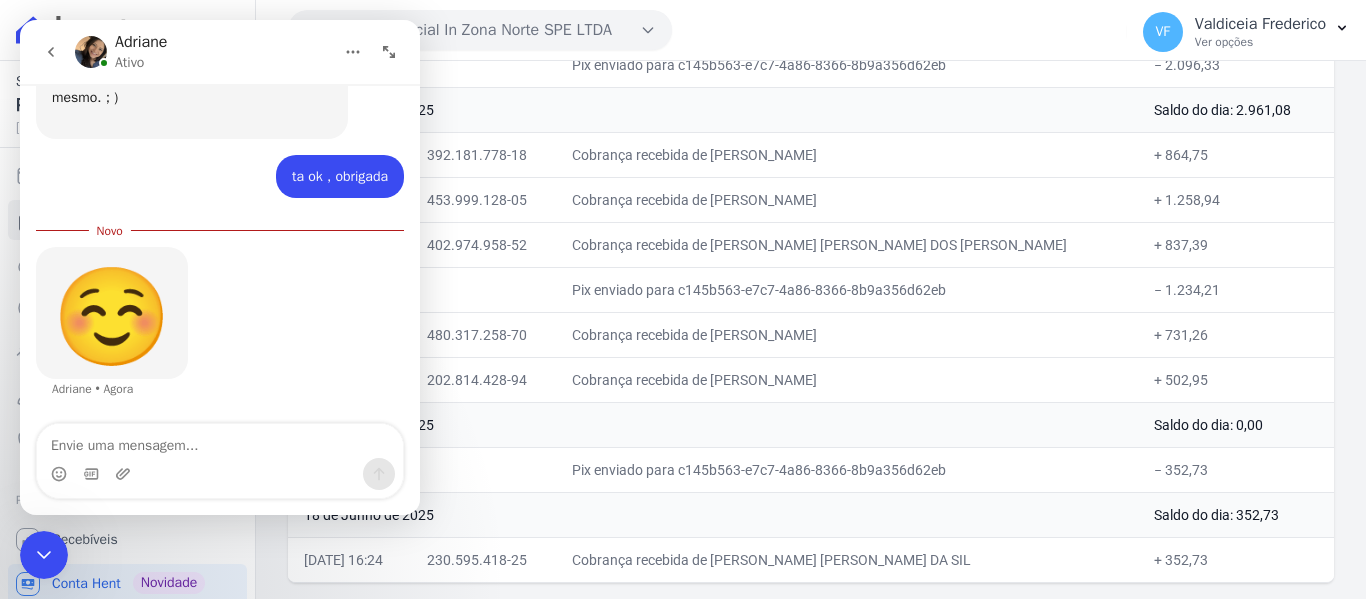 click at bounding box center (51, 52) 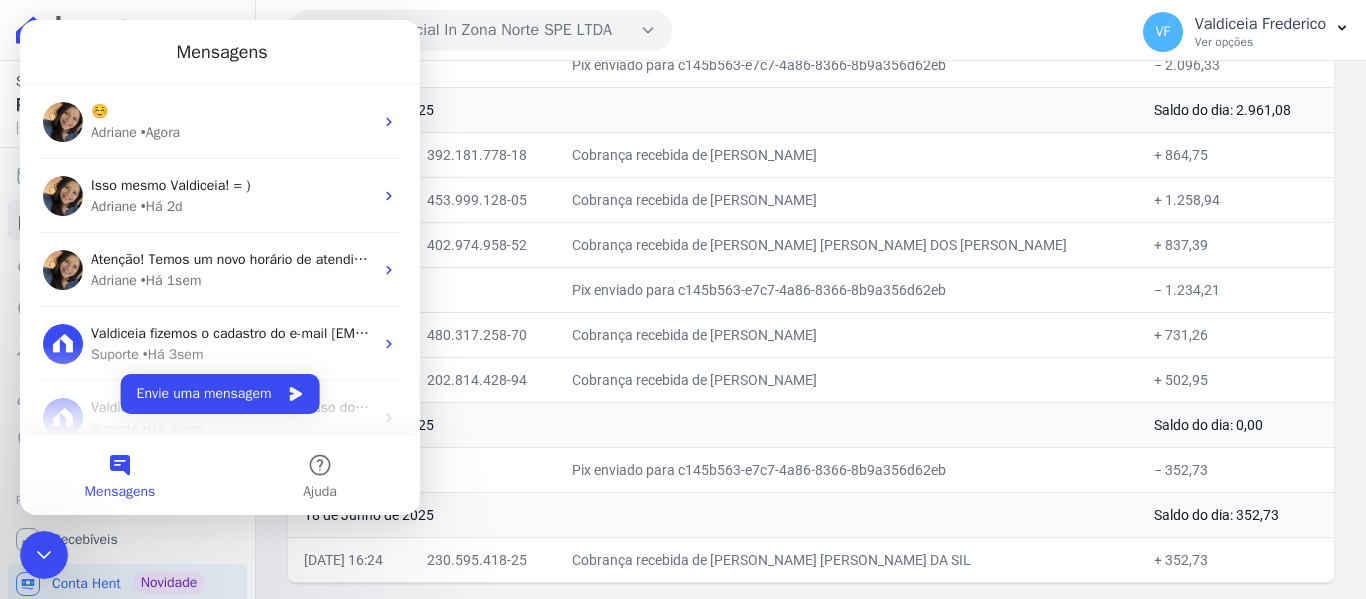 scroll, scrollTop: 0, scrollLeft: 0, axis: both 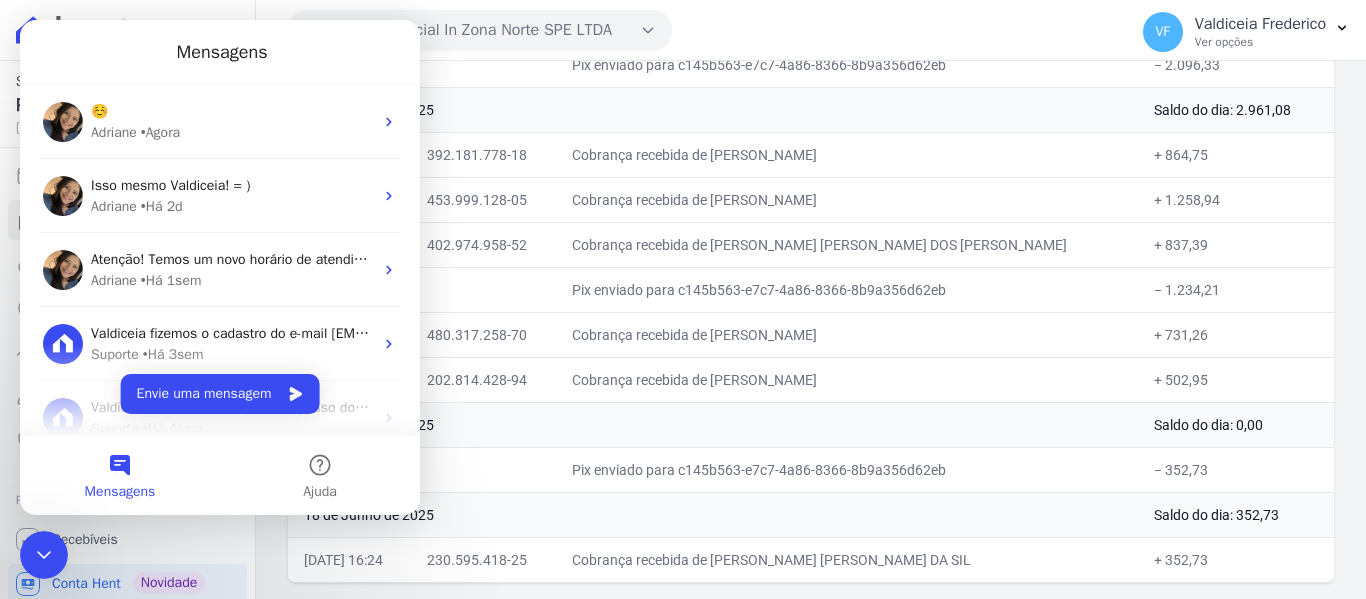 click on "Cobrança recebida de [PERSON_NAME] [PERSON_NAME] DOS [PERSON_NAME]" at bounding box center (847, 244) 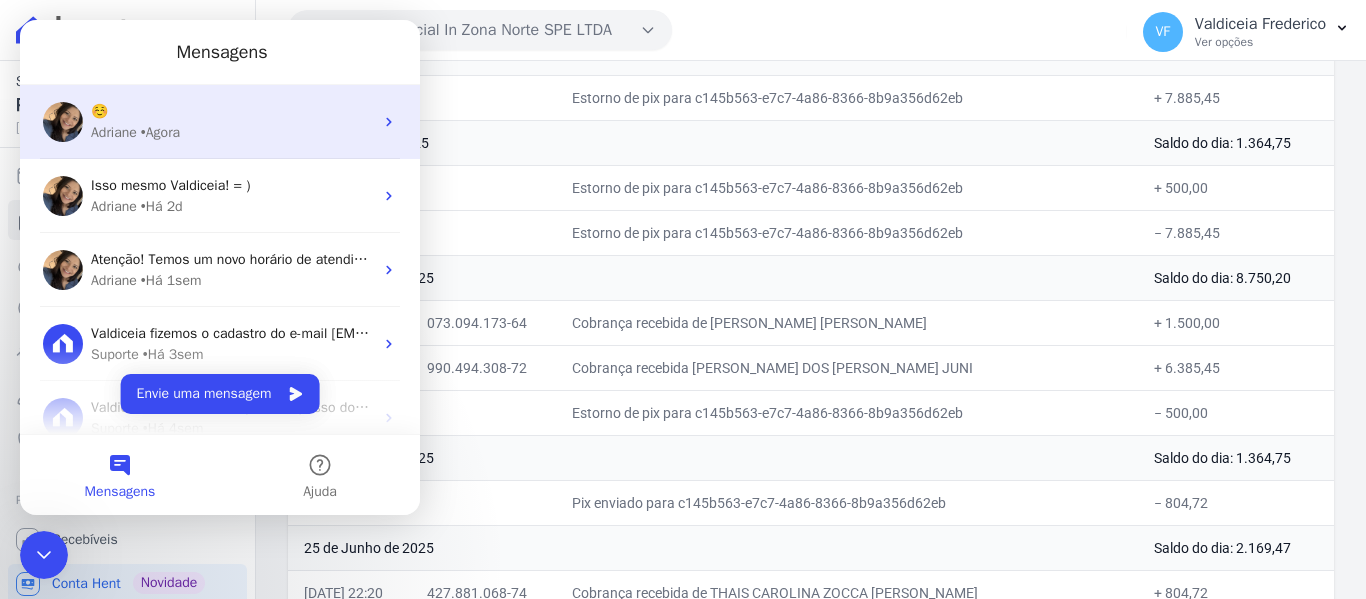 scroll, scrollTop: 826, scrollLeft: 0, axis: vertical 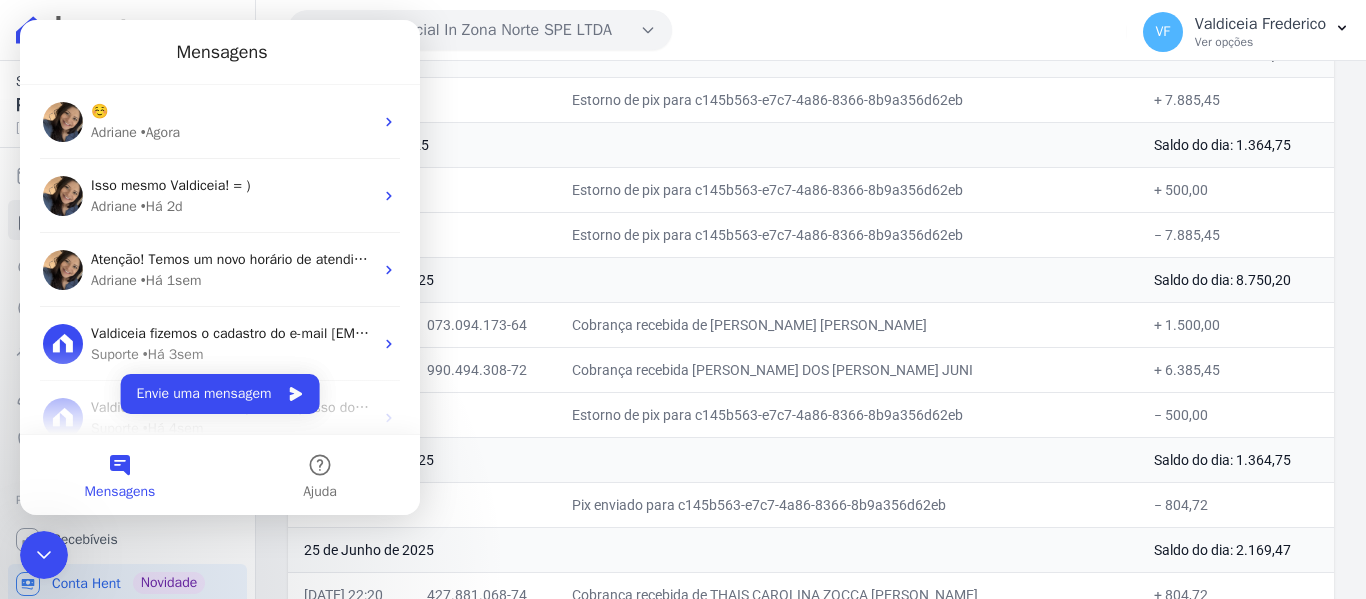 click on "Mensagens" at bounding box center [120, 475] 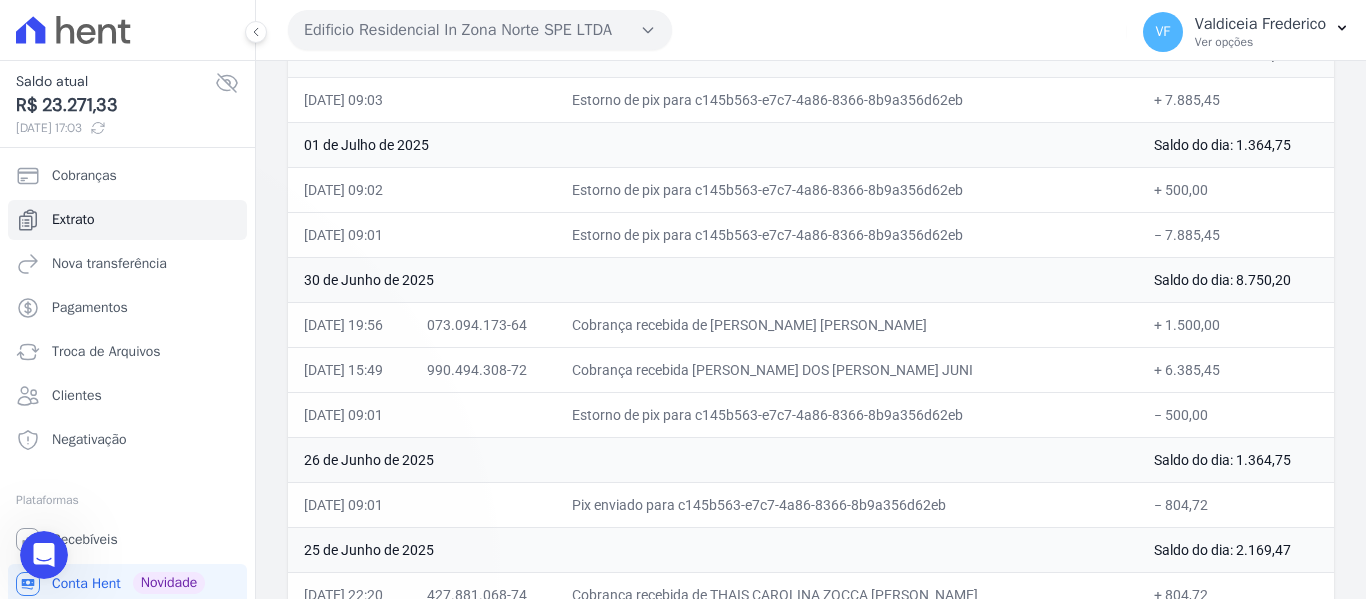 scroll, scrollTop: 0, scrollLeft: 0, axis: both 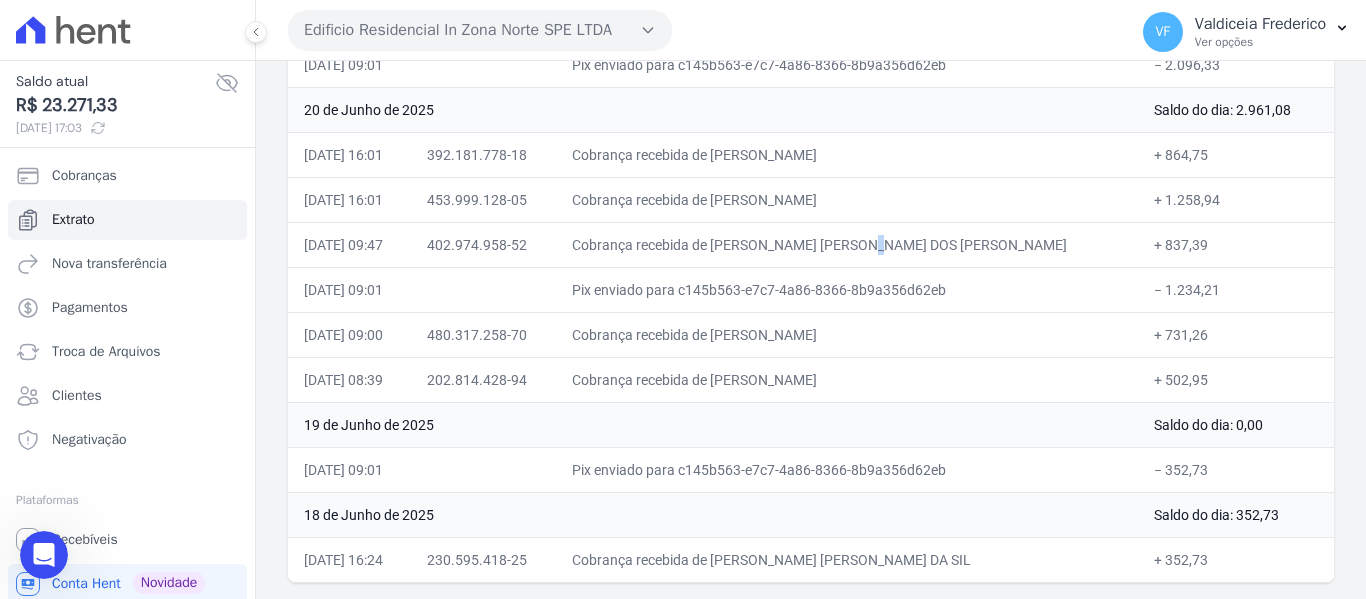 drag, startPoint x: 765, startPoint y: 565, endPoint x: 873, endPoint y: 564, distance: 108.00463 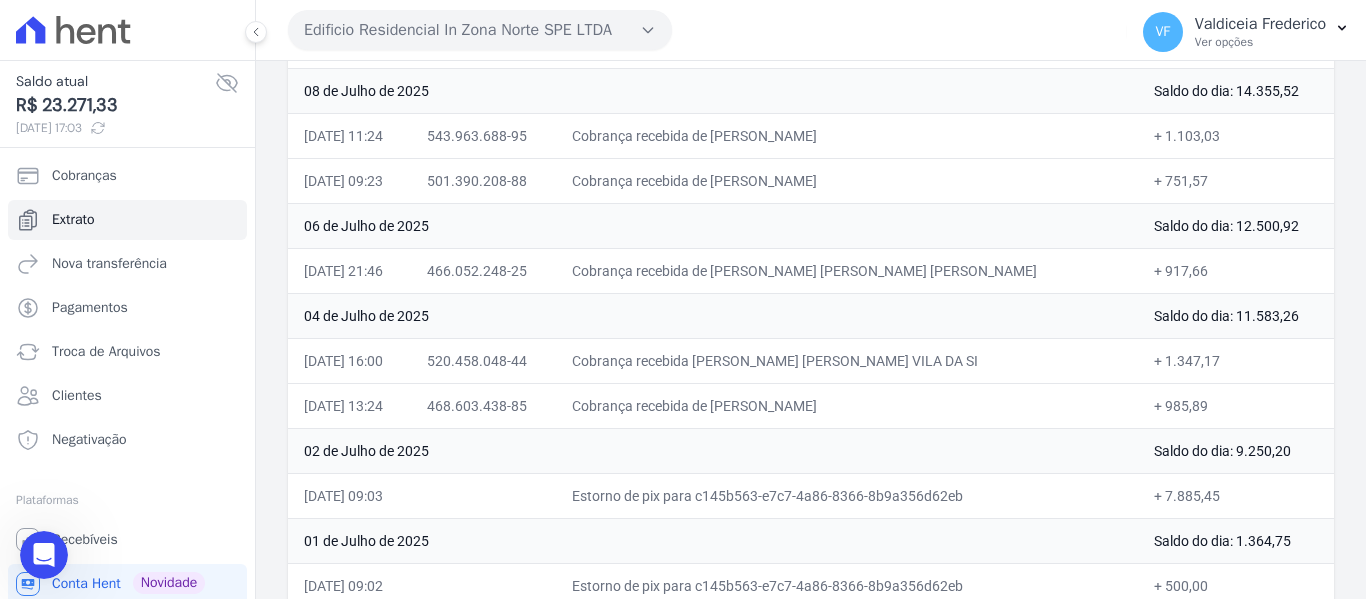 scroll, scrollTop: 426, scrollLeft: 0, axis: vertical 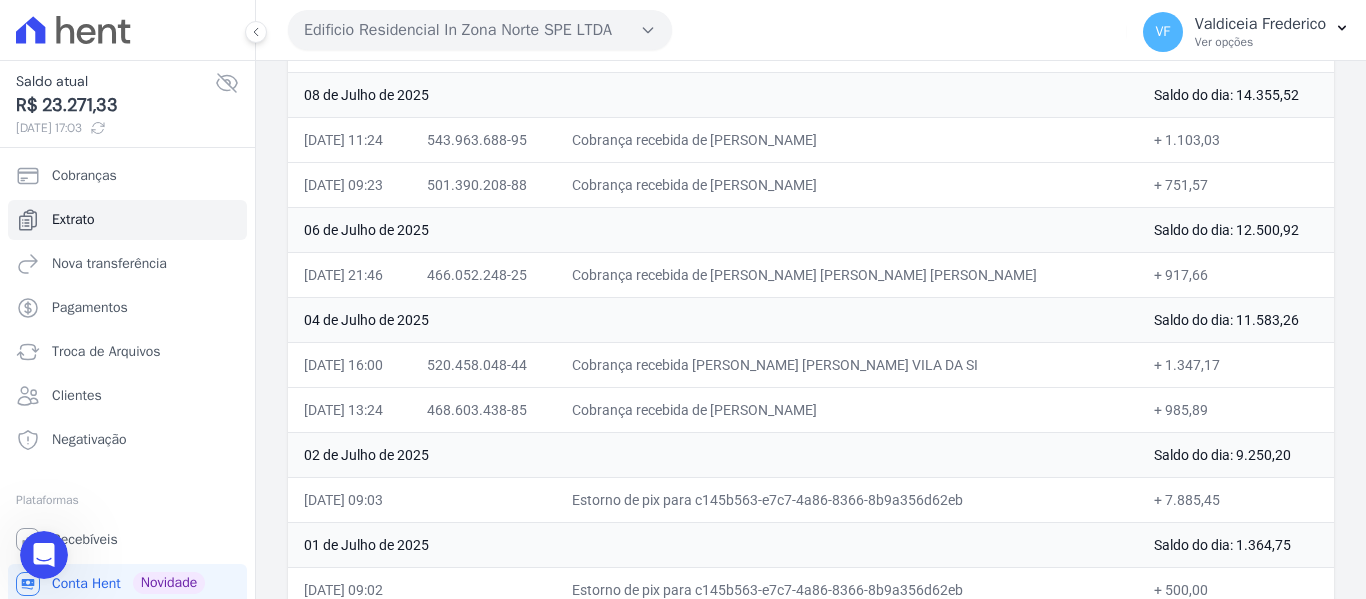click on "08 de Julho de 2025" at bounding box center (713, 94) 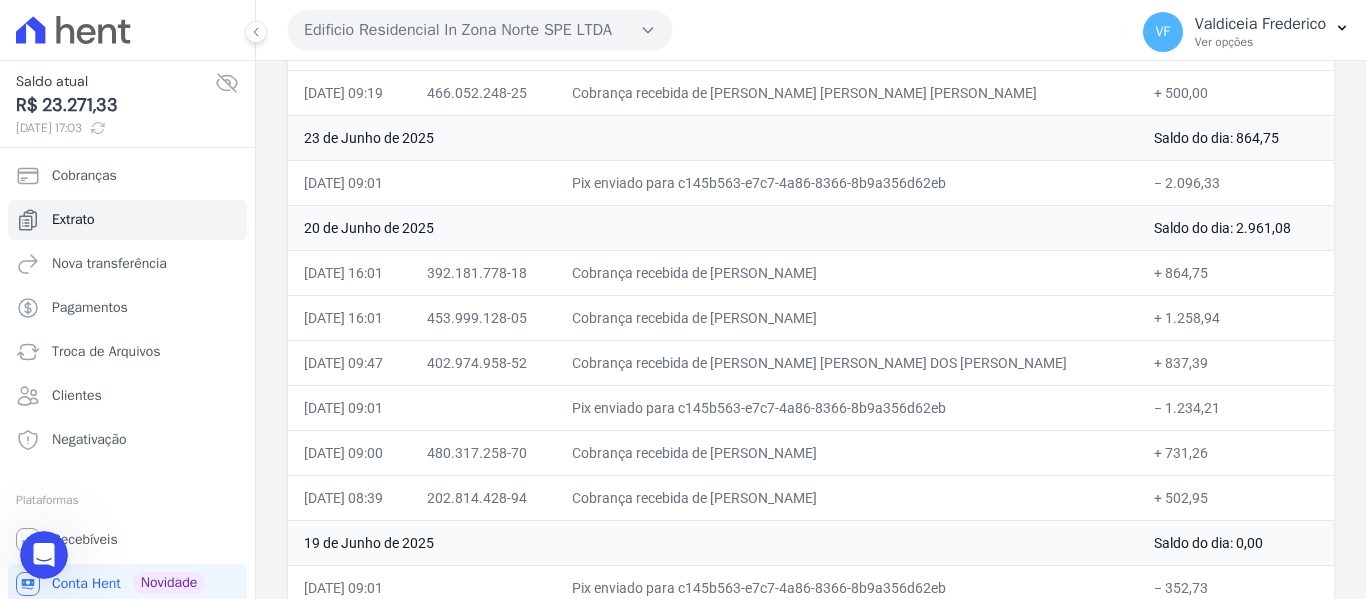 scroll, scrollTop: 1626, scrollLeft: 0, axis: vertical 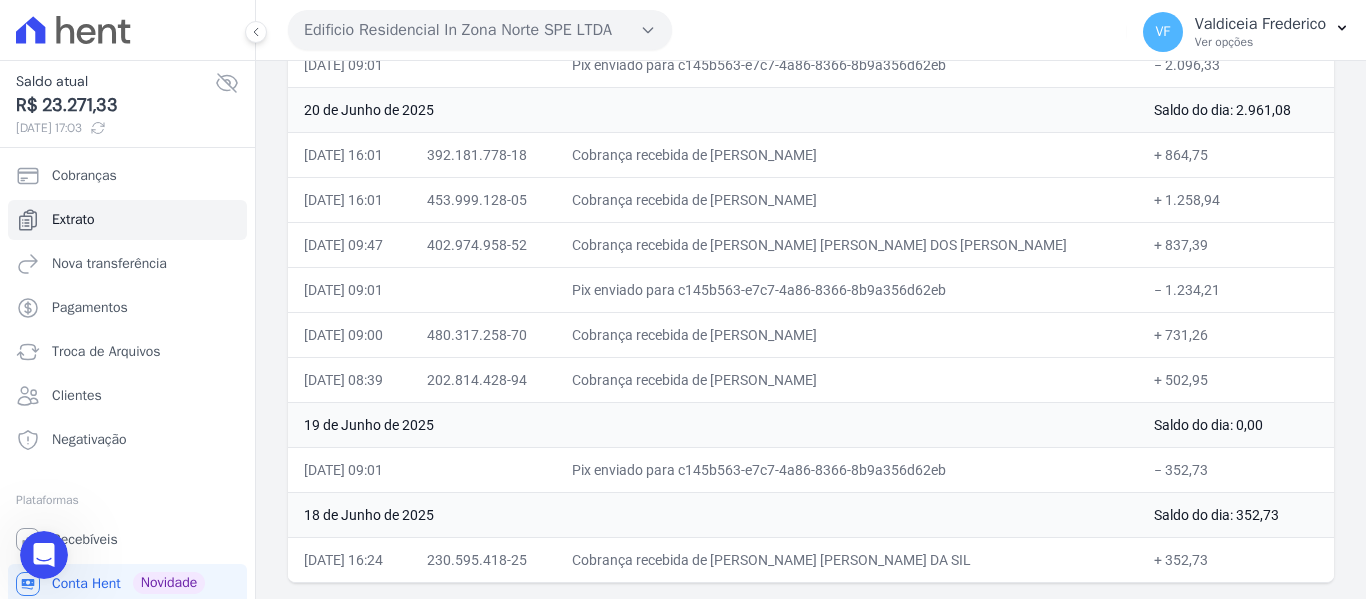 click on "Pix enviado para c145b563-e7c7-4a86-8366-8b9a356d62eb" at bounding box center [847, 469] 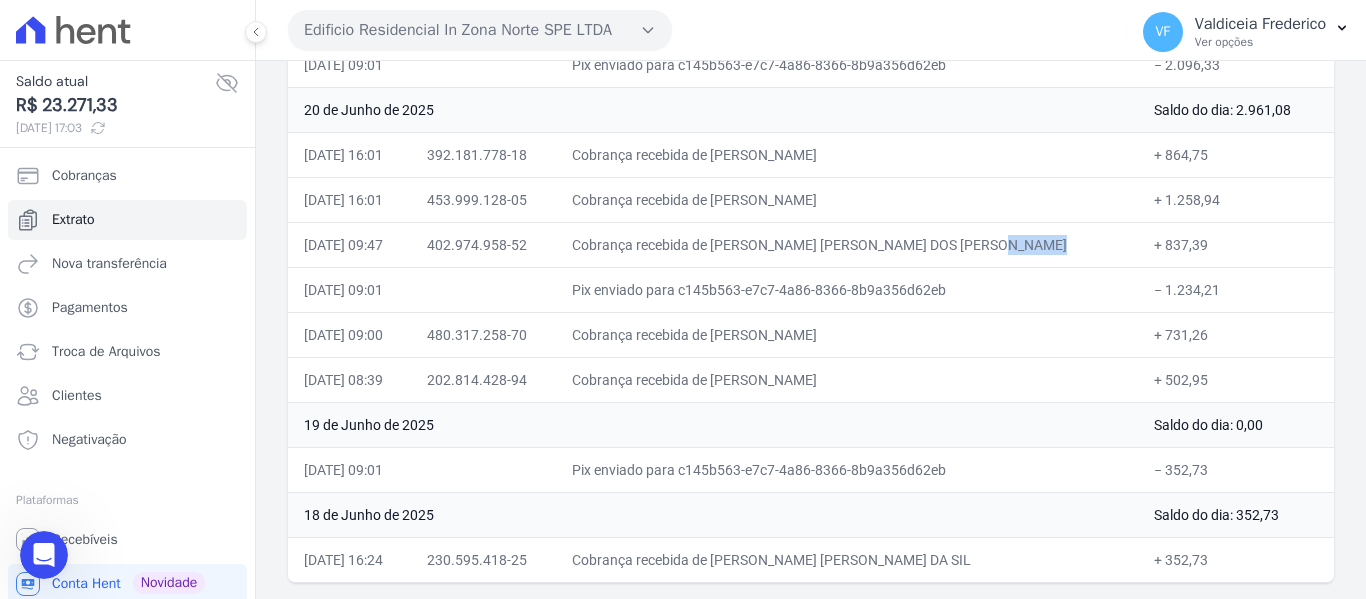 click on "Cobrança recebida de [PERSON_NAME] [PERSON_NAME] DOS [PERSON_NAME]" at bounding box center [847, 244] 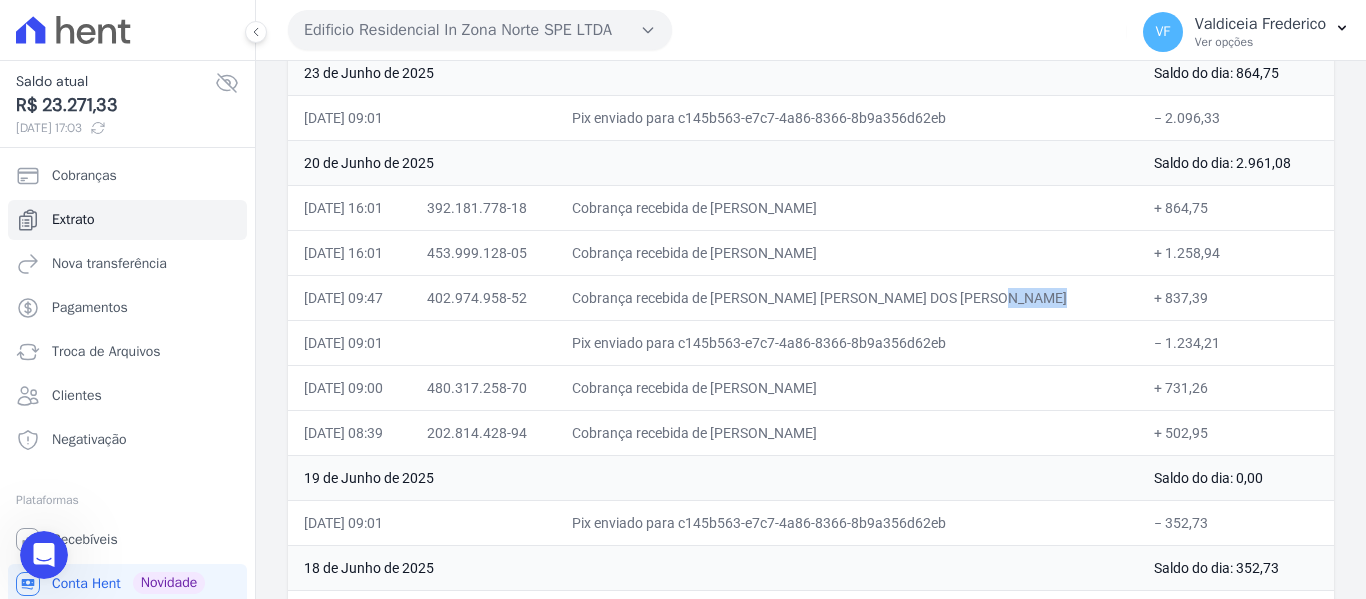 scroll, scrollTop: 1526, scrollLeft: 0, axis: vertical 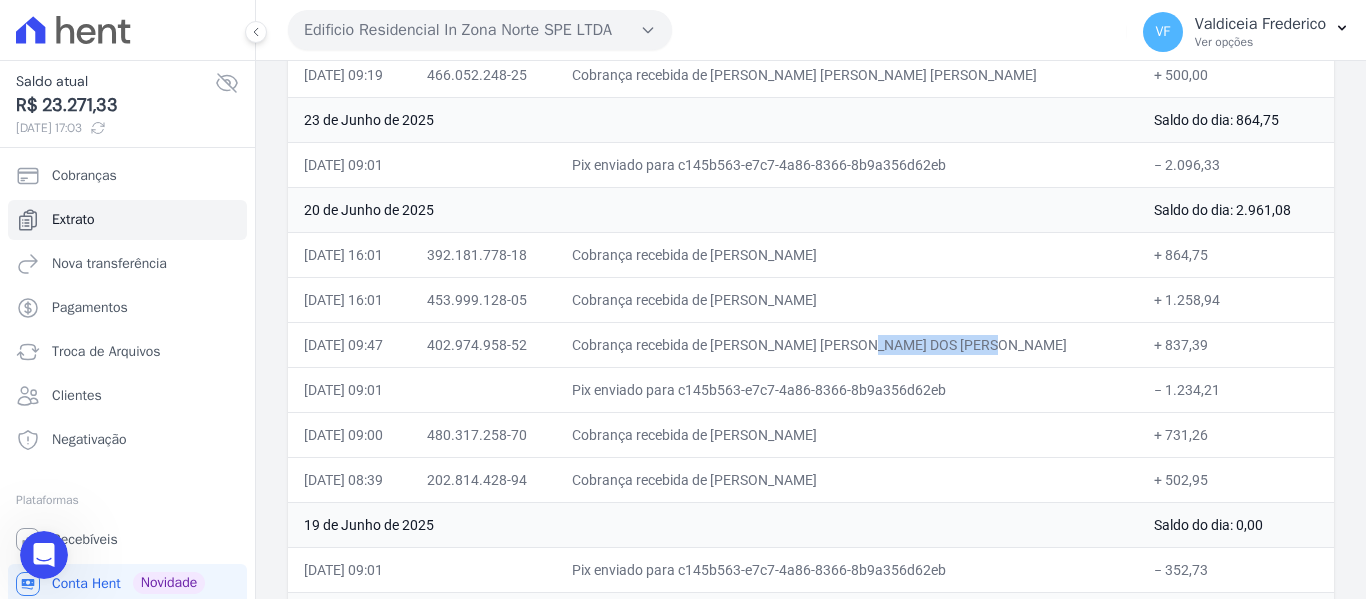 drag, startPoint x: 772, startPoint y: 349, endPoint x: 900, endPoint y: 348, distance: 128.0039 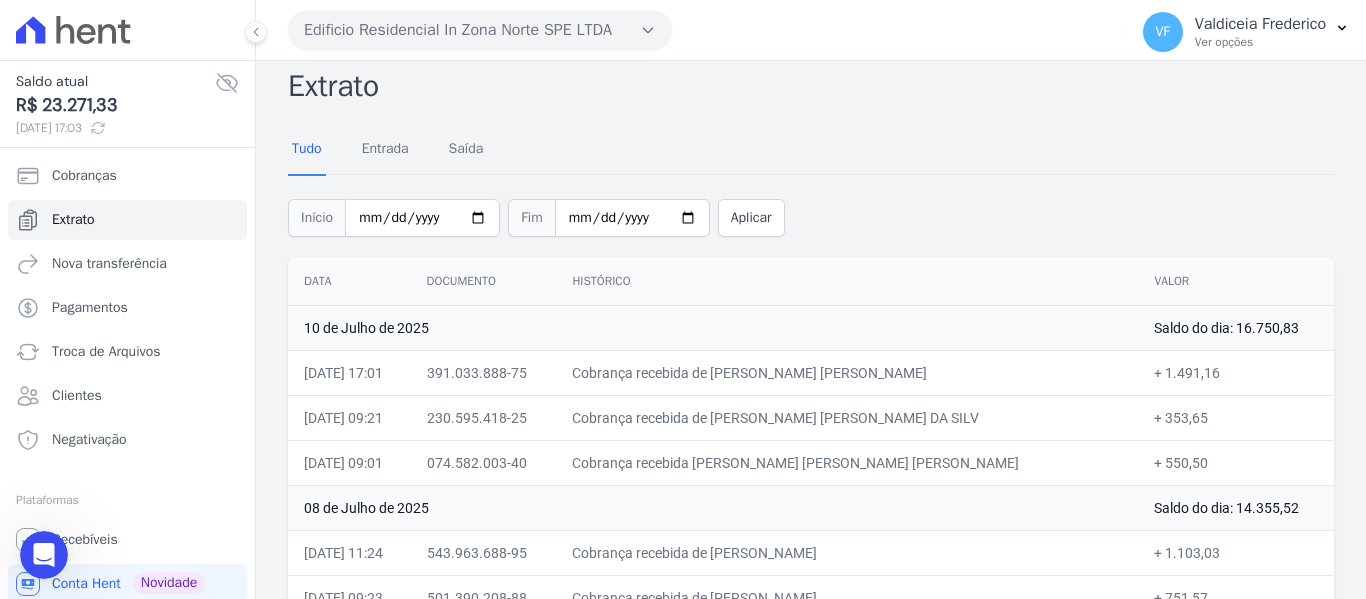 scroll, scrollTop: 0, scrollLeft: 0, axis: both 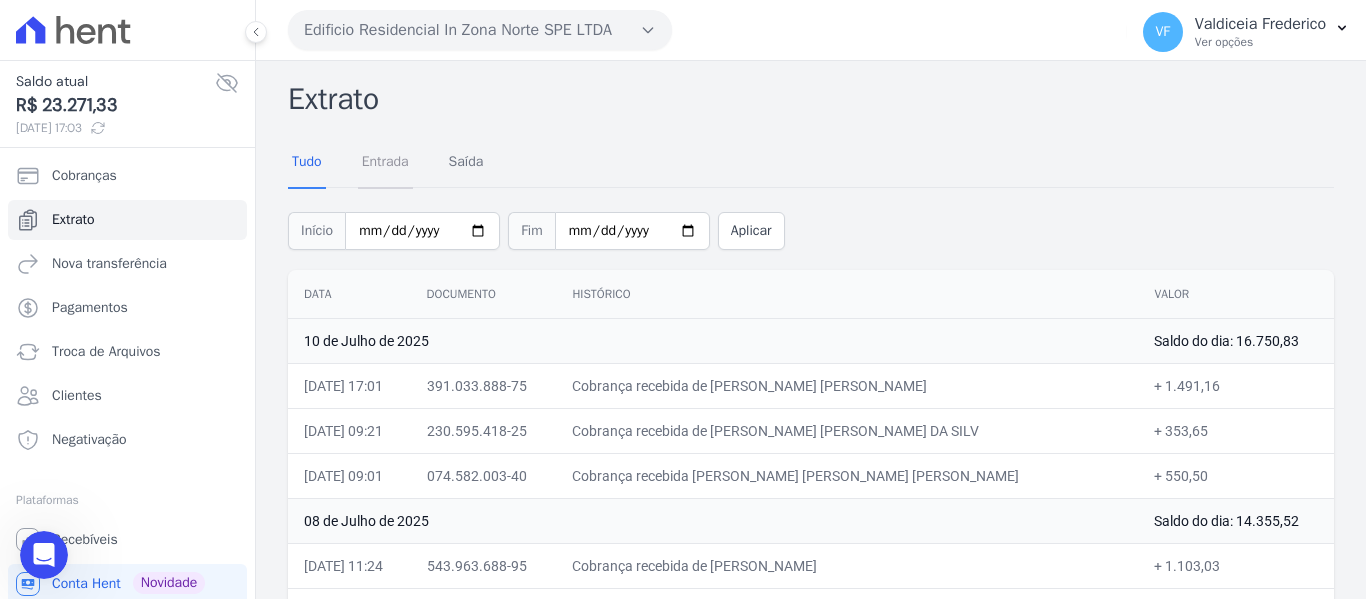 click on "Entrada" at bounding box center [385, 163] 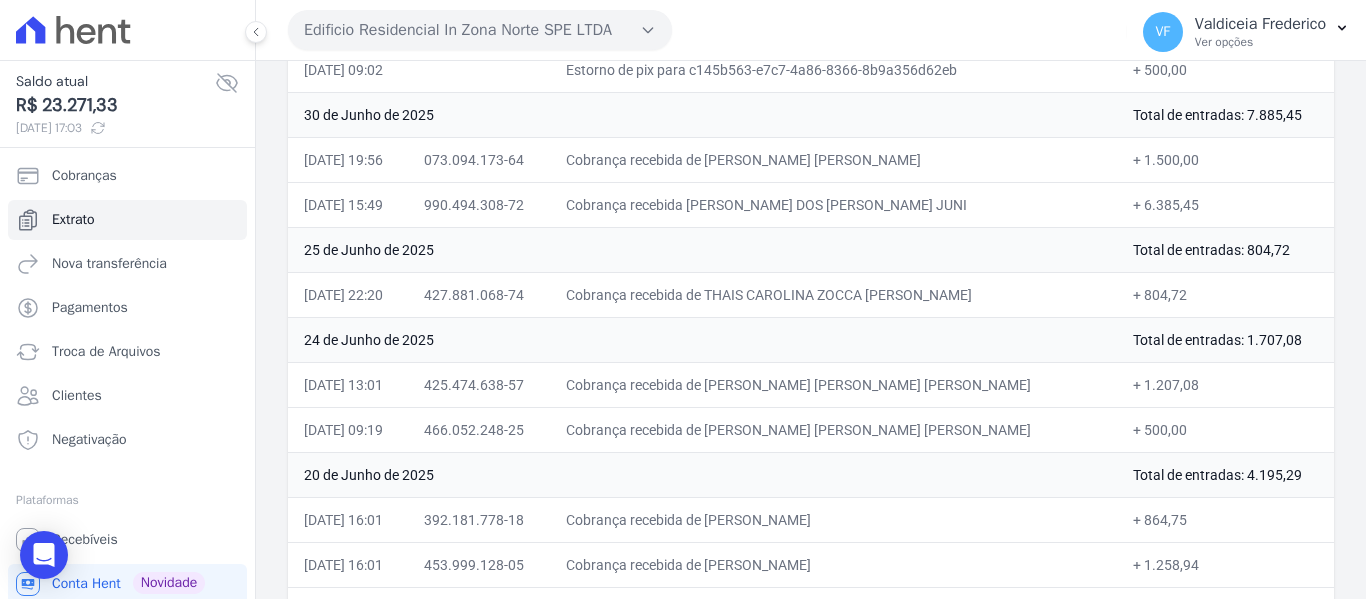 scroll, scrollTop: 1176, scrollLeft: 0, axis: vertical 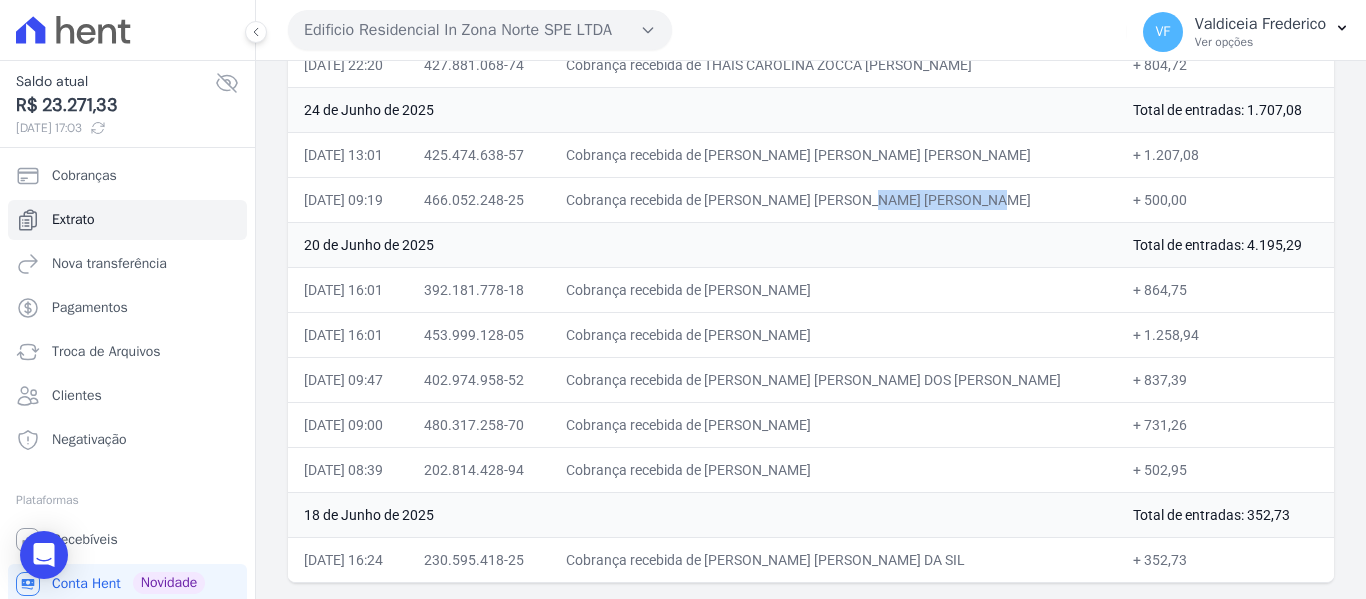 drag, startPoint x: 767, startPoint y: 198, endPoint x: 887, endPoint y: 192, distance: 120.14991 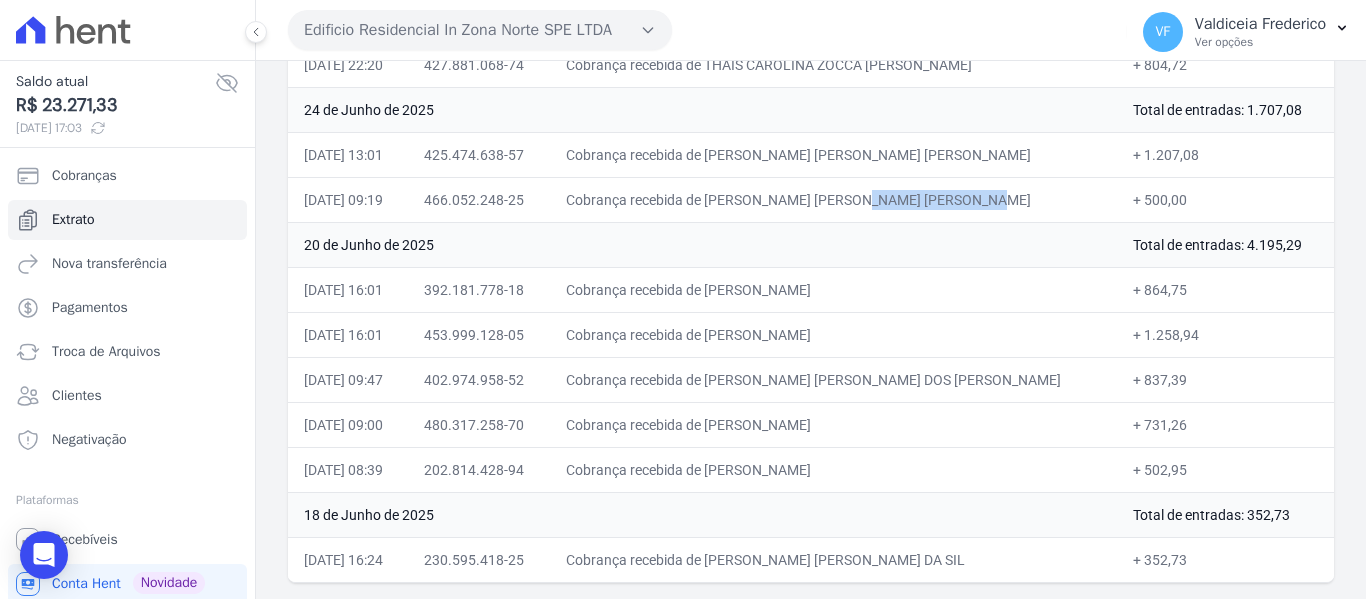 drag, startPoint x: 761, startPoint y: 199, endPoint x: 887, endPoint y: 196, distance: 126.035706 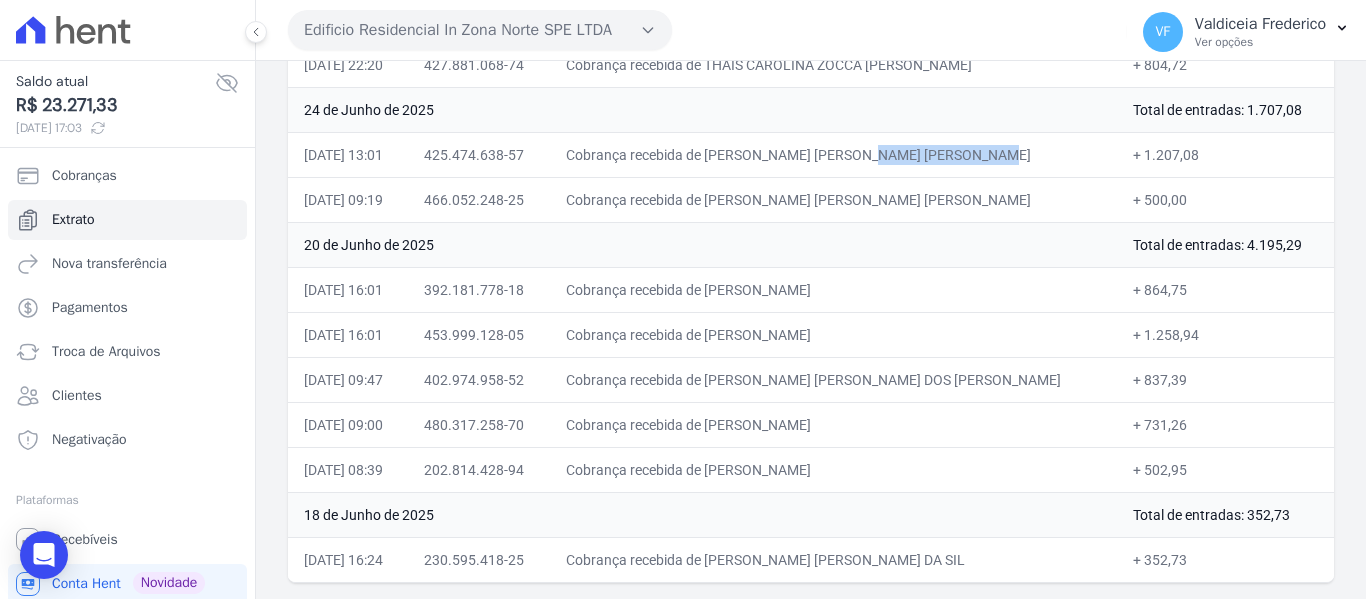 drag, startPoint x: 807, startPoint y: 155, endPoint x: 909, endPoint y: 153, distance: 102.01961 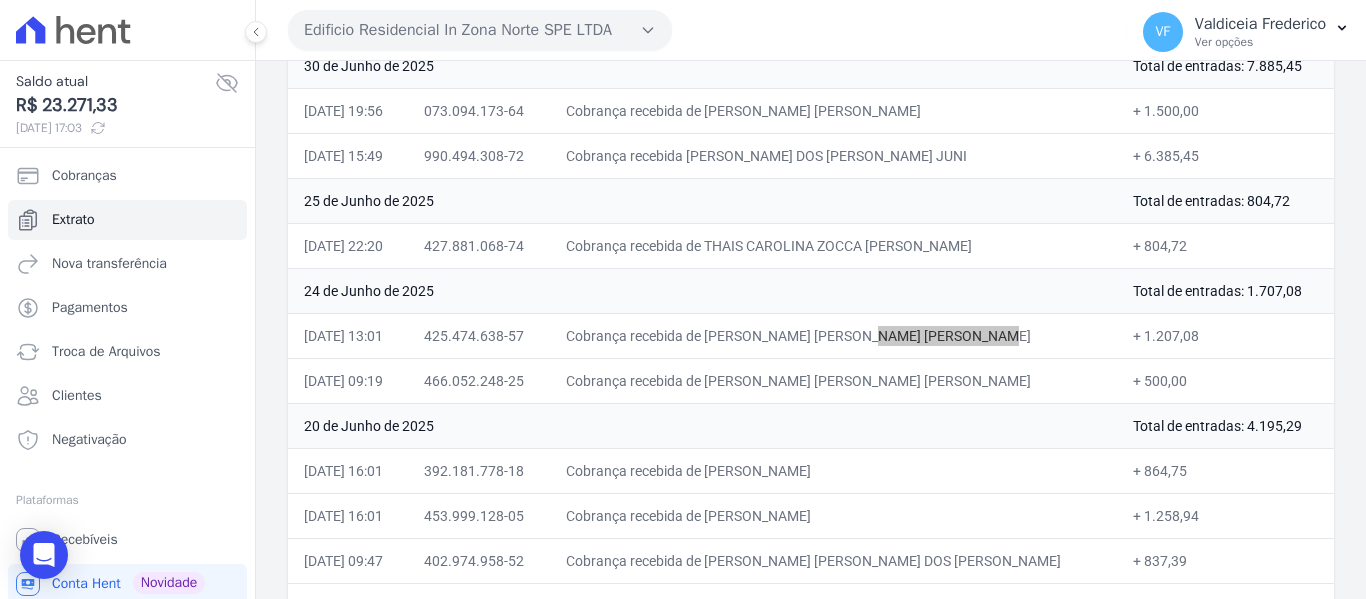 scroll, scrollTop: 976, scrollLeft: 0, axis: vertical 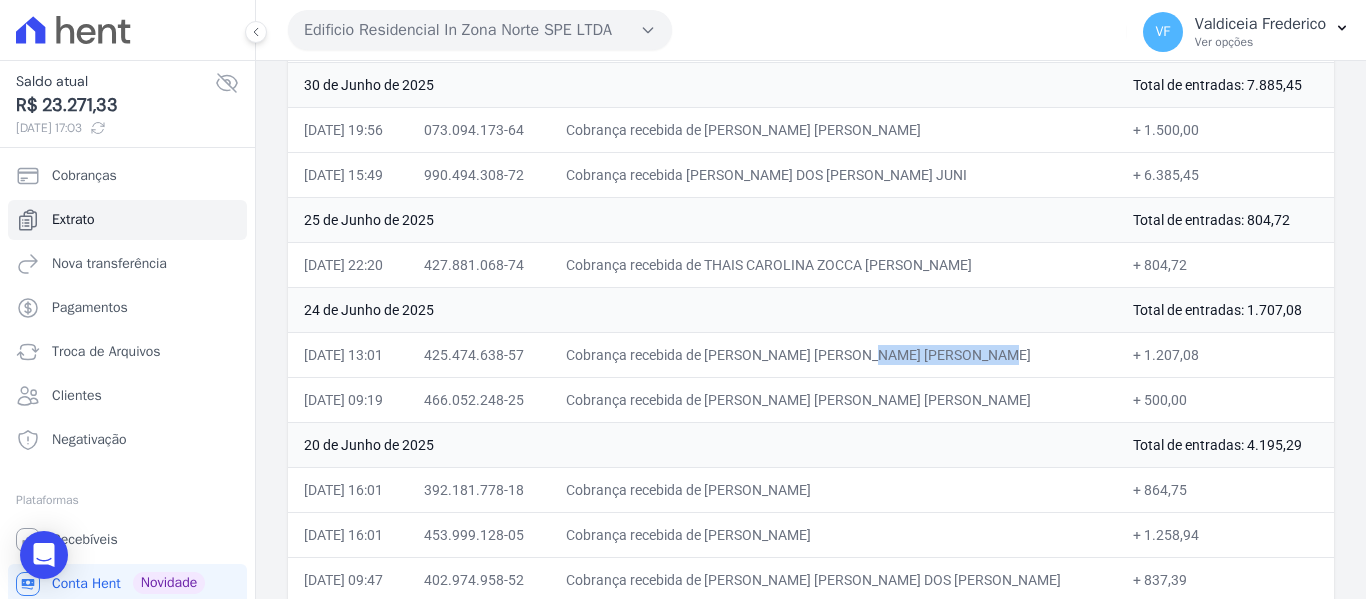 drag, startPoint x: 771, startPoint y: 263, endPoint x: 877, endPoint y: 262, distance: 106.004715 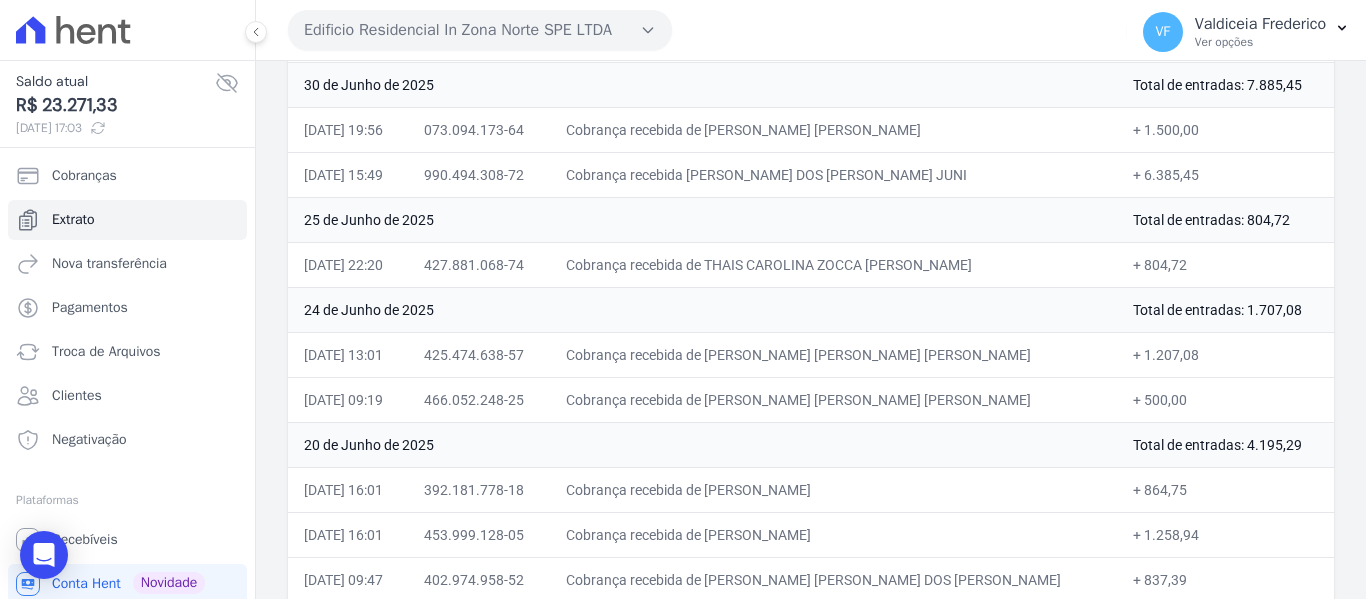 drag, startPoint x: 763, startPoint y: 261, endPoint x: 869, endPoint y: 268, distance: 106.23088 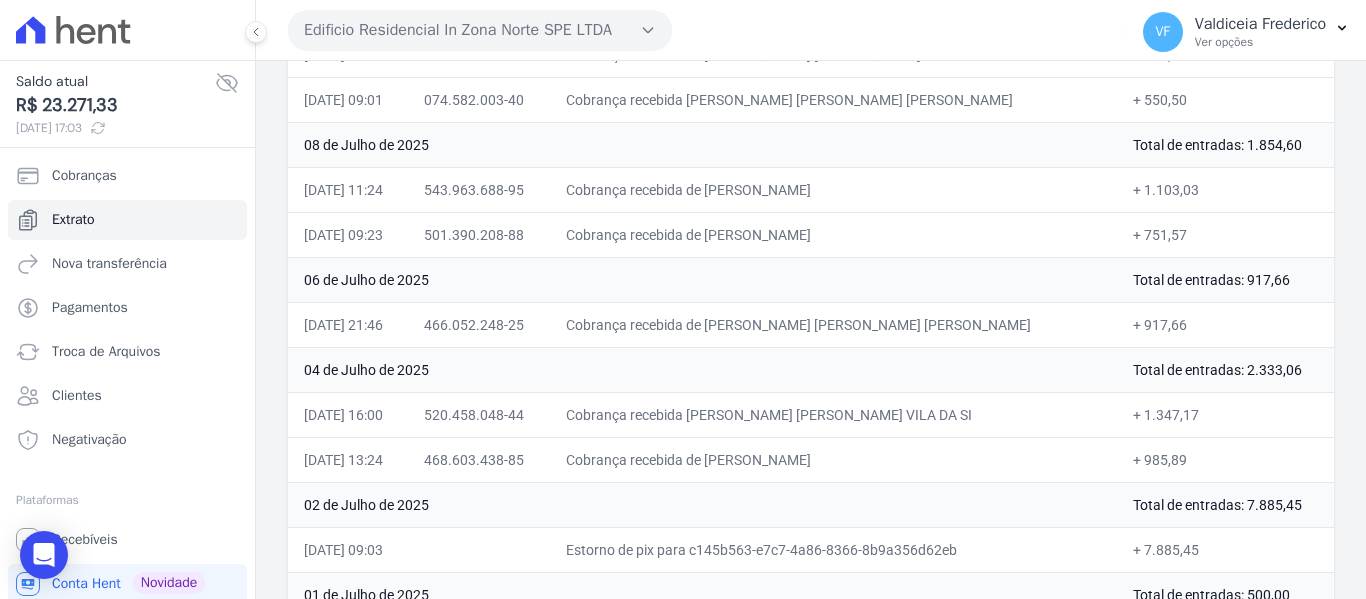 scroll, scrollTop: 276, scrollLeft: 0, axis: vertical 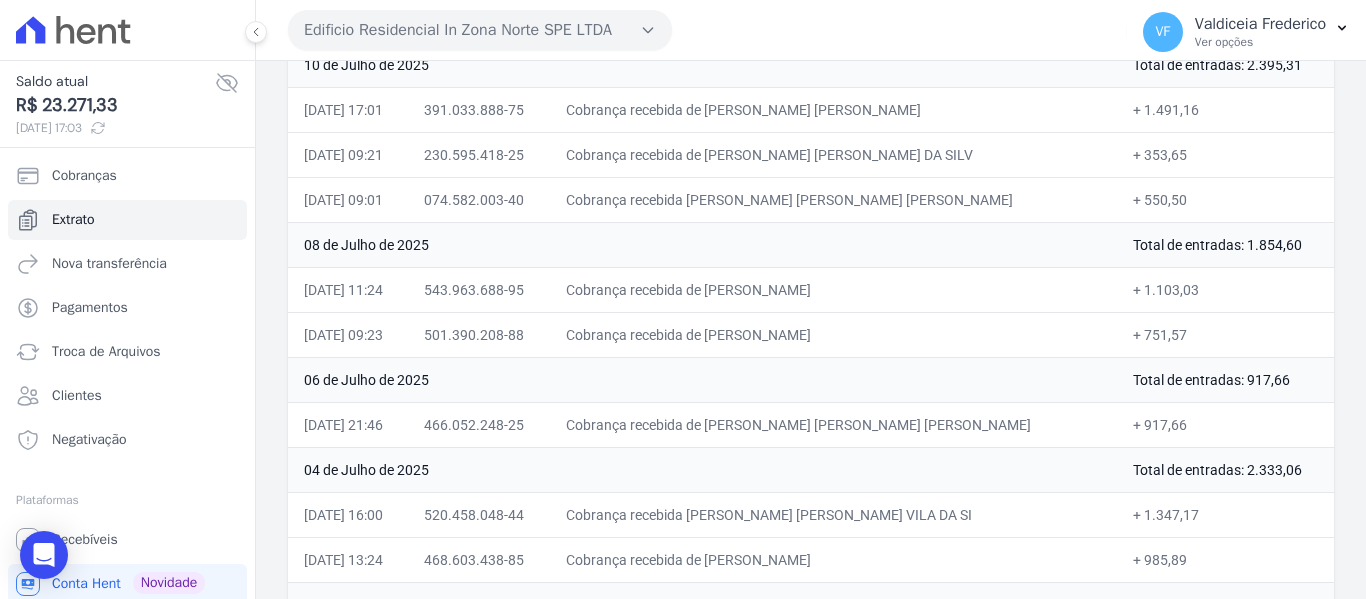 click on "Cobrança recebida de [PERSON_NAME]" at bounding box center (834, 334) 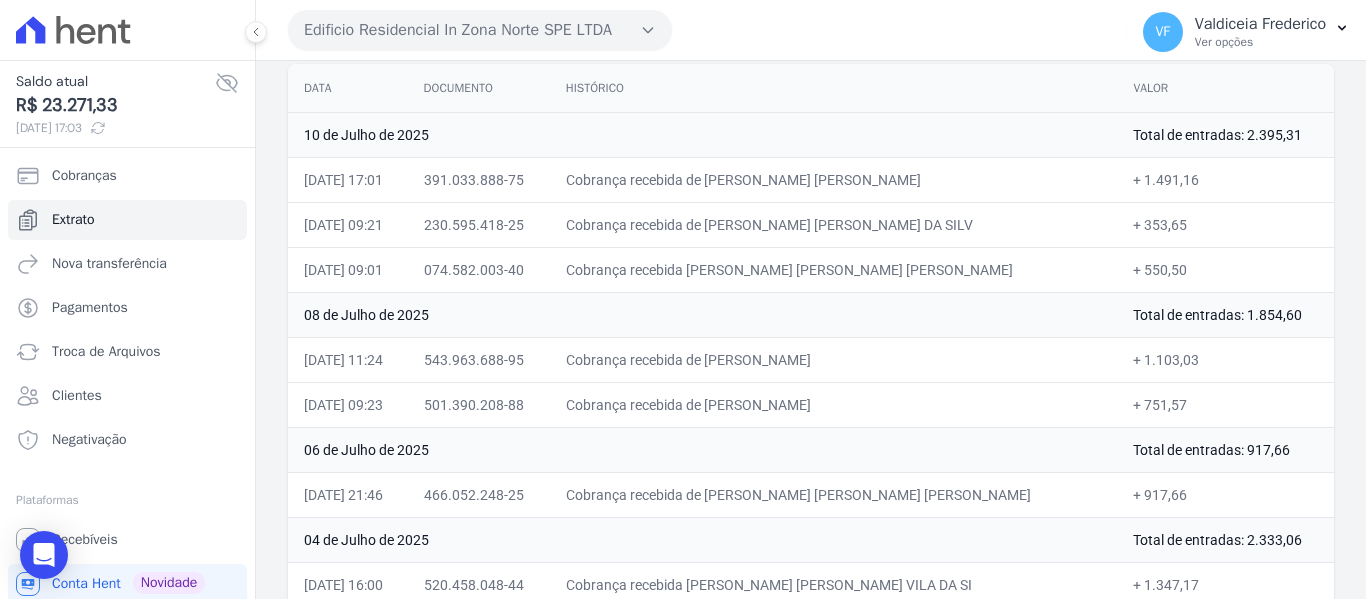 scroll, scrollTop: 176, scrollLeft: 0, axis: vertical 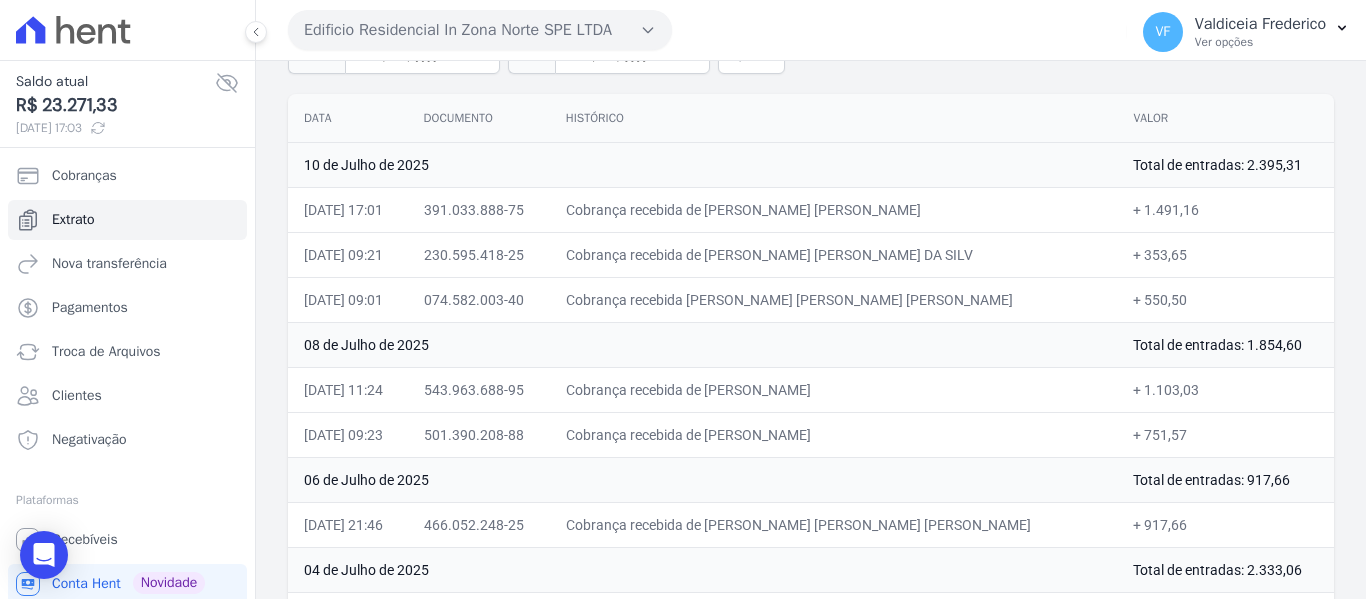 drag, startPoint x: 772, startPoint y: 200, endPoint x: 954, endPoint y: 220, distance: 183.0956 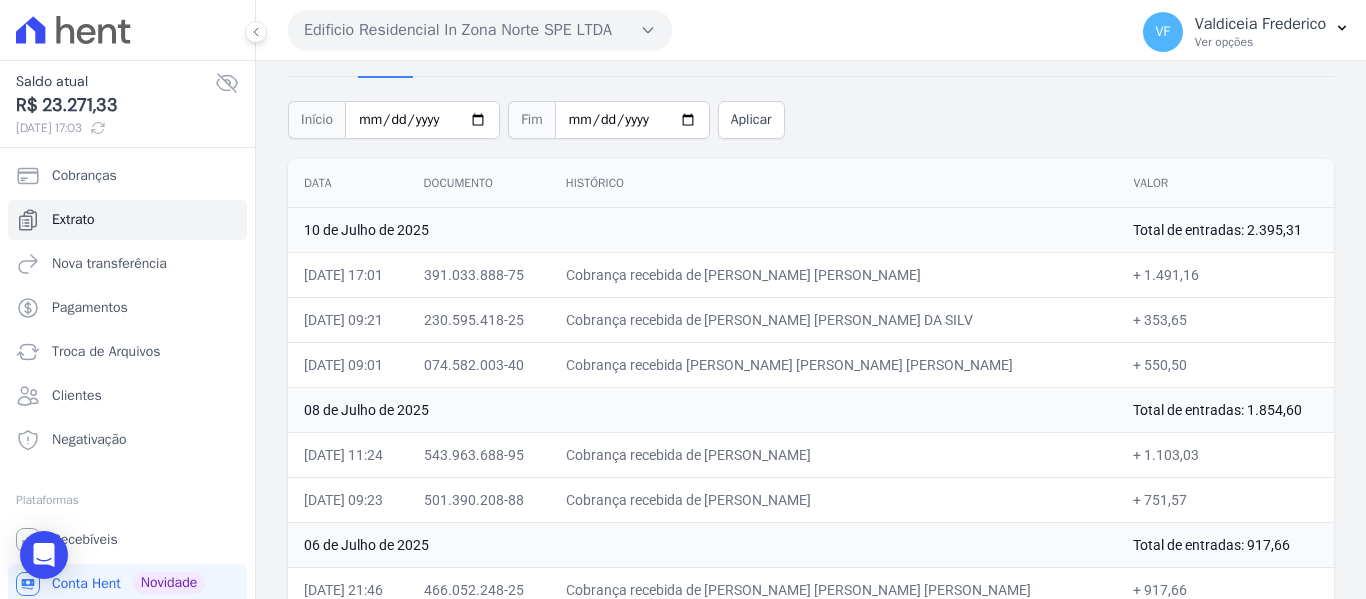 scroll, scrollTop: 76, scrollLeft: 0, axis: vertical 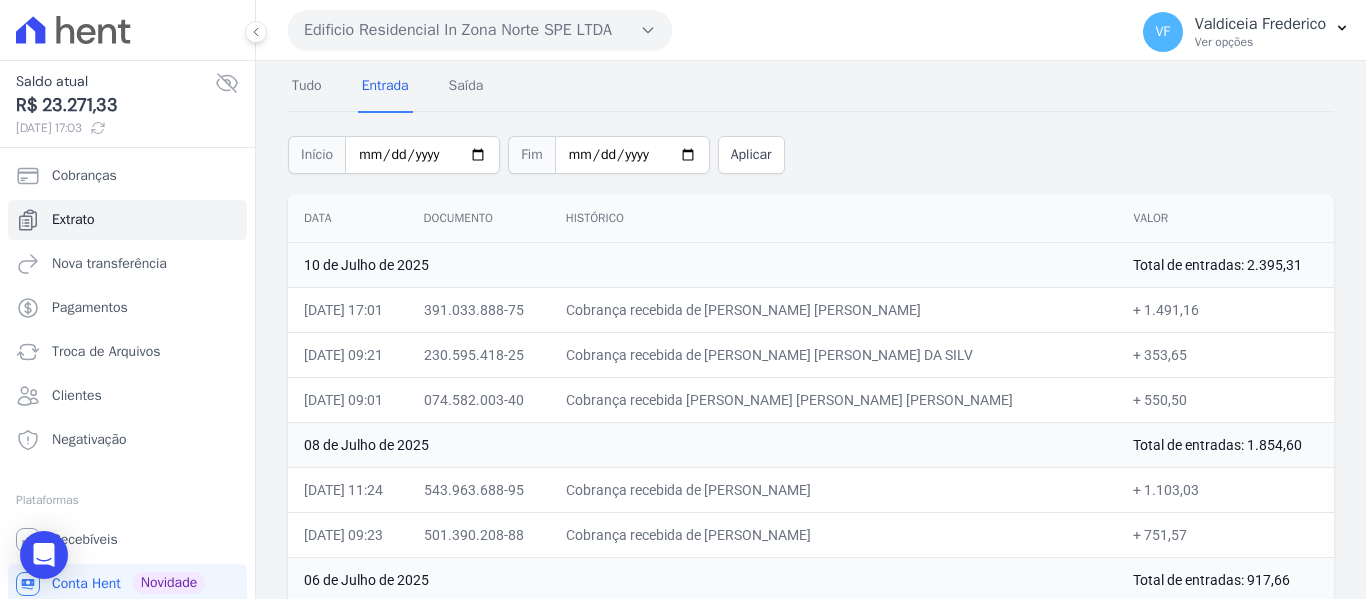 click on "Cobrança recebida de [PERSON_NAME] [PERSON_NAME]" at bounding box center (834, 309) 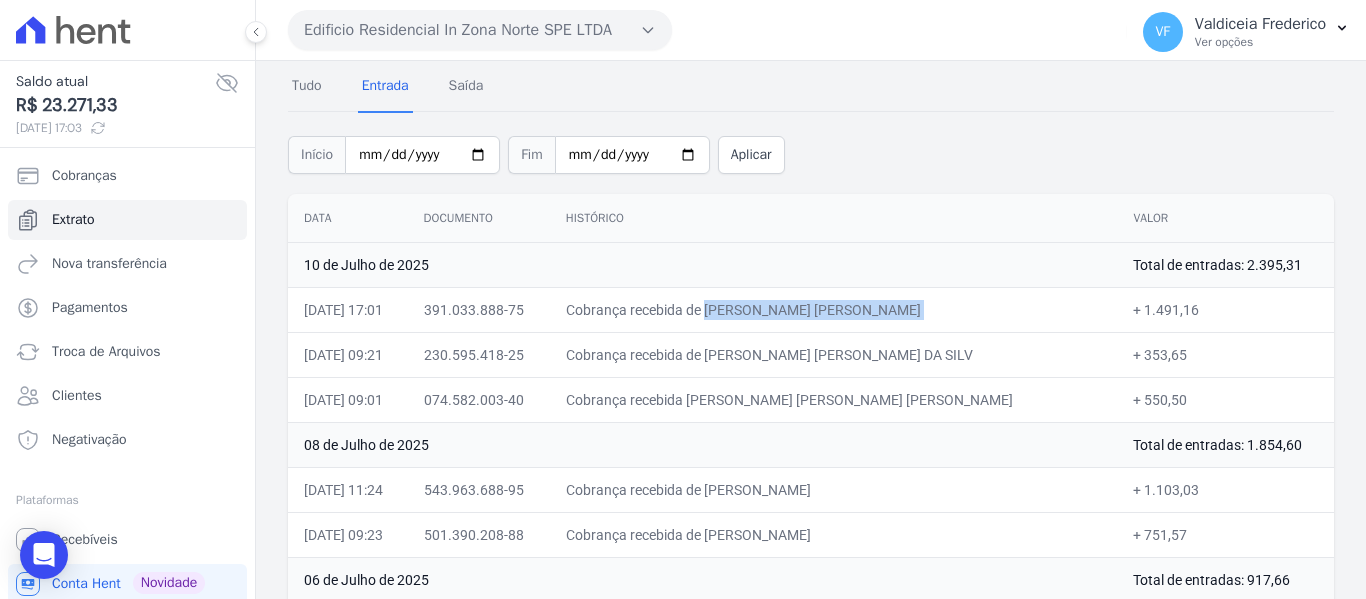 click on "Cobrança recebida de [PERSON_NAME] [PERSON_NAME]" at bounding box center (834, 309) 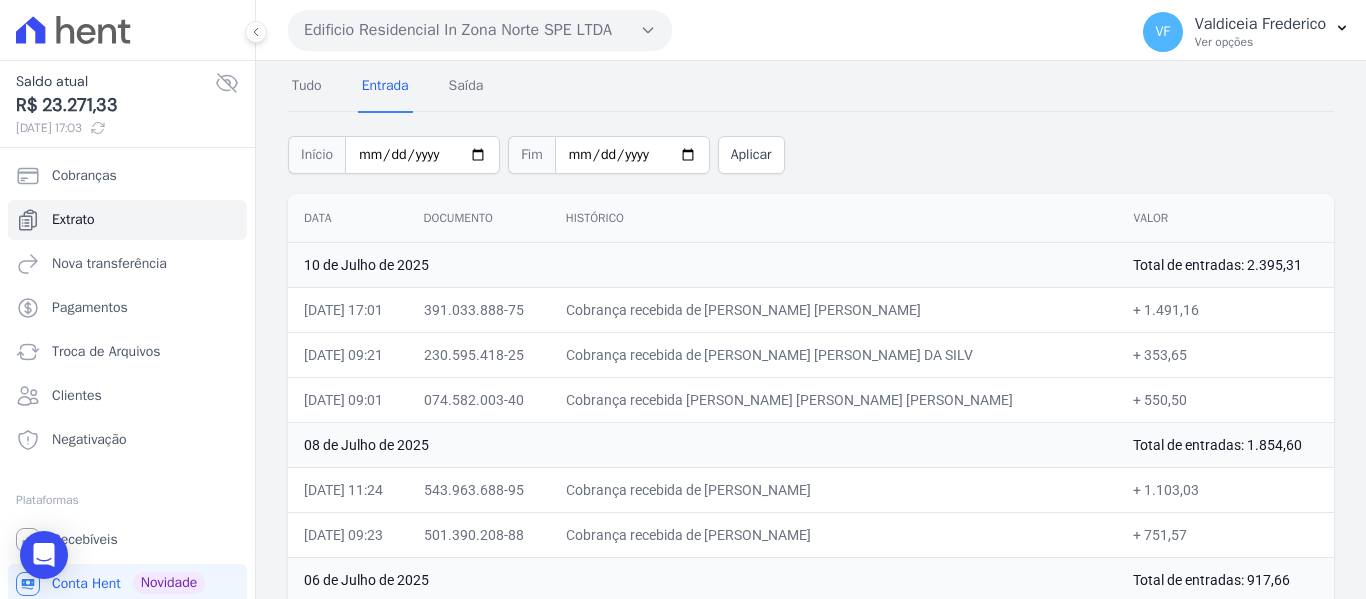 click on "Cobrança recebida de [PERSON_NAME] [PERSON_NAME]" at bounding box center (834, 309) 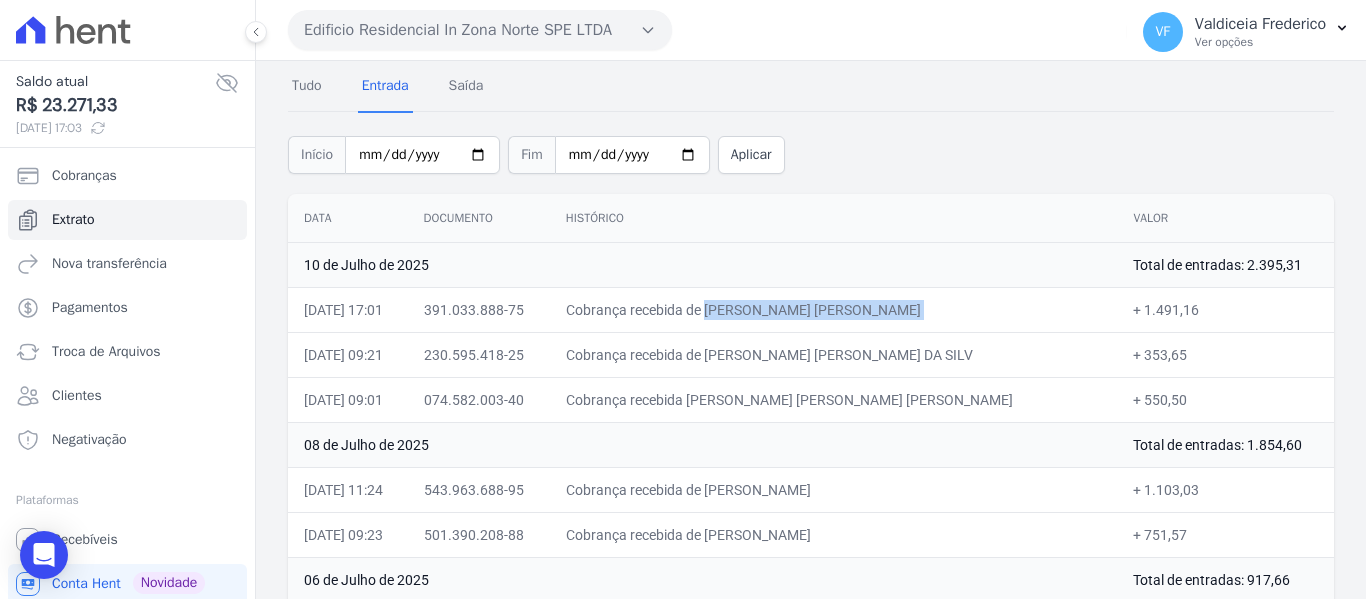 click on "Cobrança recebida de [PERSON_NAME] [PERSON_NAME]" at bounding box center (834, 309) 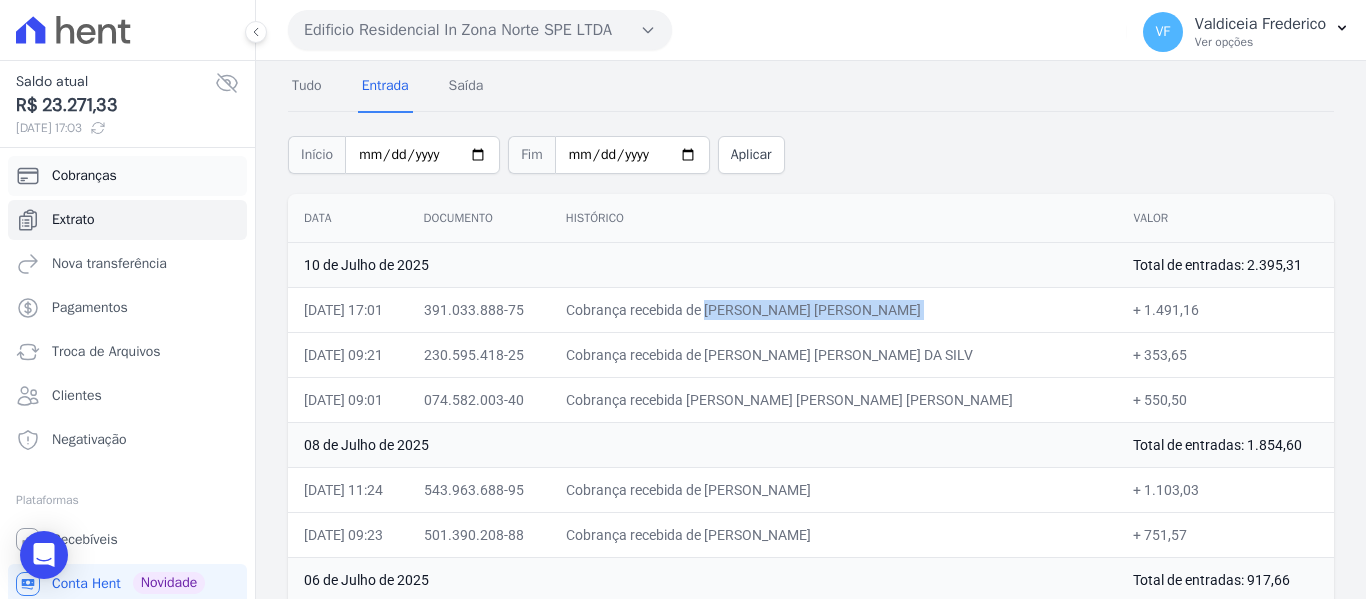 click on "Cobranças" at bounding box center [84, 176] 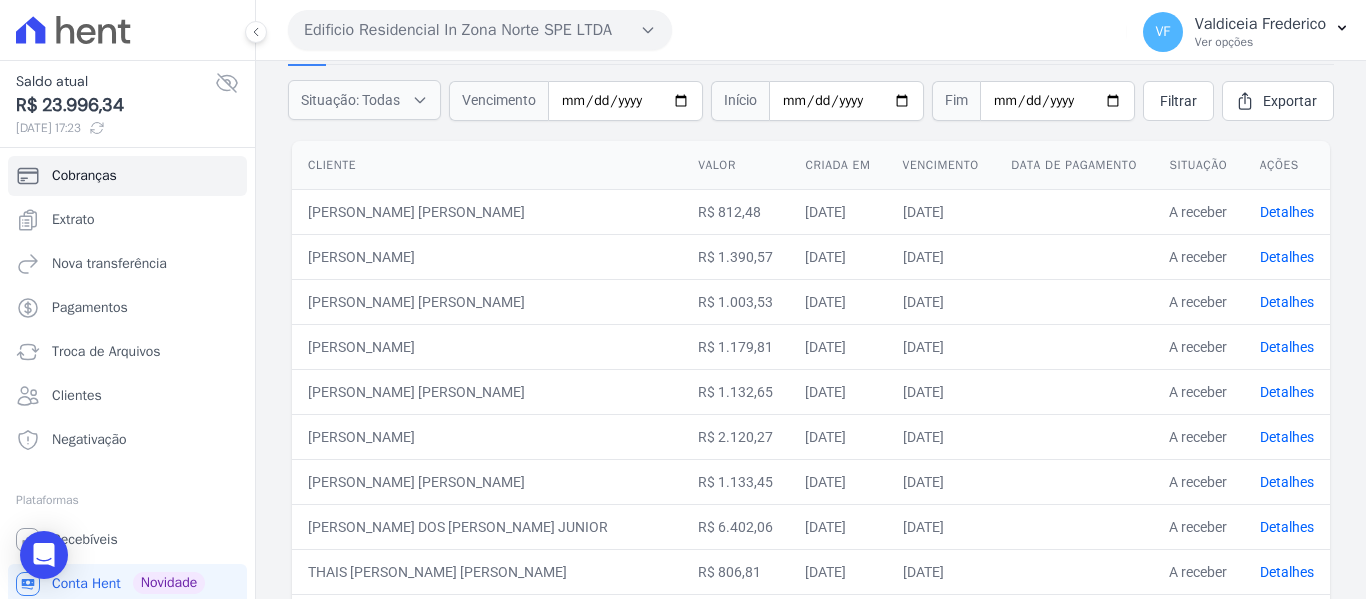 scroll, scrollTop: 200, scrollLeft: 0, axis: vertical 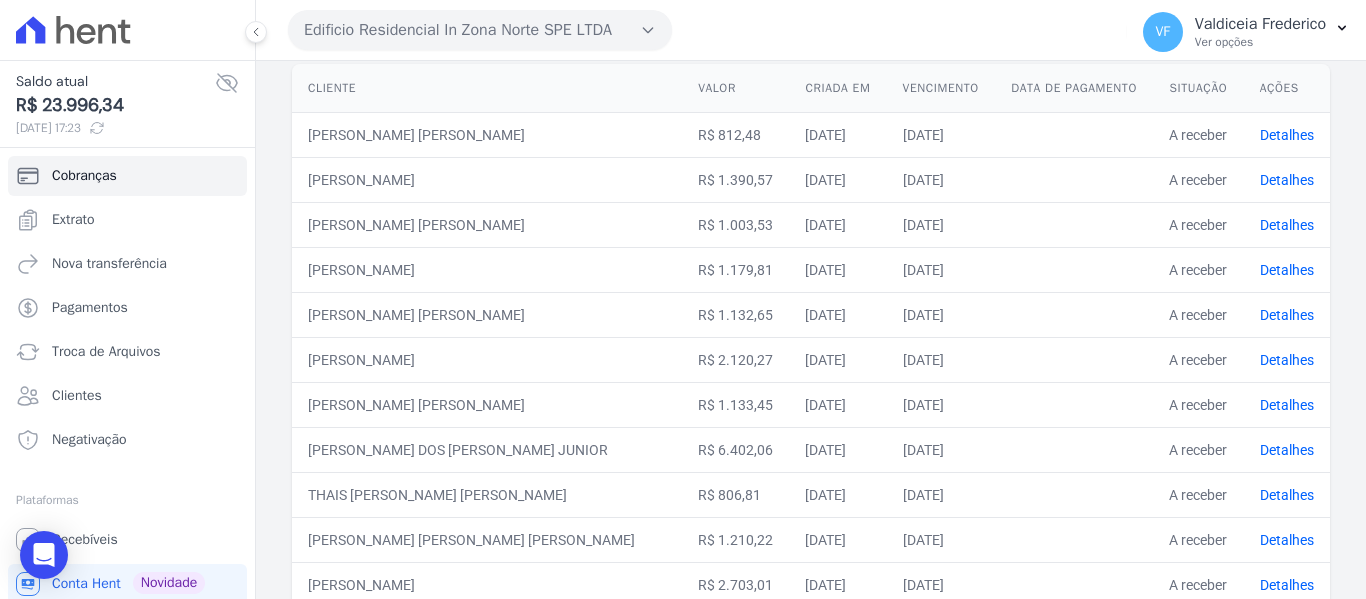 click on "Criada em" at bounding box center [837, 88] 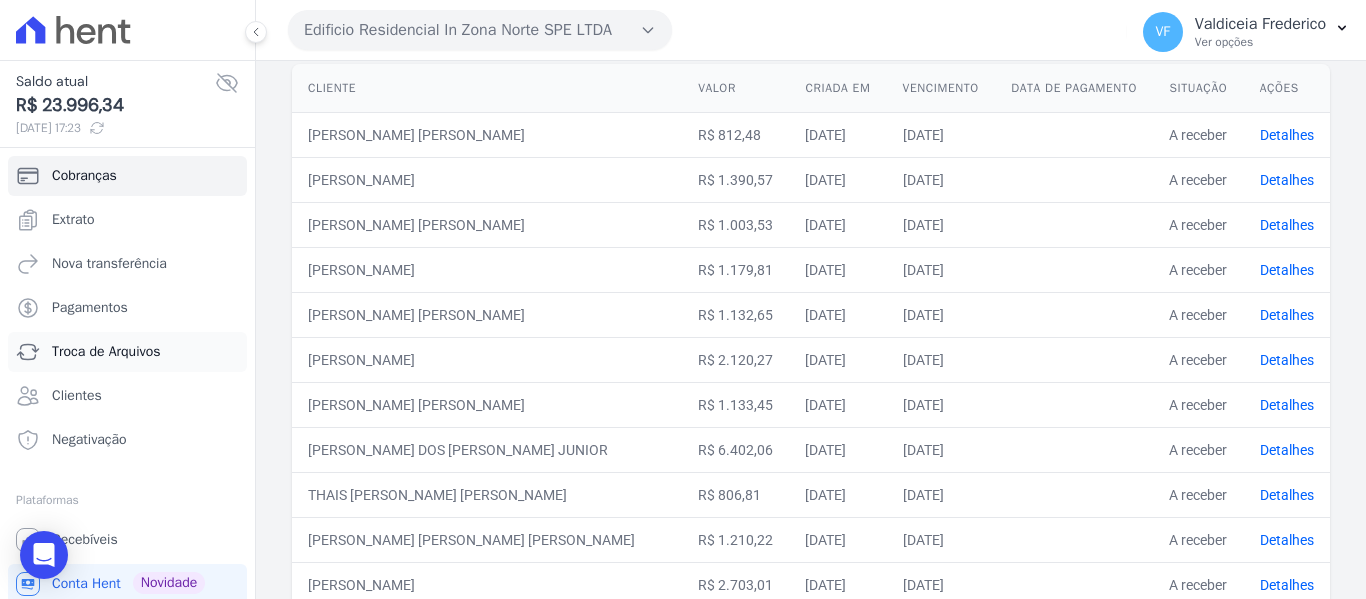 click on "Troca de Arquivos" at bounding box center (106, 352) 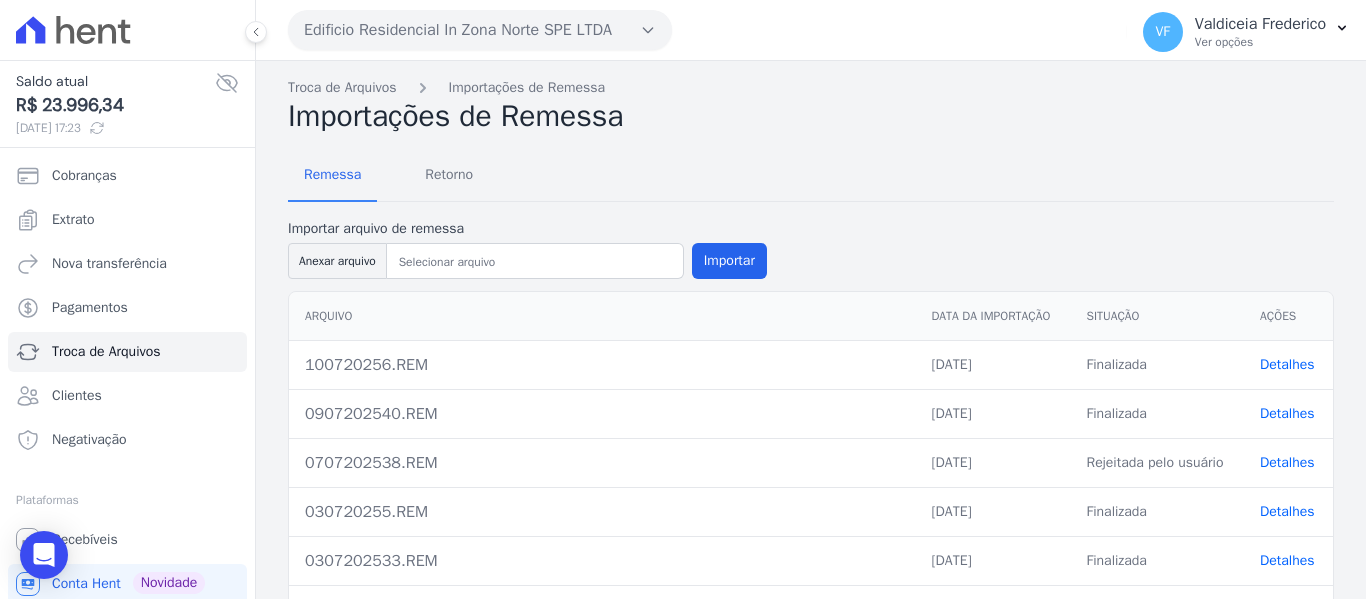 click on "Detalhes" at bounding box center [1287, 364] 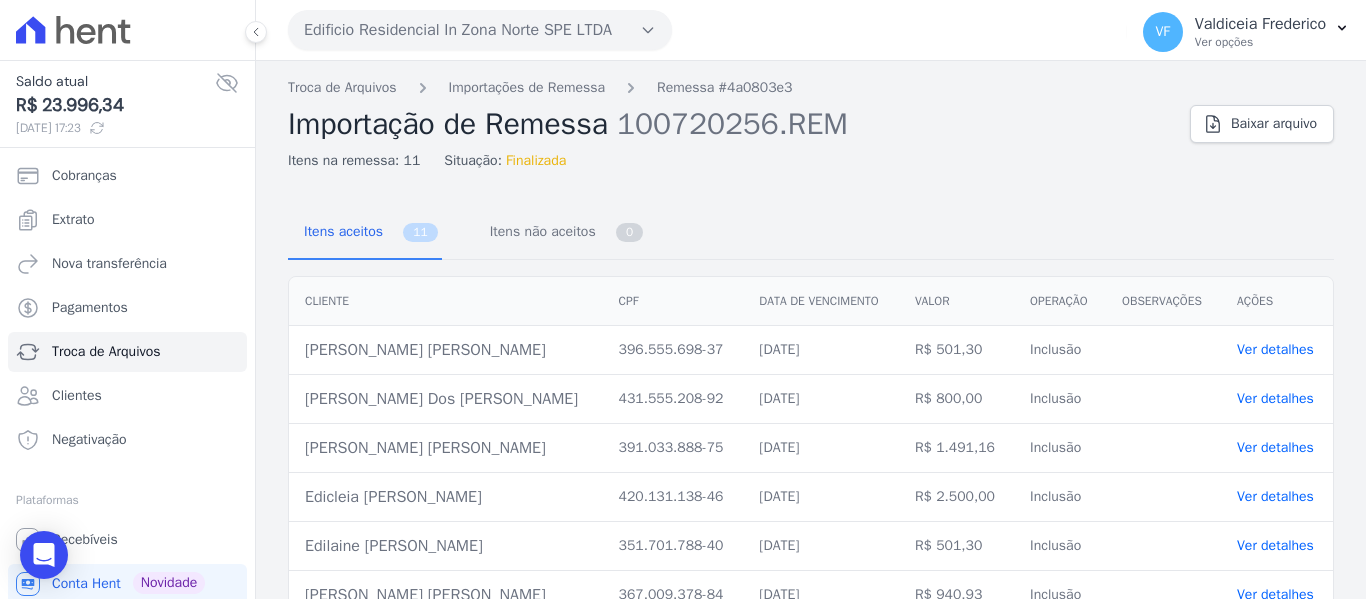click on "Cliente" at bounding box center [446, 301] 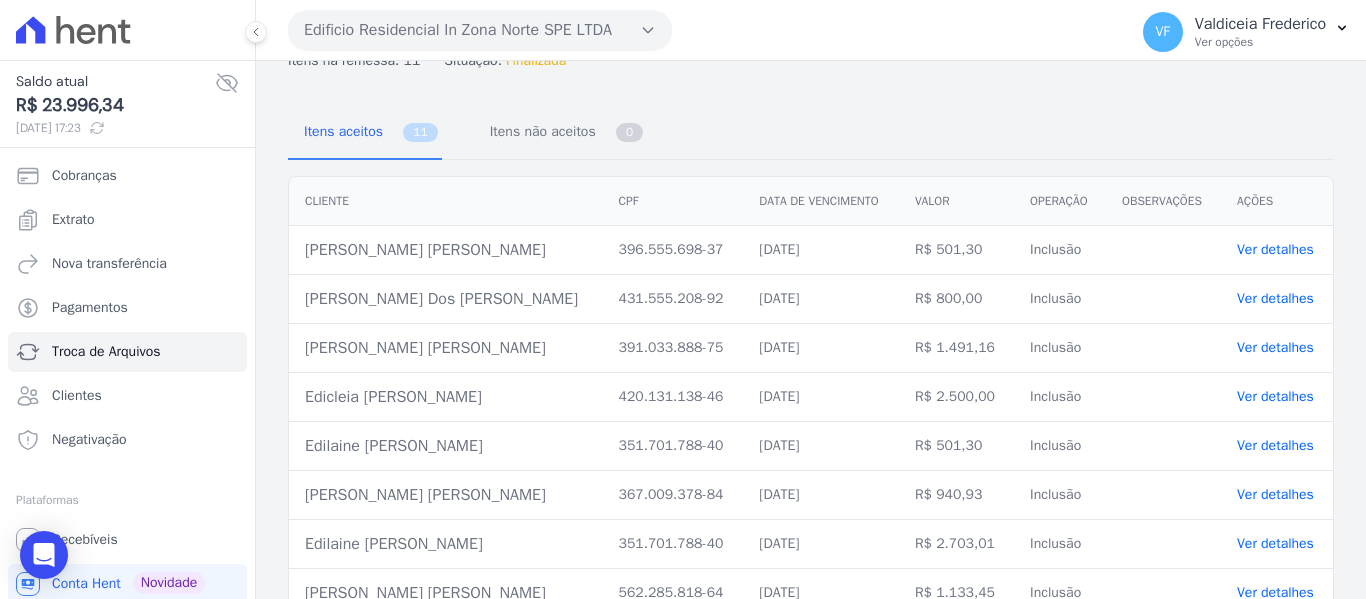 click on "Ver detalhes" at bounding box center (1275, 347) 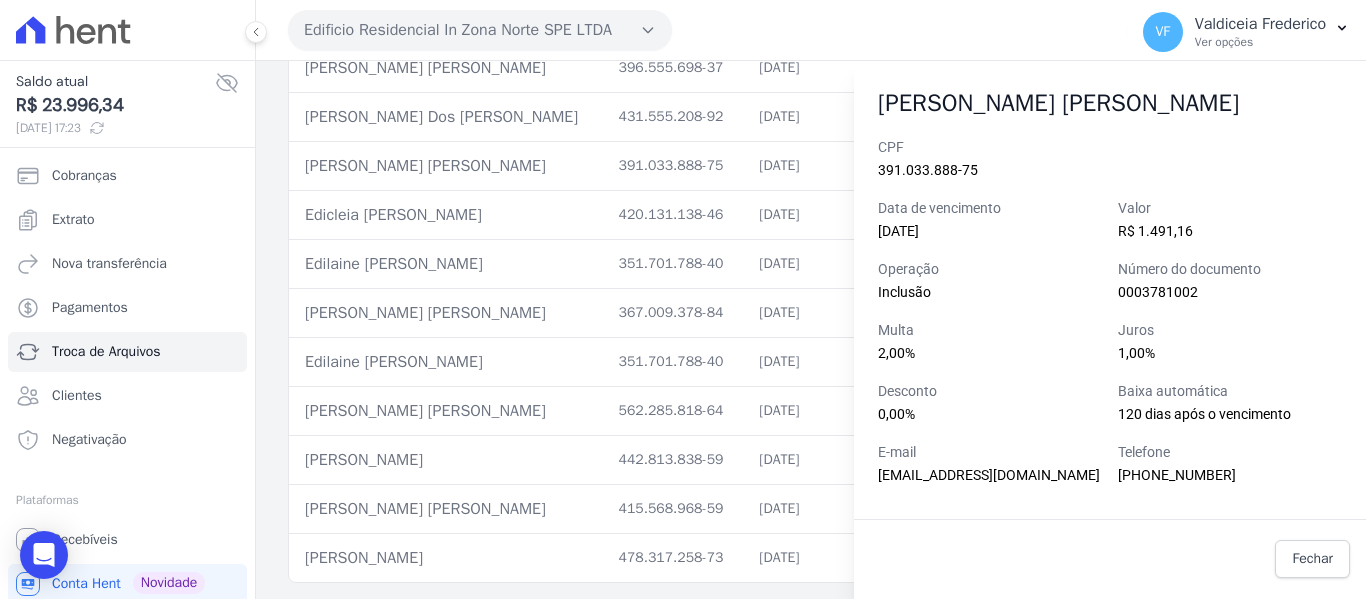 scroll, scrollTop: 0, scrollLeft: 0, axis: both 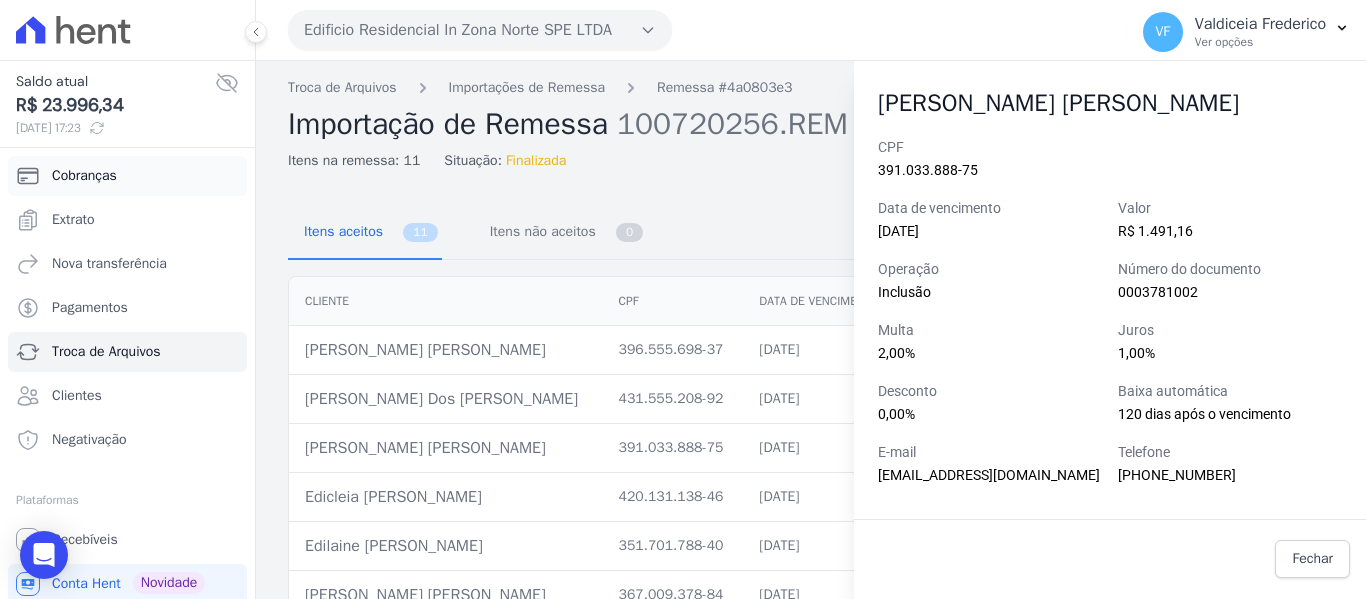 click on "Cobranças" at bounding box center [84, 176] 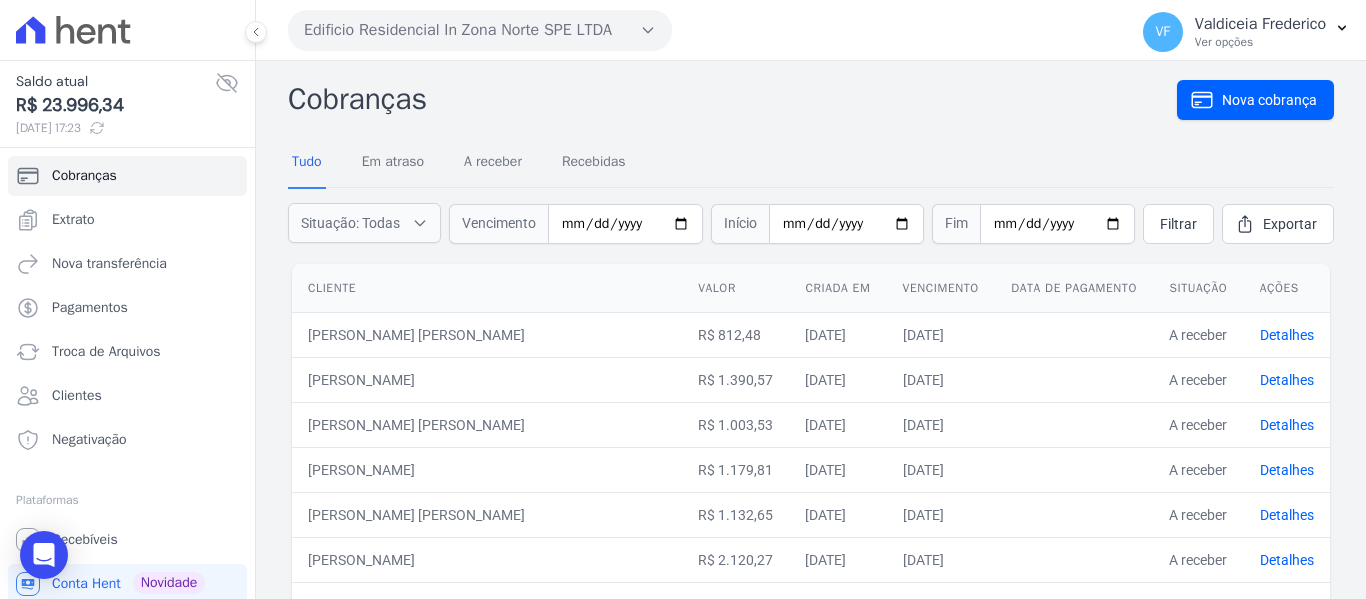click on "Criada em" at bounding box center [837, 288] 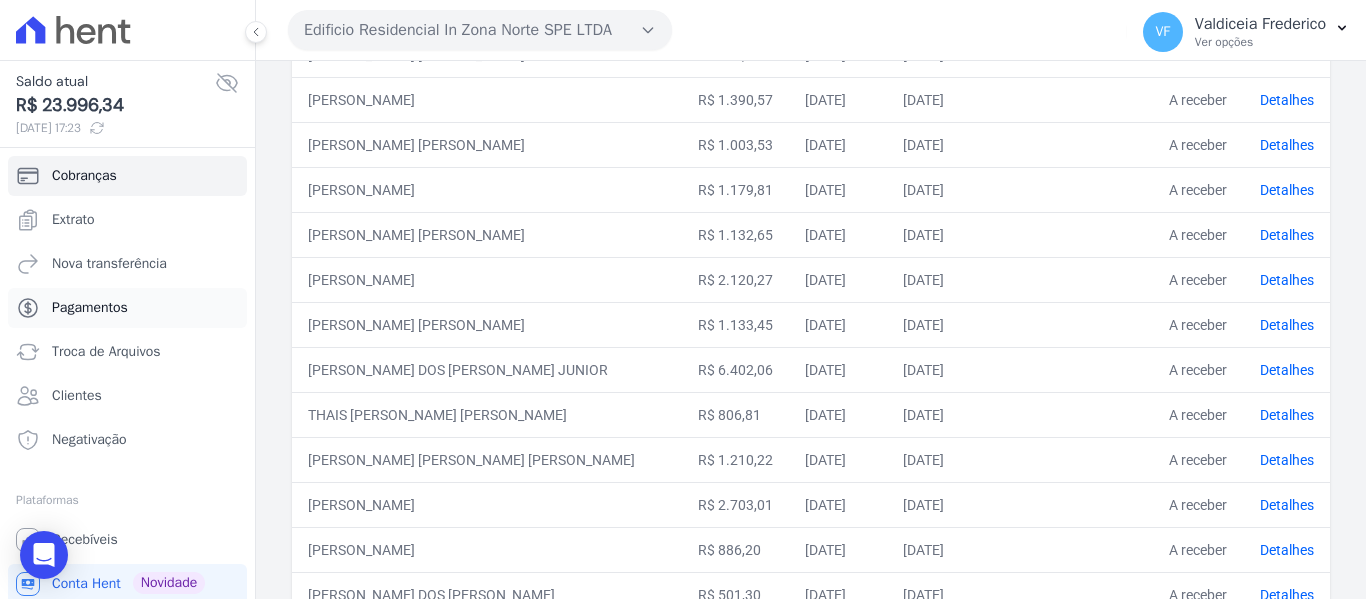 scroll, scrollTop: 300, scrollLeft: 0, axis: vertical 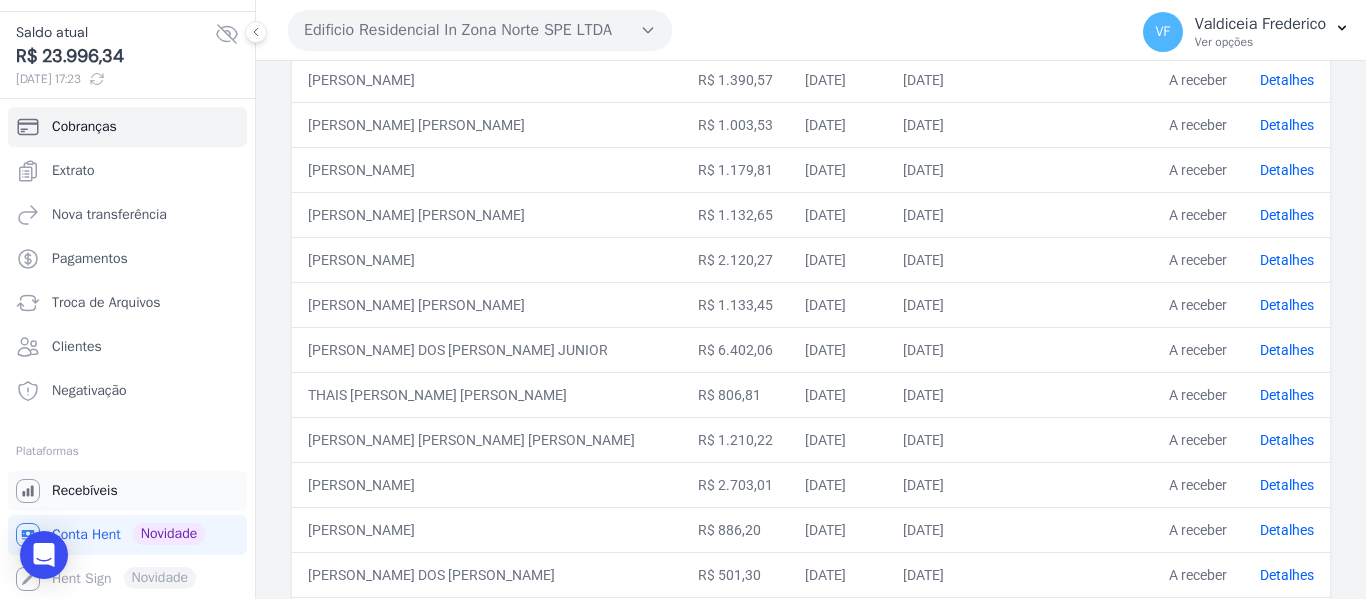 click on "Recebíveis" at bounding box center [85, 491] 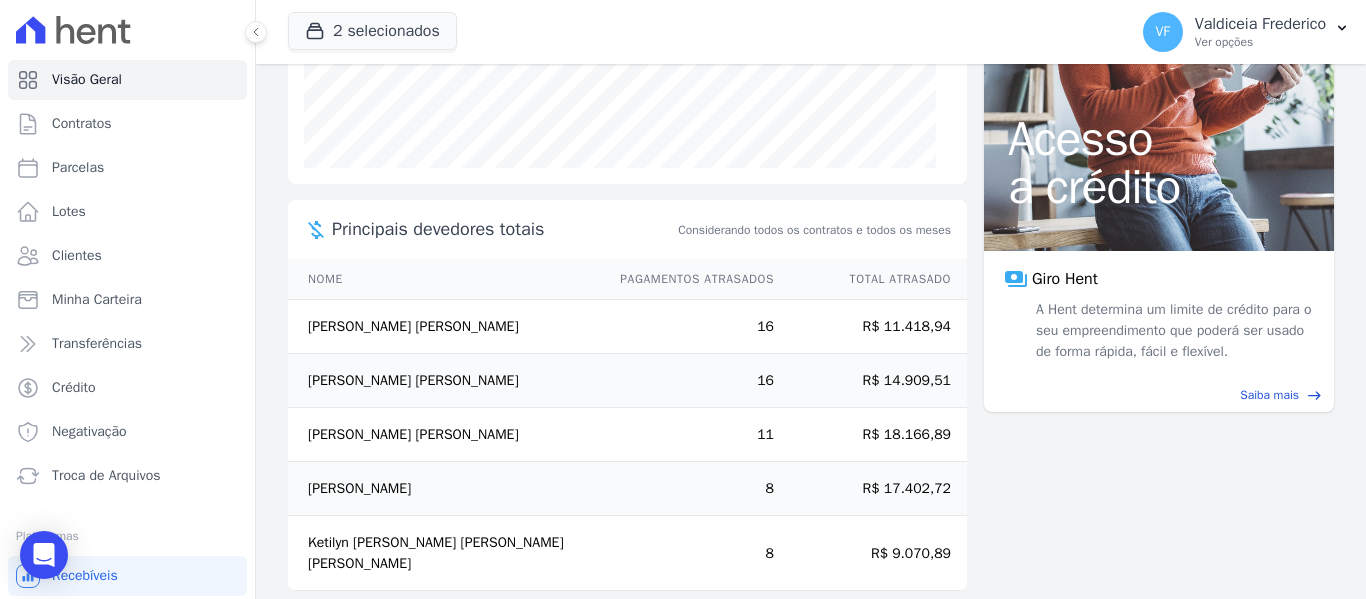 scroll, scrollTop: 422, scrollLeft: 0, axis: vertical 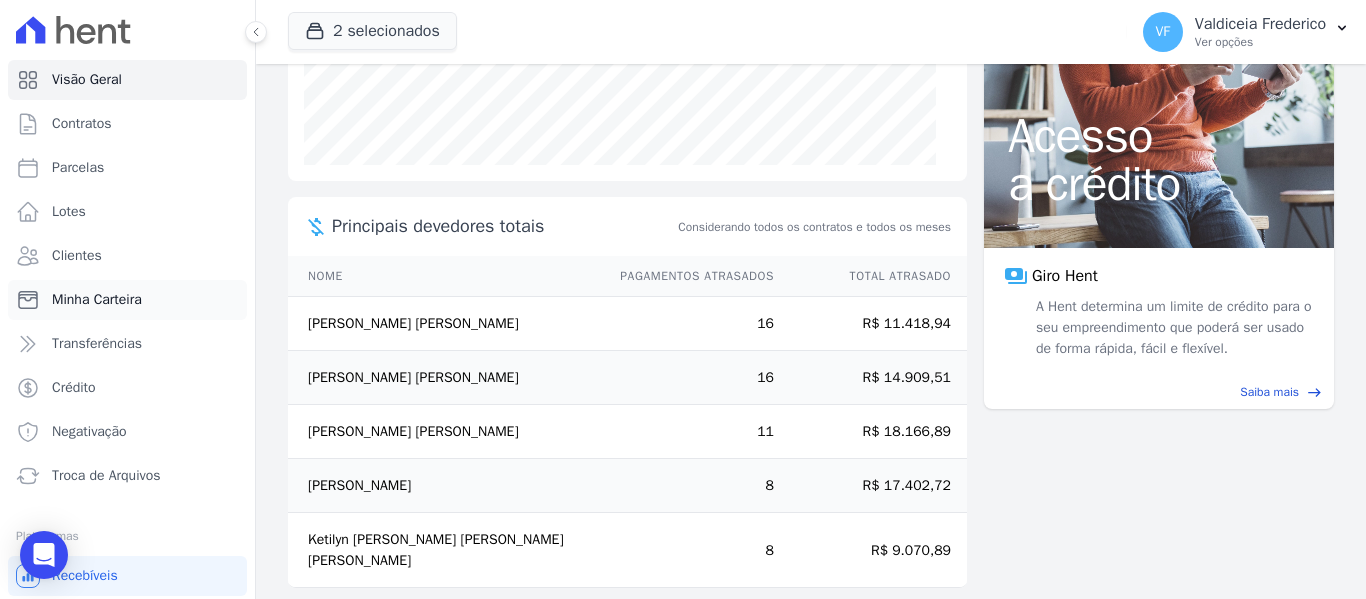 click on "Minha Carteira" at bounding box center (97, 300) 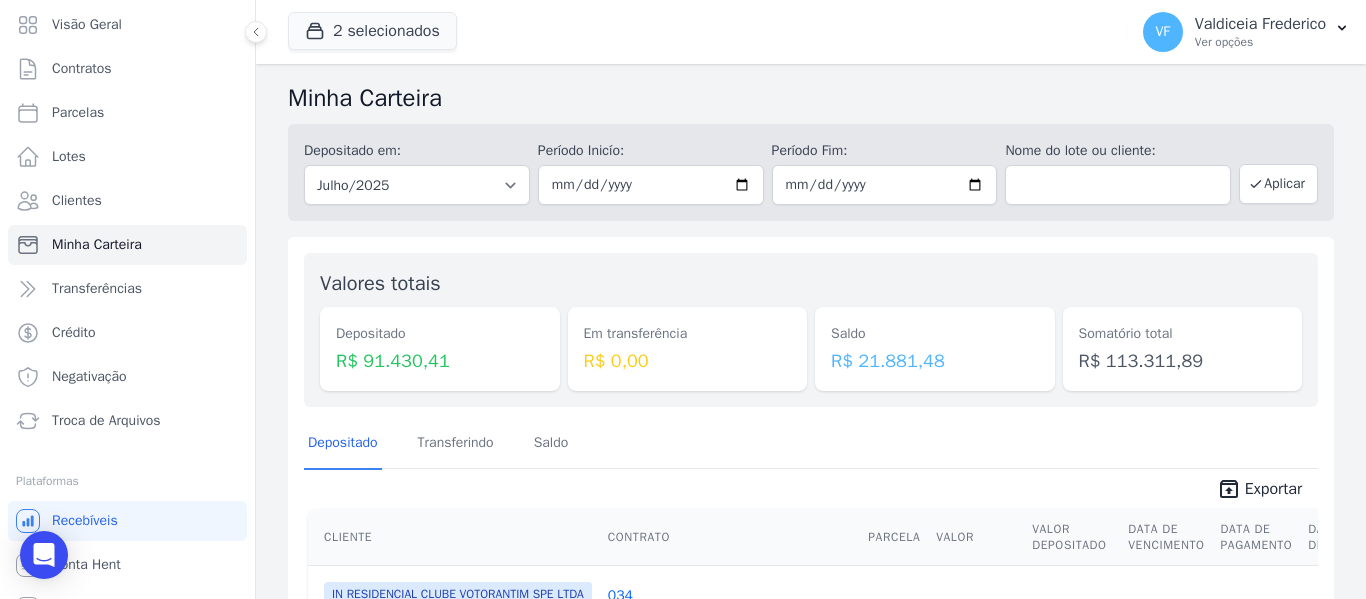 scroll, scrollTop: 85, scrollLeft: 0, axis: vertical 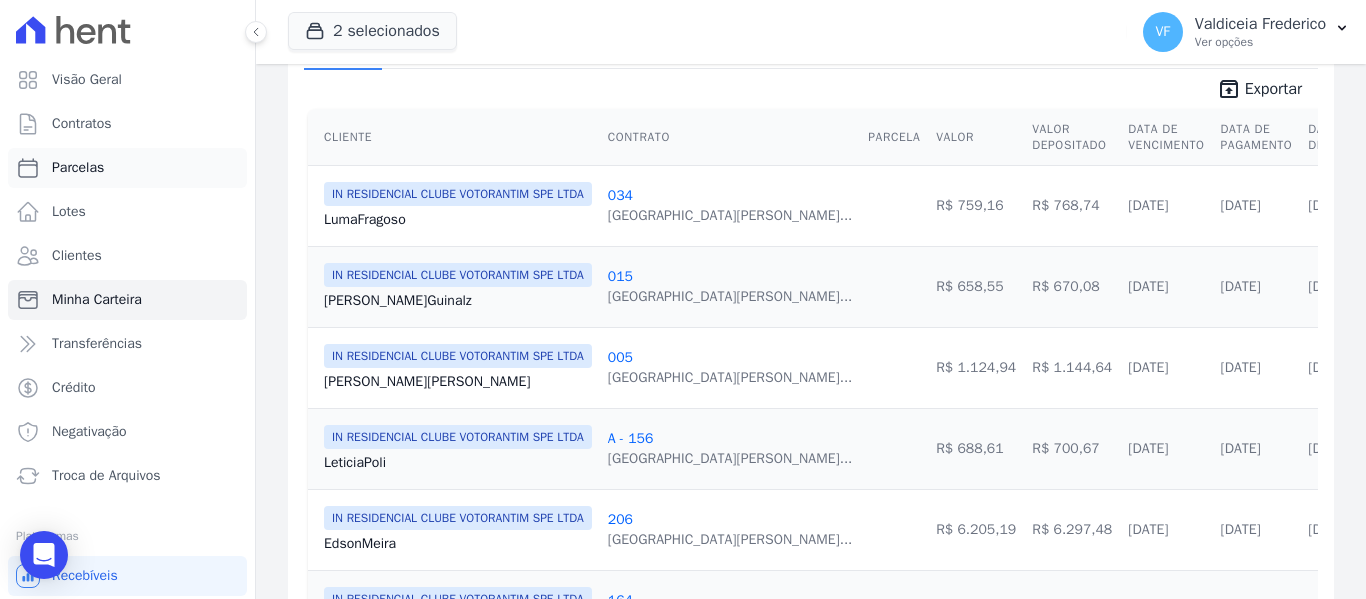 click on "Parcelas" at bounding box center (78, 168) 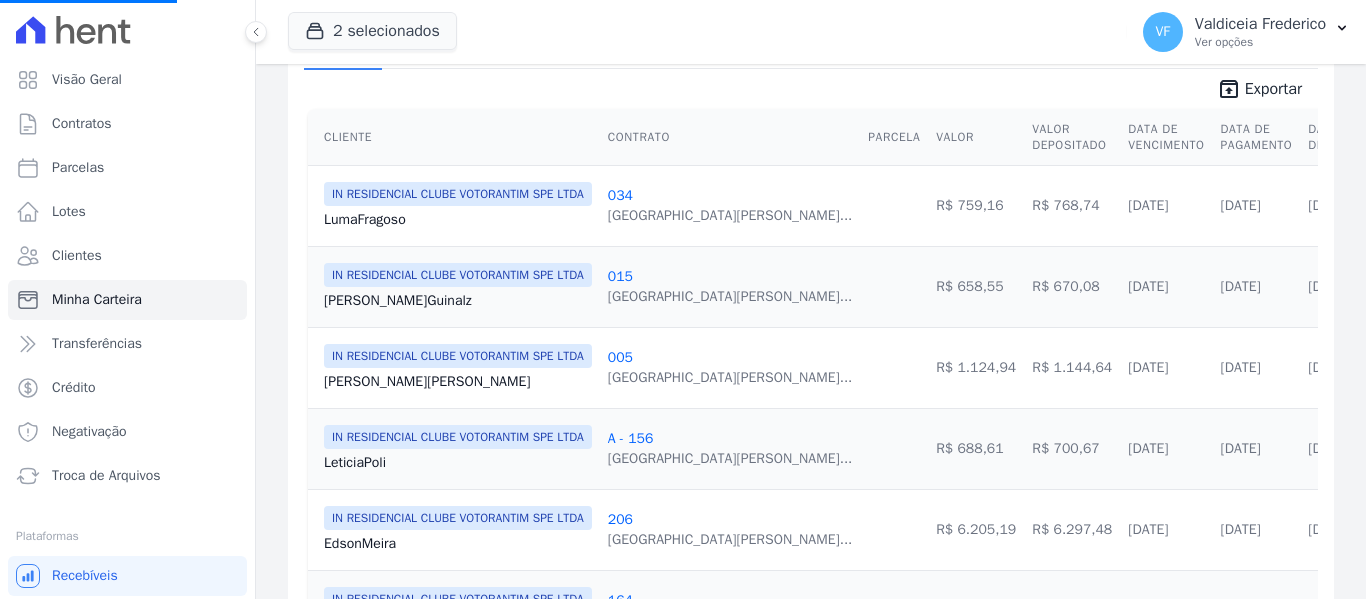 select 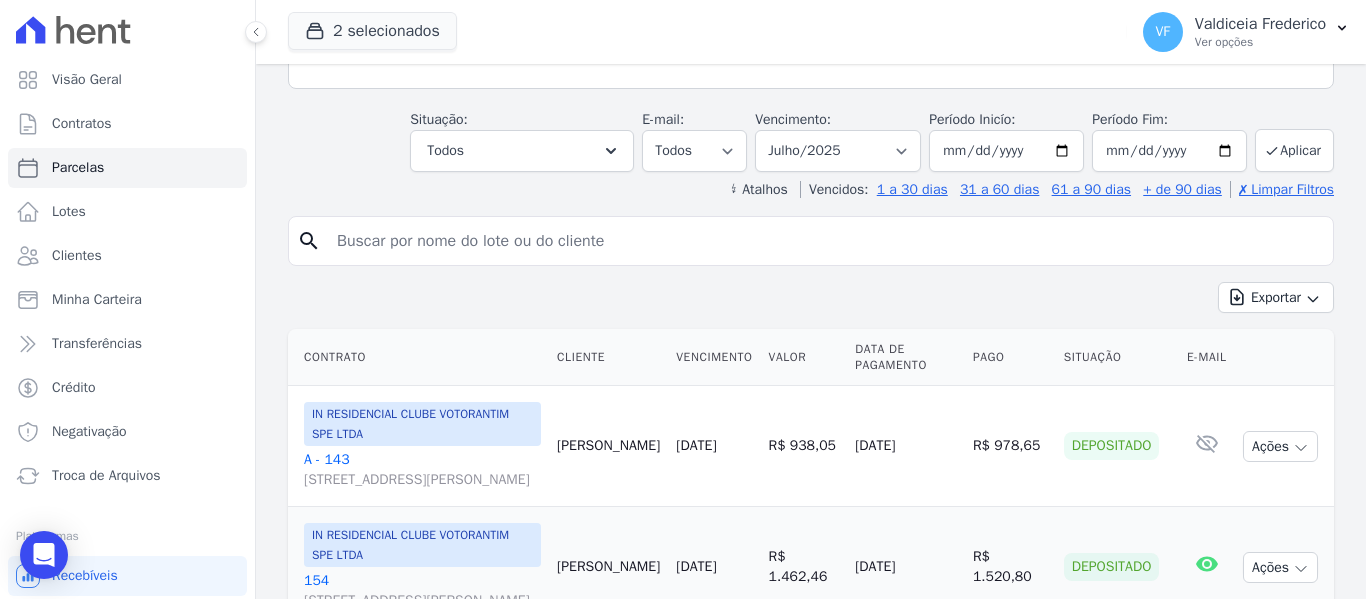 scroll, scrollTop: 300, scrollLeft: 0, axis: vertical 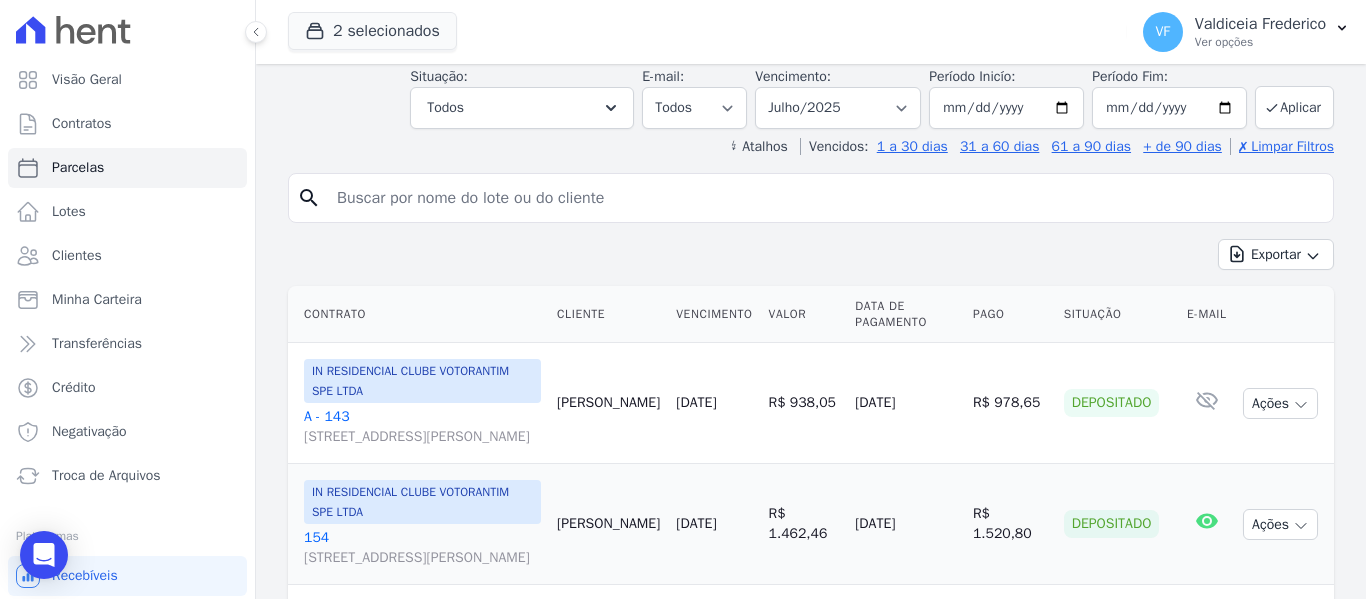 click on "search
Exportar
Exportar PDF
Exportar CSV
Contrato
Cliente
Vencimento
[GEOGRAPHIC_DATA]
Data de Pagamento
Pago
Situação
E-mail" at bounding box center (811, 1836) 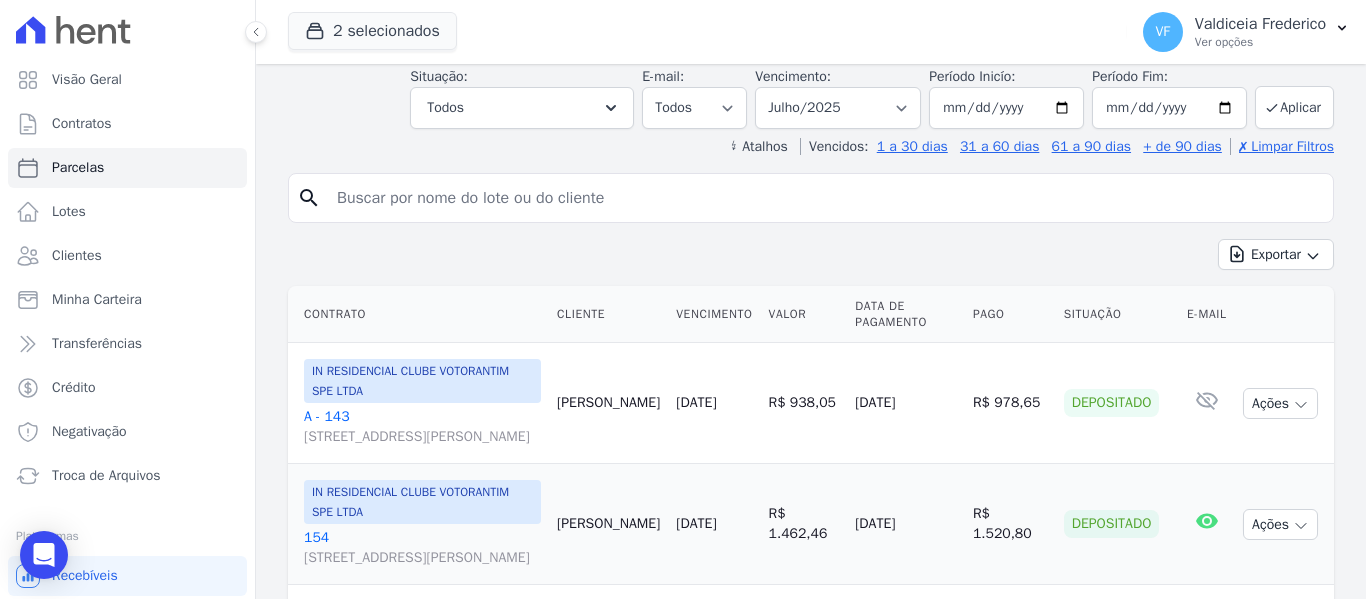 click at bounding box center [825, 198] 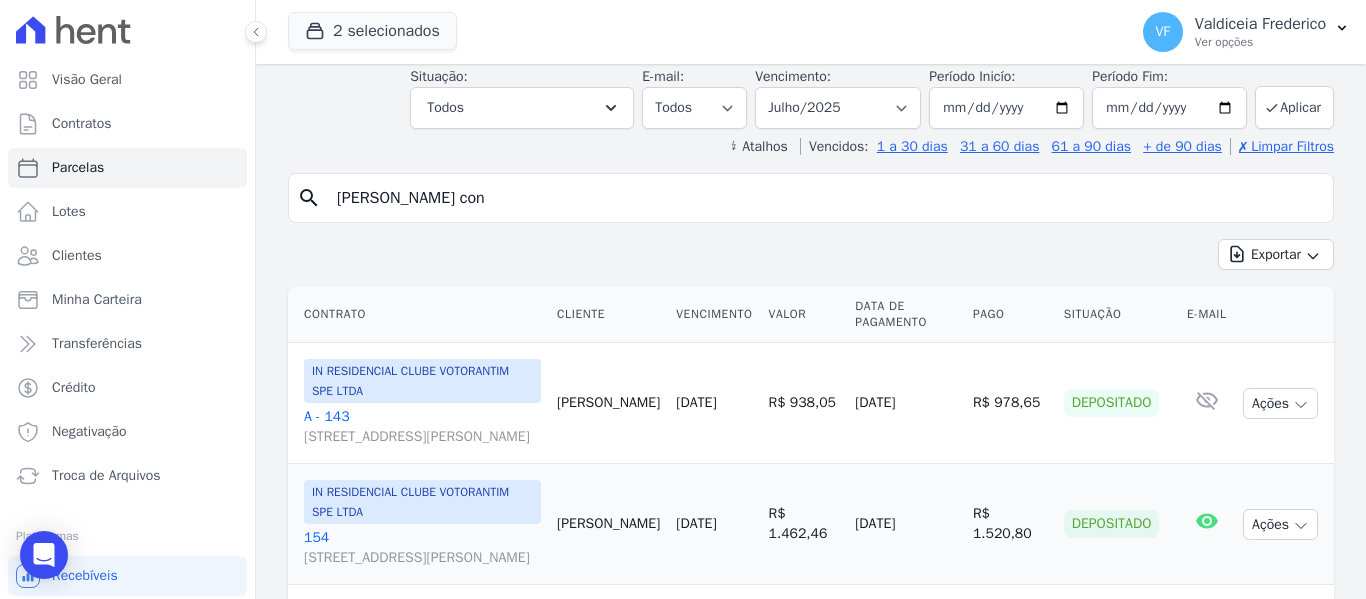 type on "[PERSON_NAME] con" 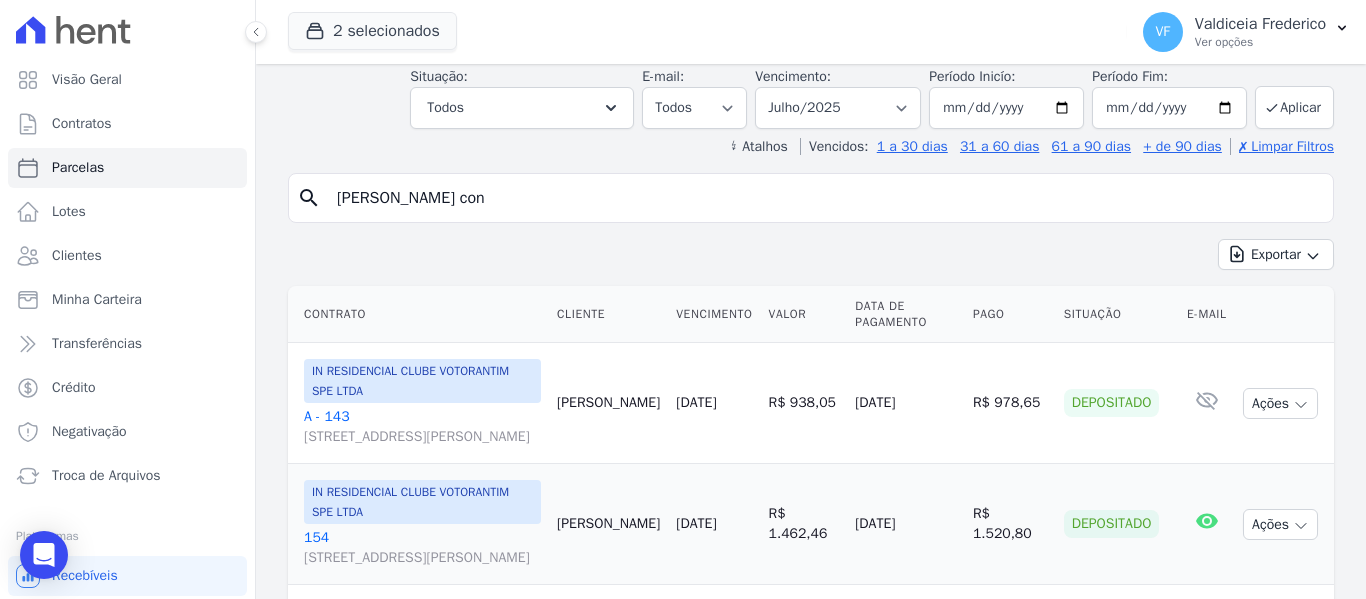 type 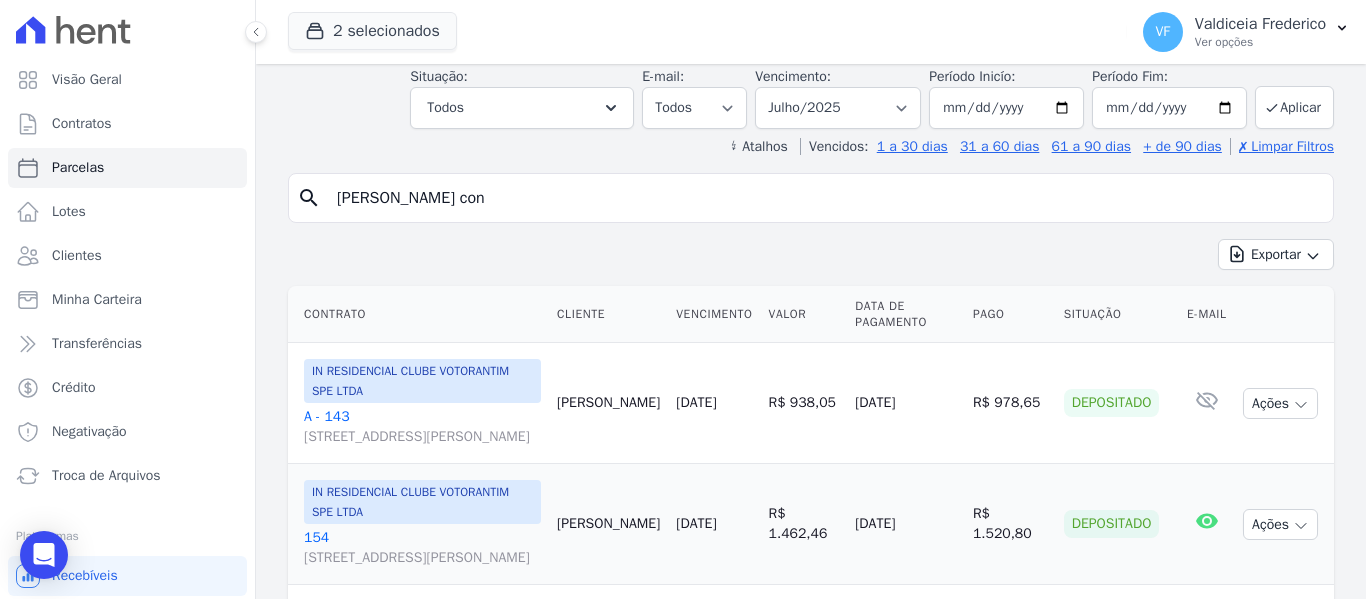 click on "[PERSON_NAME] con" at bounding box center [825, 198] 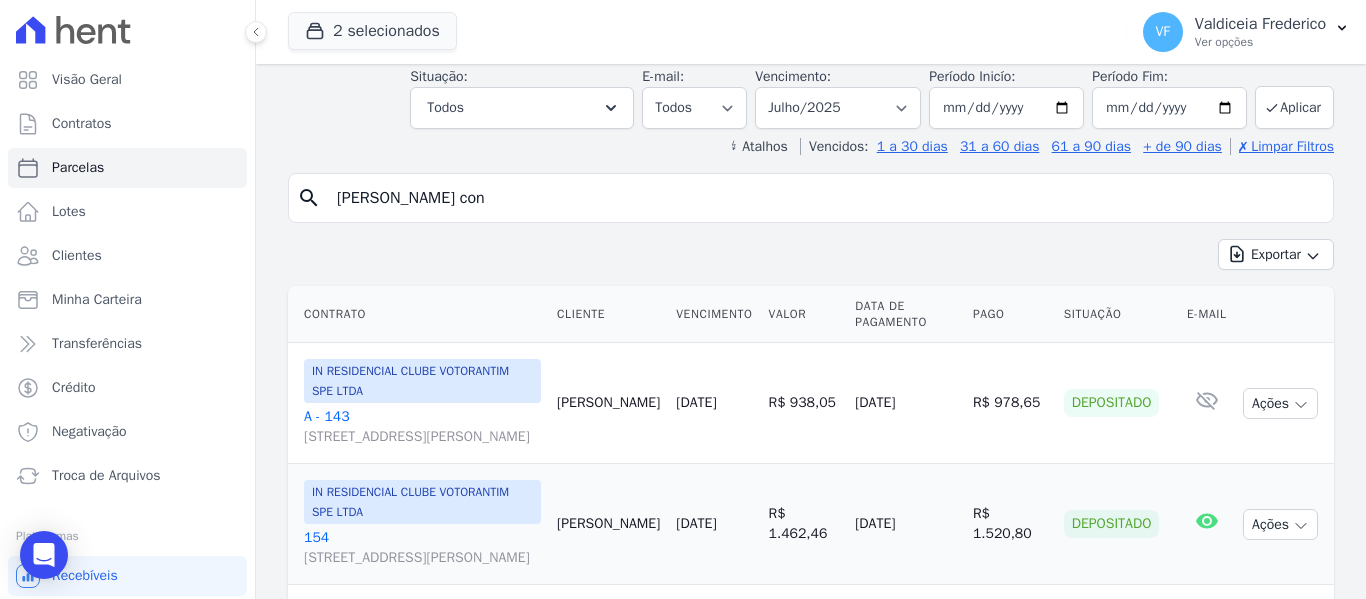 select 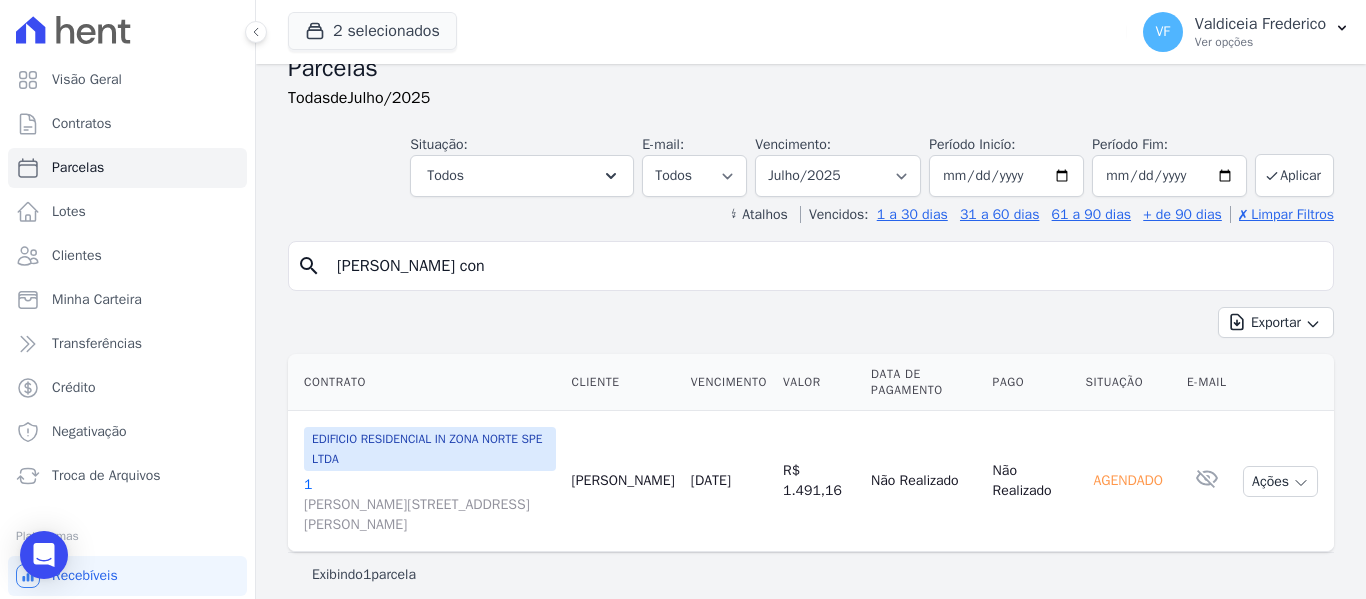 scroll, scrollTop: 44, scrollLeft: 0, axis: vertical 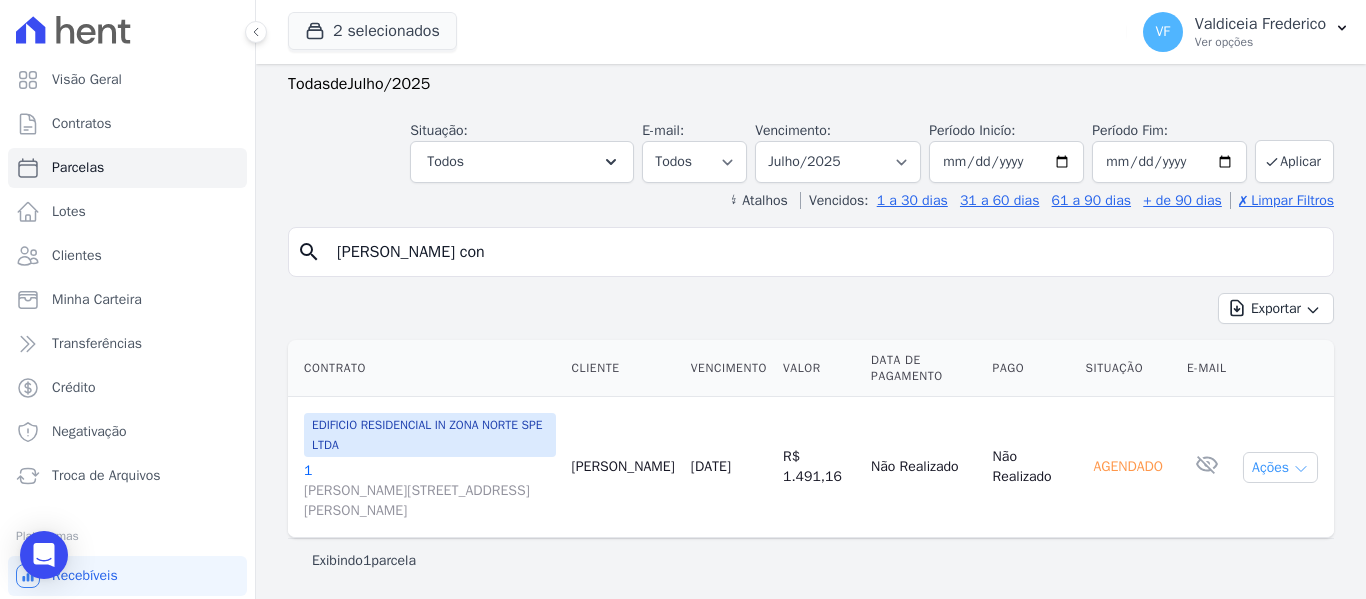 click on "Ações" at bounding box center [1280, 467] 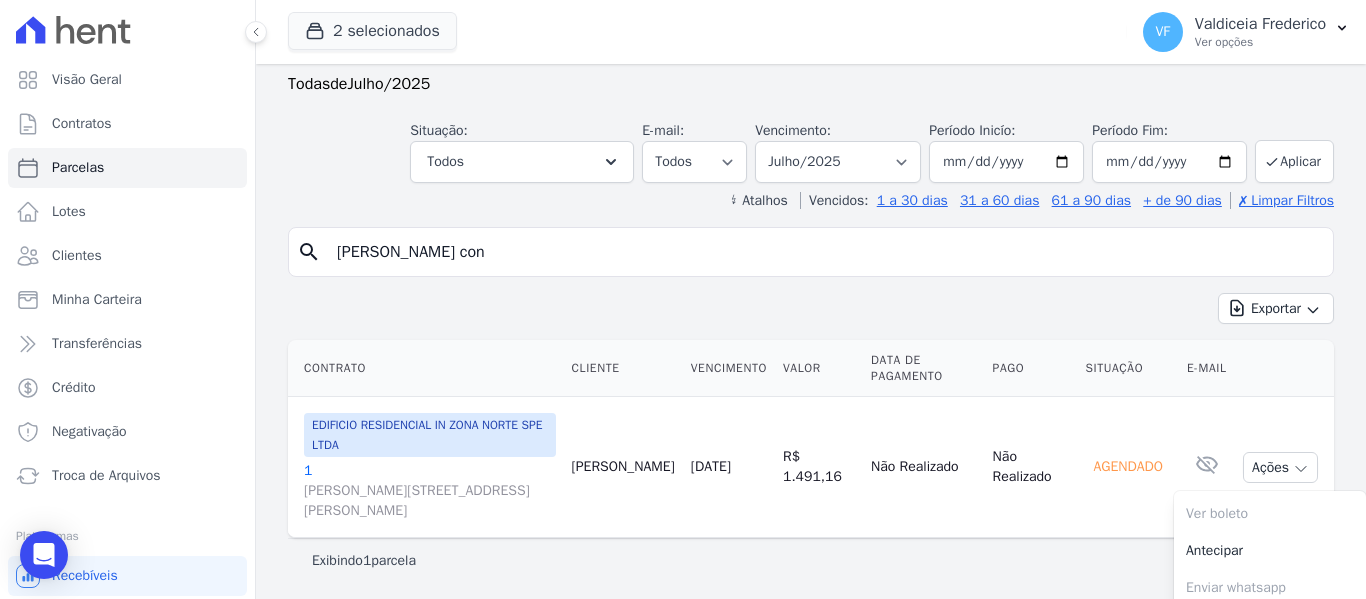 click on "[DATE]" at bounding box center (711, 466) 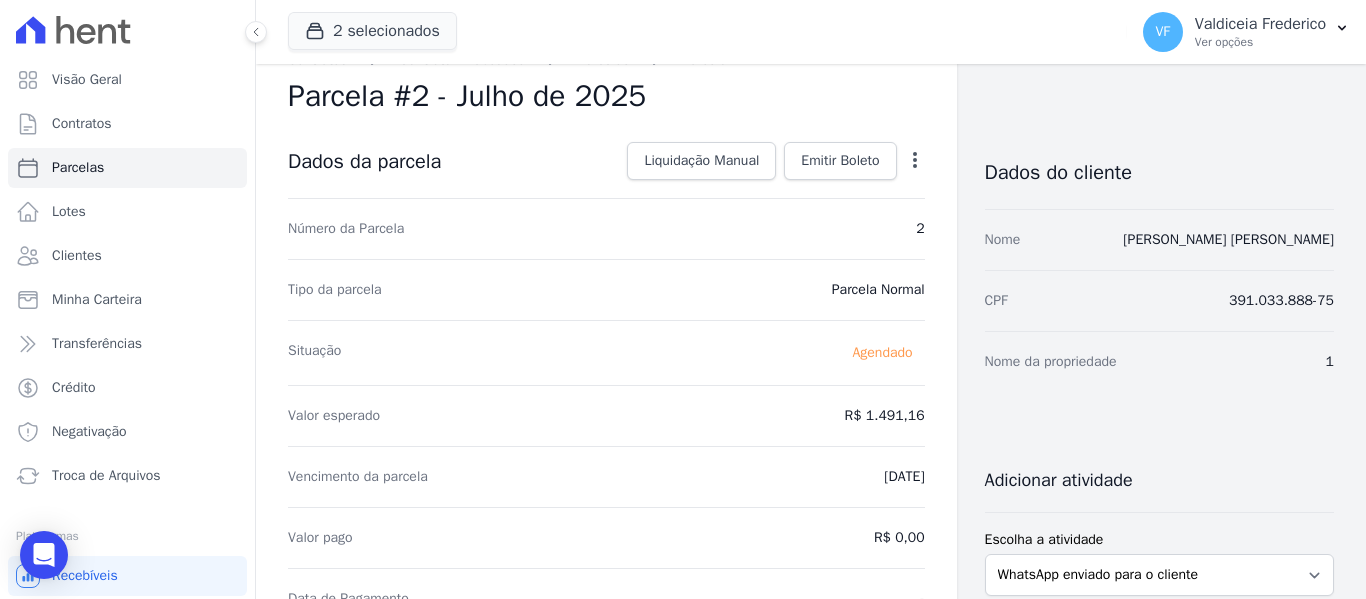 scroll, scrollTop: 0, scrollLeft: 0, axis: both 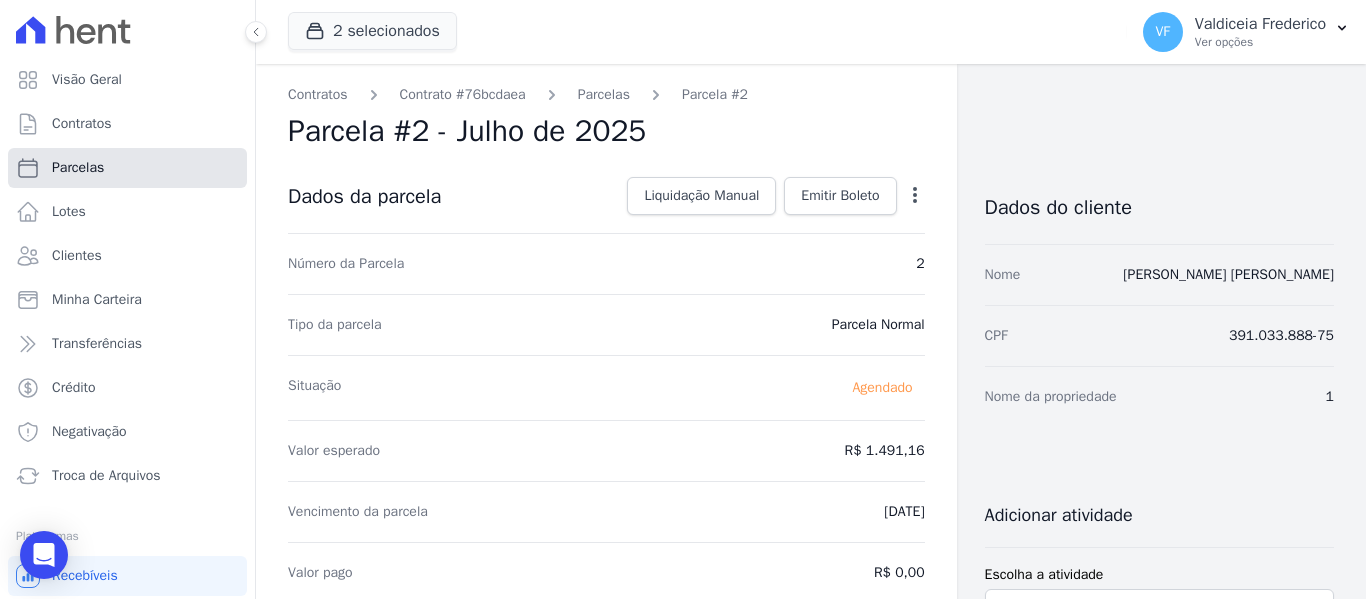 click on "Parcelas" at bounding box center [78, 168] 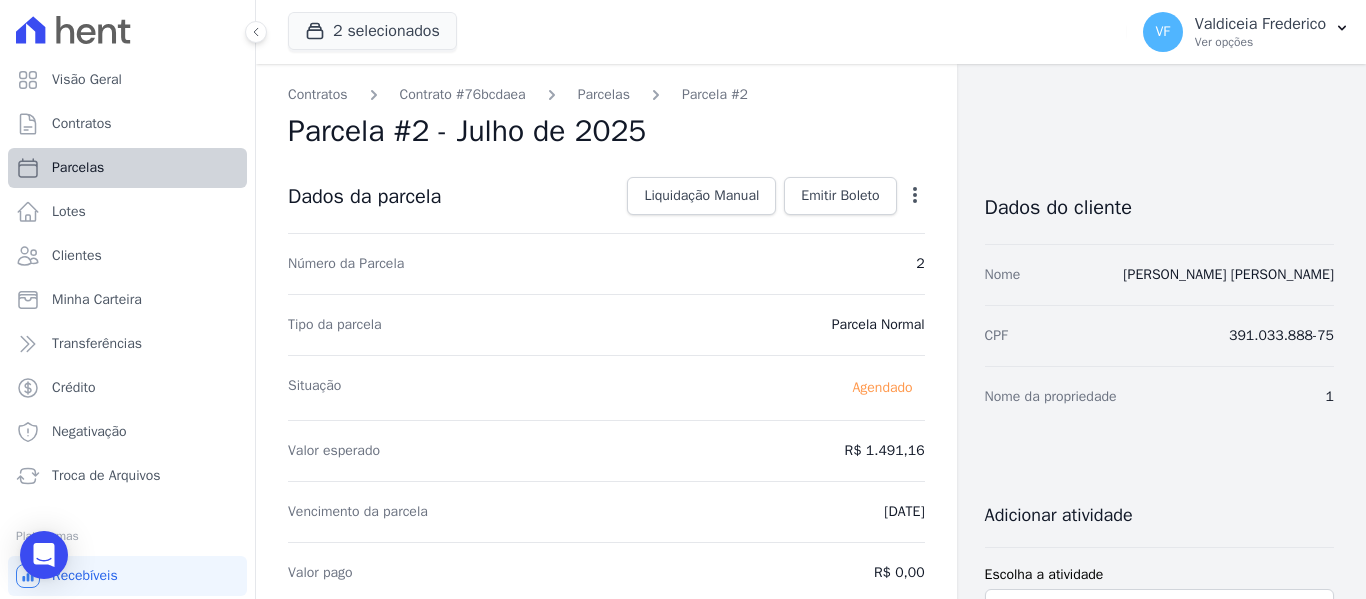 select 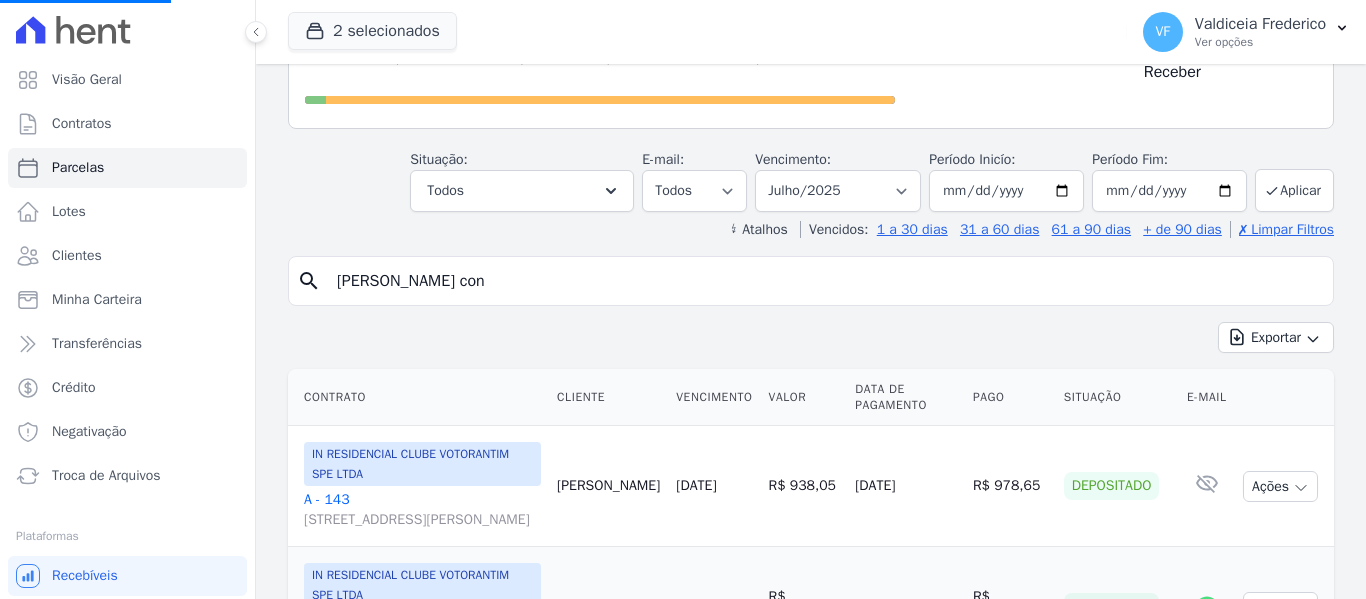 scroll, scrollTop: 4, scrollLeft: 0, axis: vertical 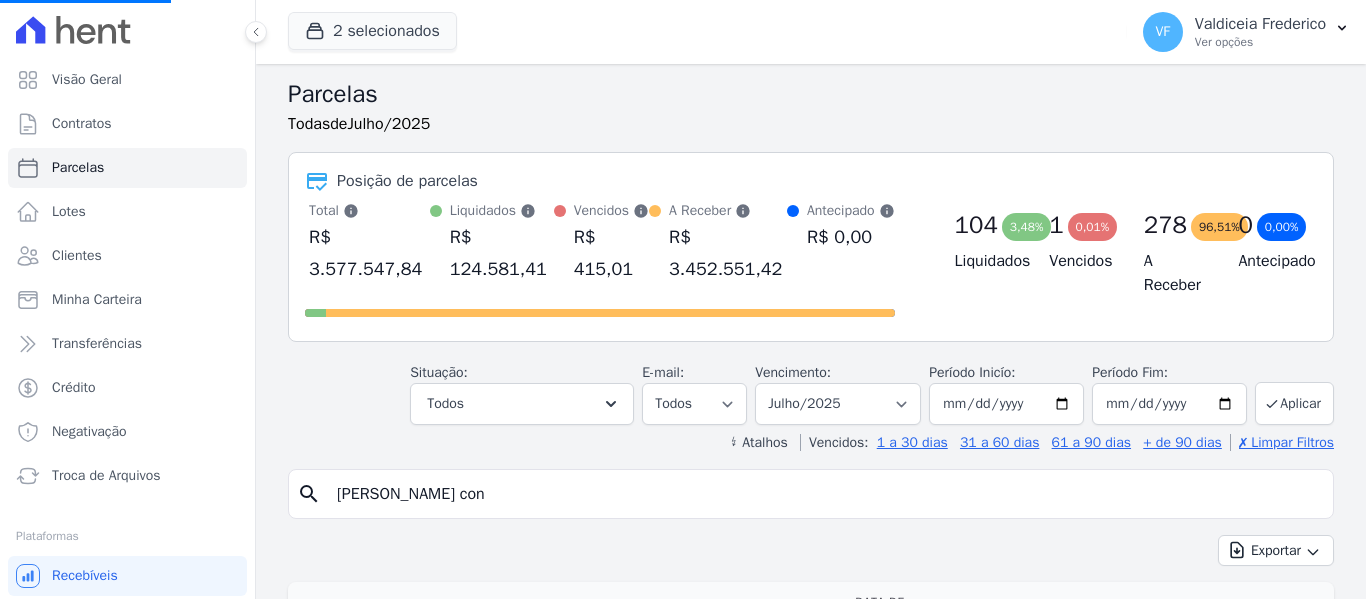 select 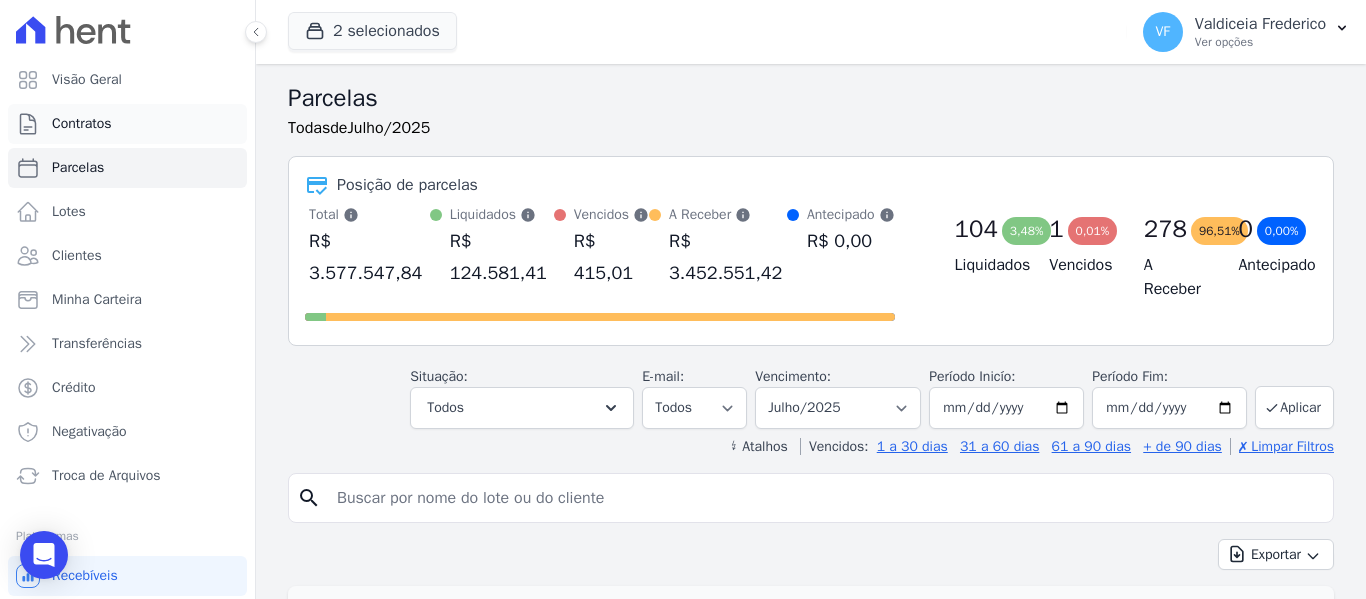 click on "Contratos" at bounding box center [127, 124] 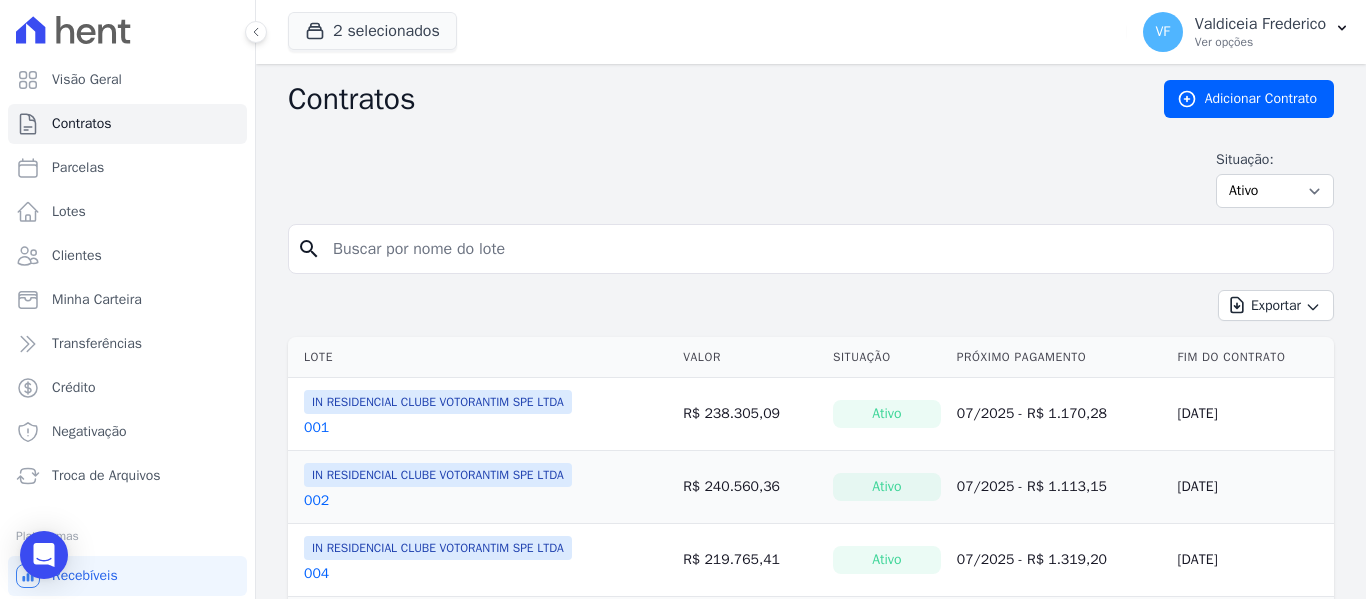 click at bounding box center (823, 249) 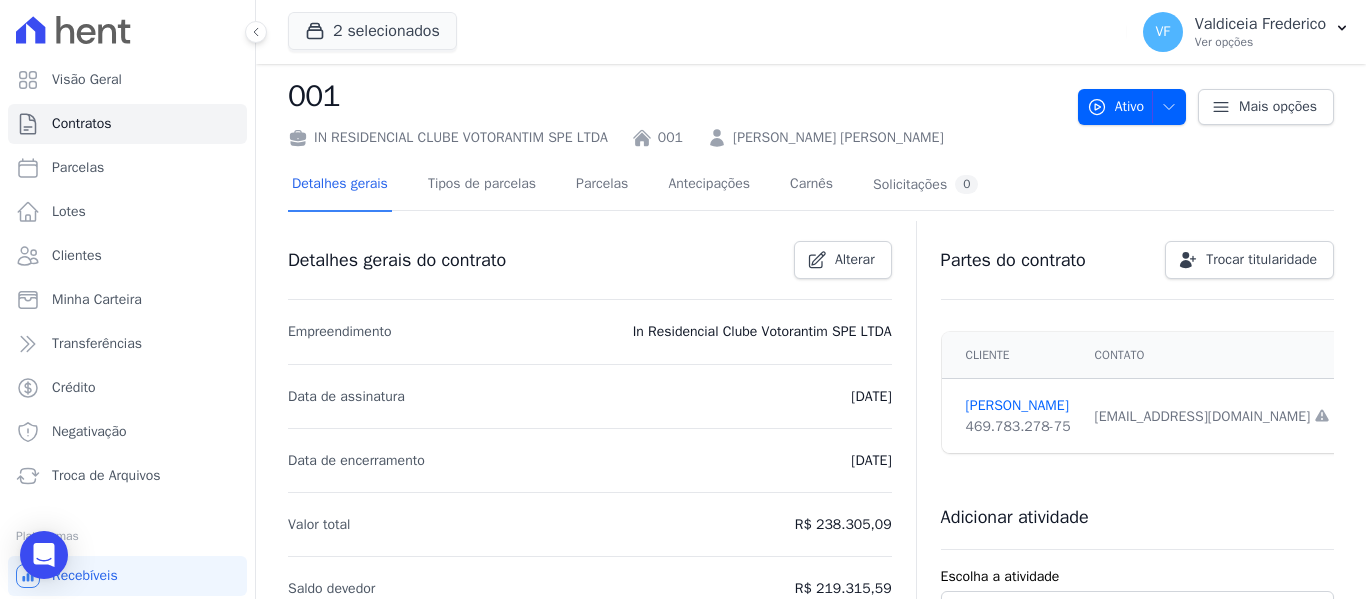 scroll, scrollTop: 0, scrollLeft: 0, axis: both 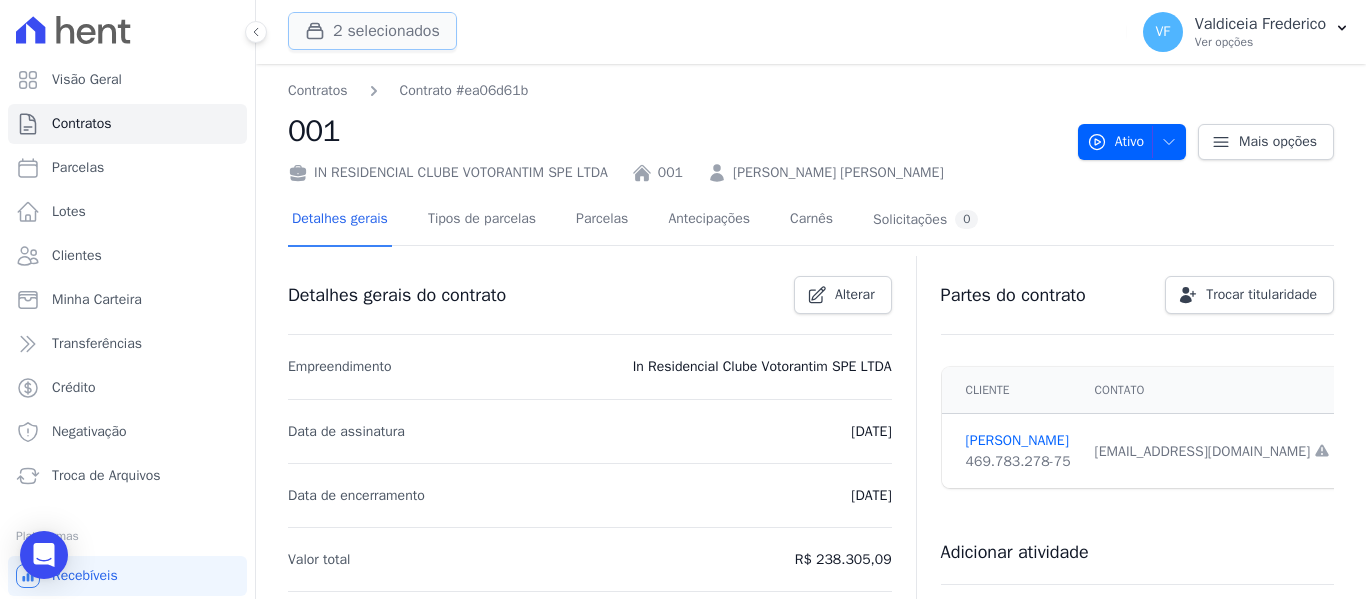 click on "2 selecionados" at bounding box center (372, 31) 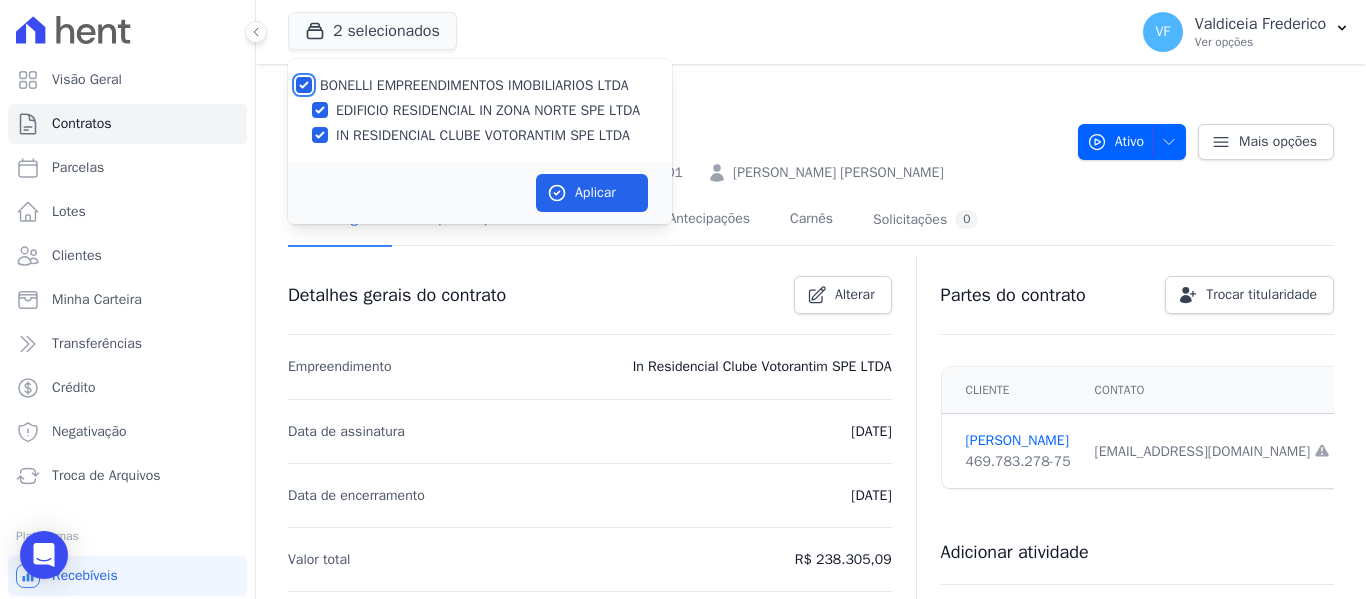 click on "BONELLI EMPREENDIMENTOS IMOBILIARIOS LTDA" at bounding box center (304, 85) 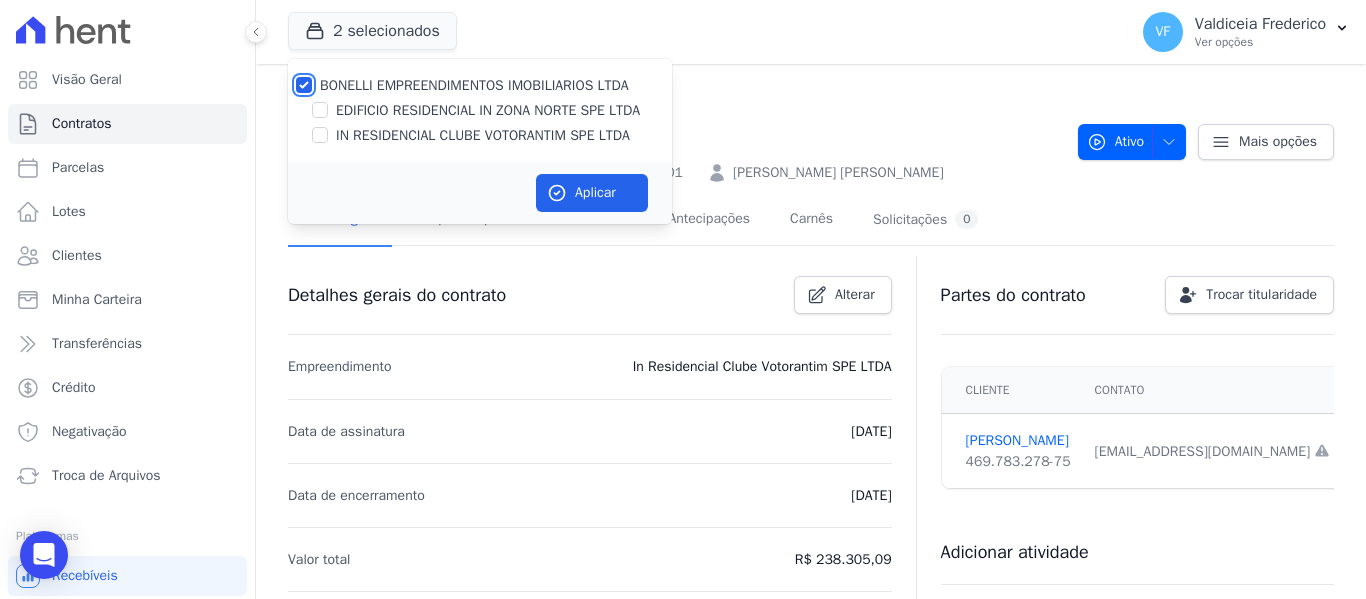 checkbox on "false" 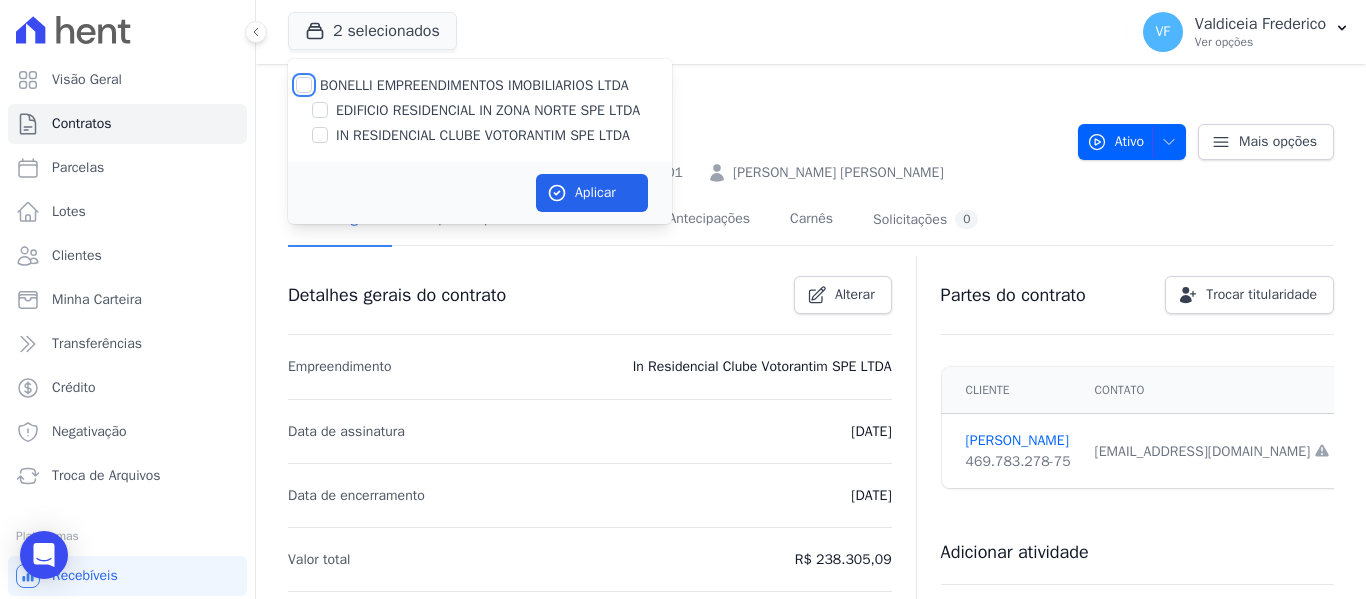 checkbox on "false" 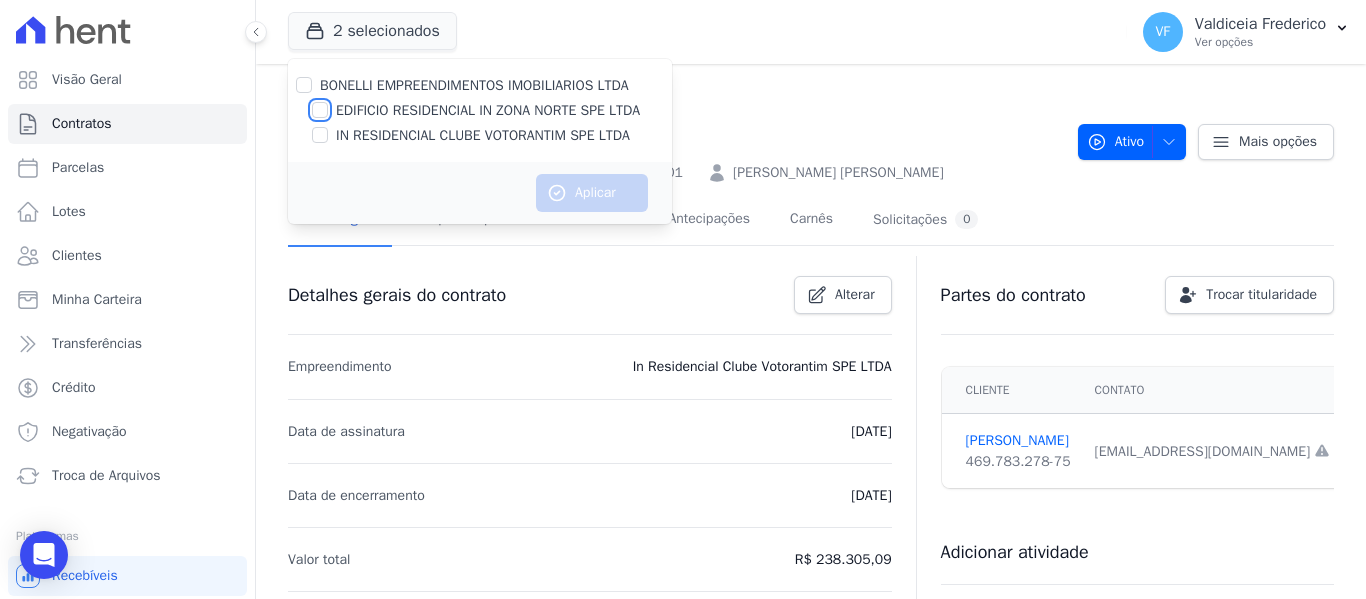 click on "EDIFICIO RESIDENCIAL IN ZONA NORTE SPE LTDA" at bounding box center [320, 110] 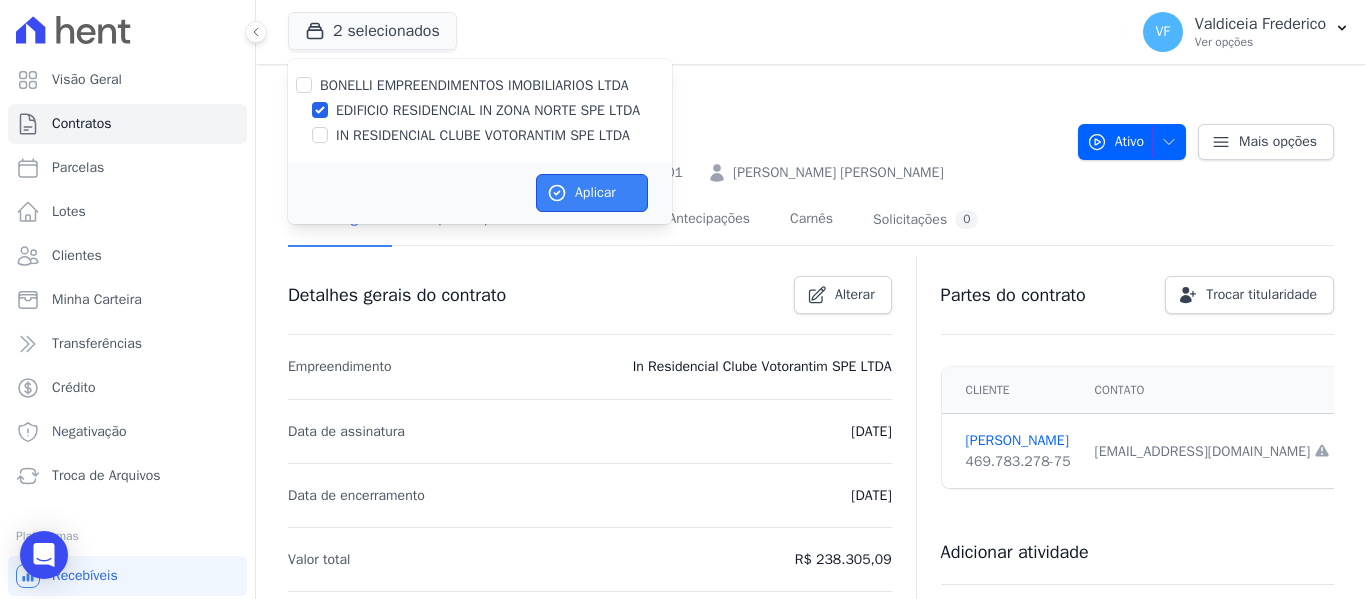 click on "Aplicar" at bounding box center (592, 193) 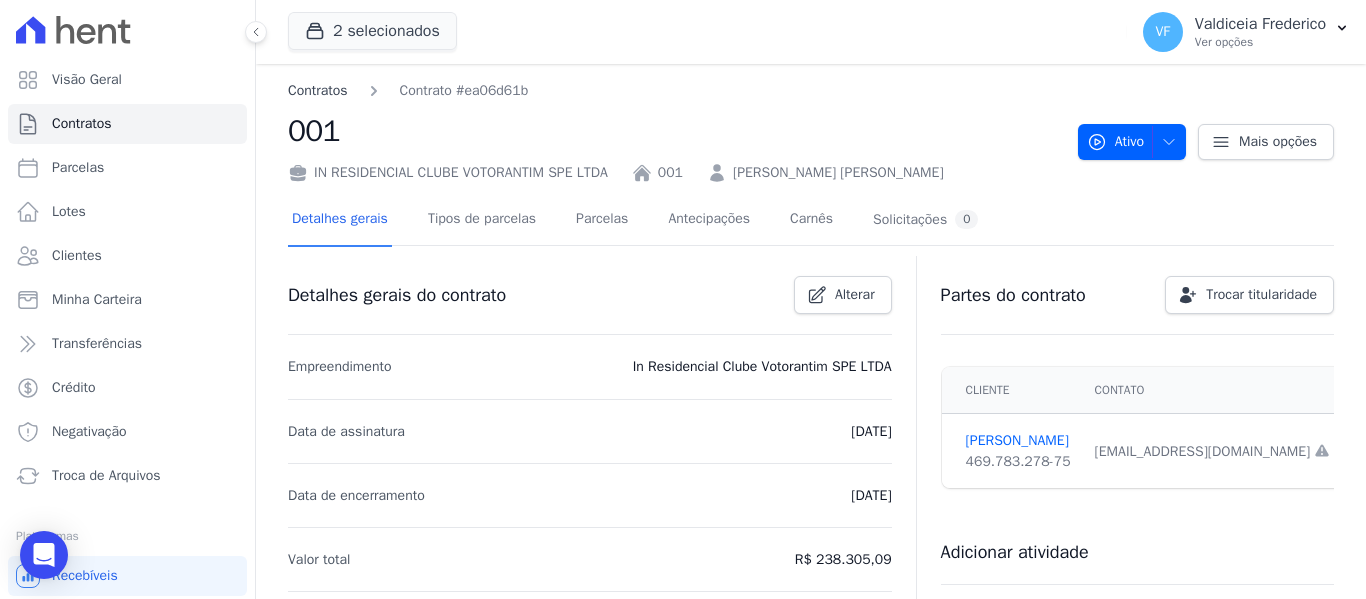 click on "Contratos" at bounding box center [318, 90] 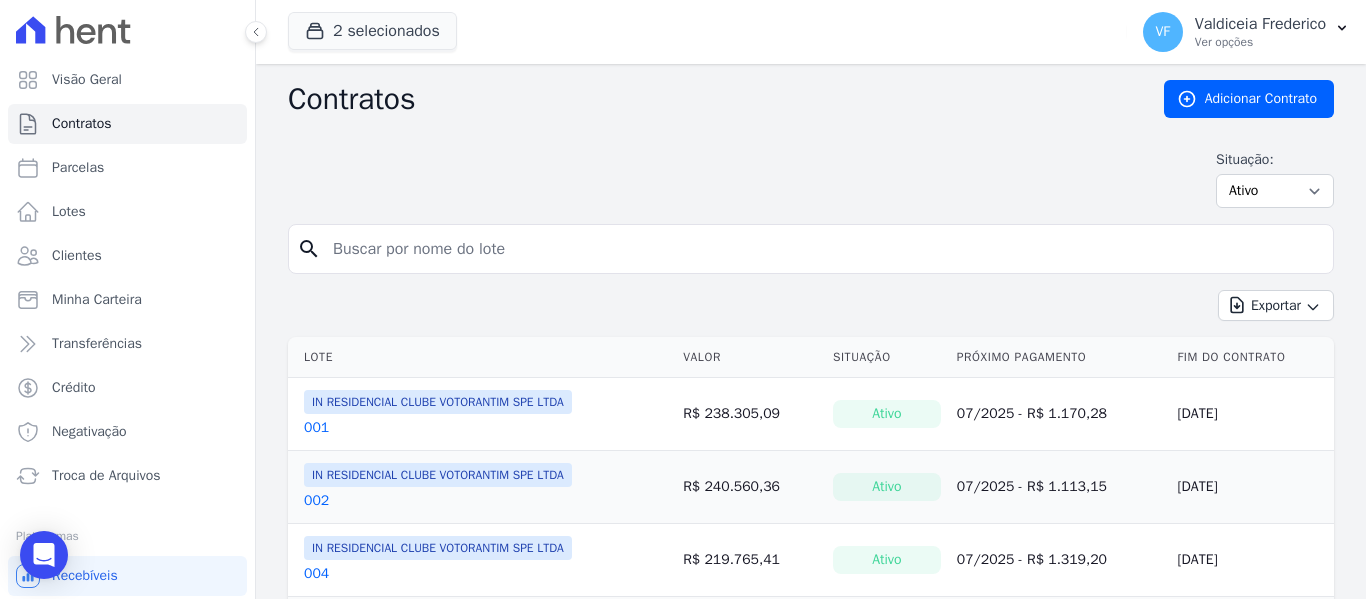 click at bounding box center [823, 249] 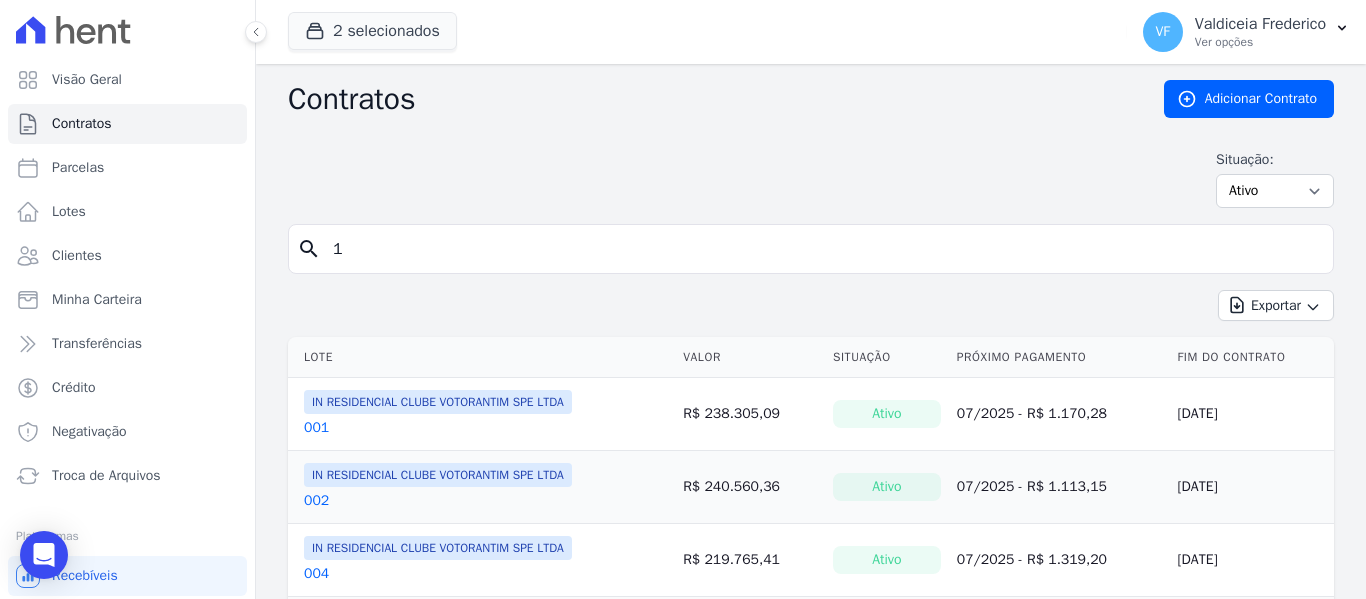 type on "1" 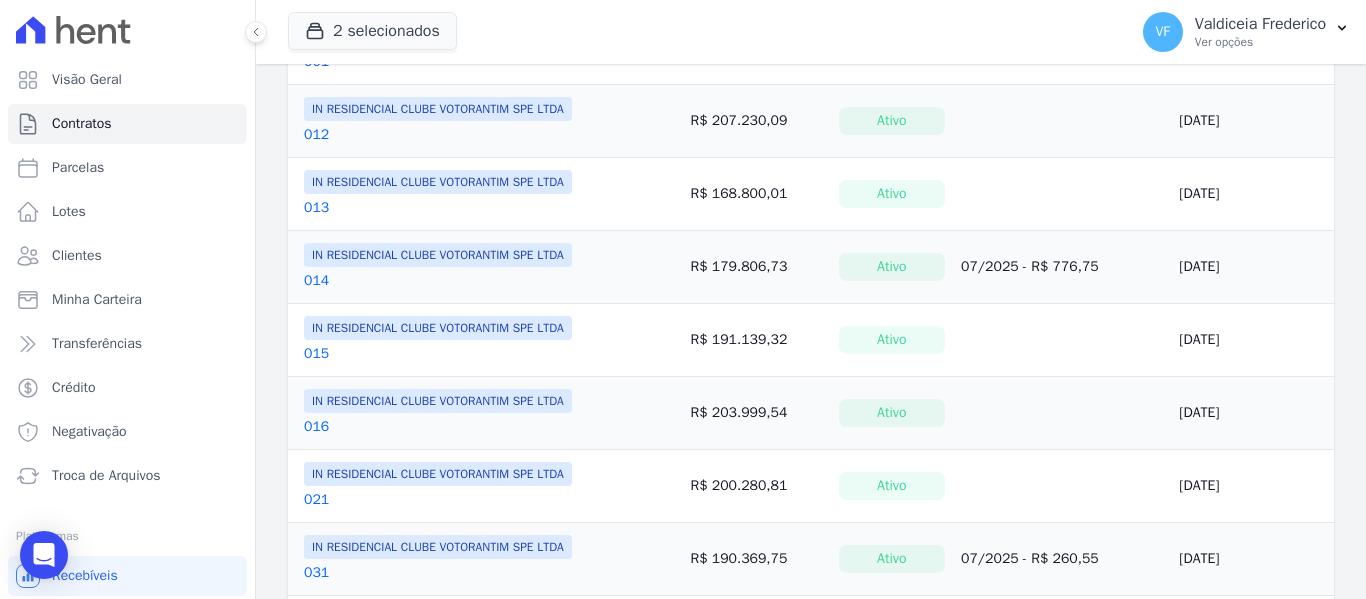 scroll, scrollTop: 0, scrollLeft: 0, axis: both 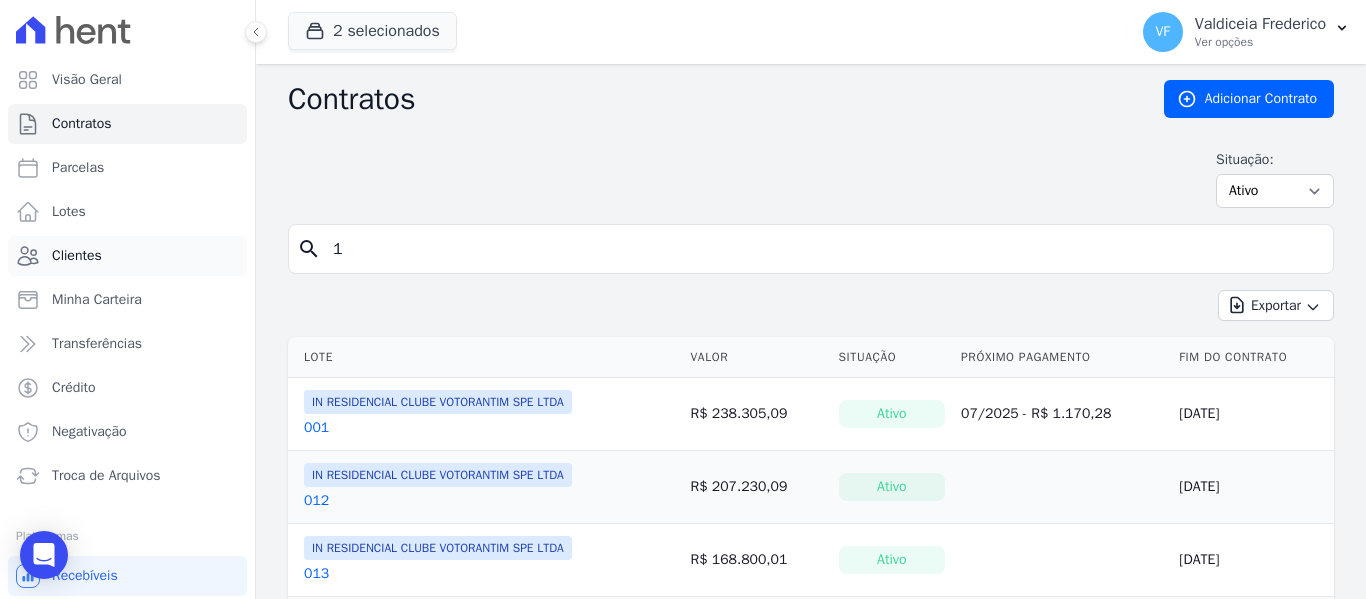 click on "Clientes" at bounding box center (77, 256) 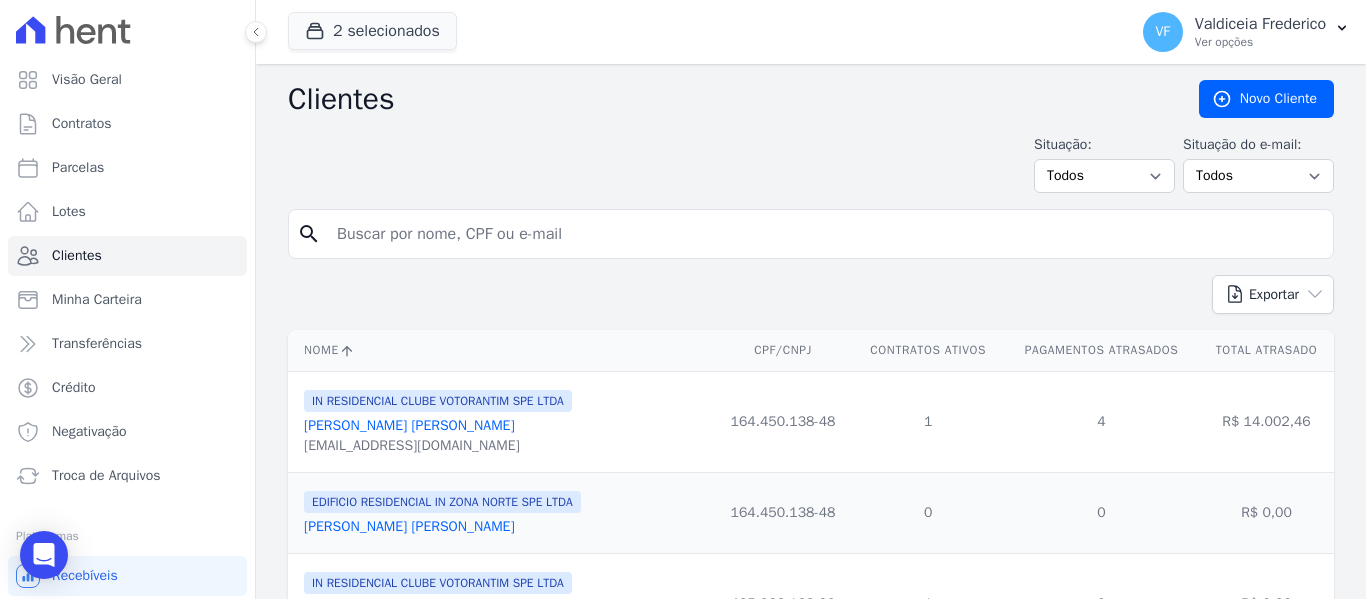 click at bounding box center [825, 234] 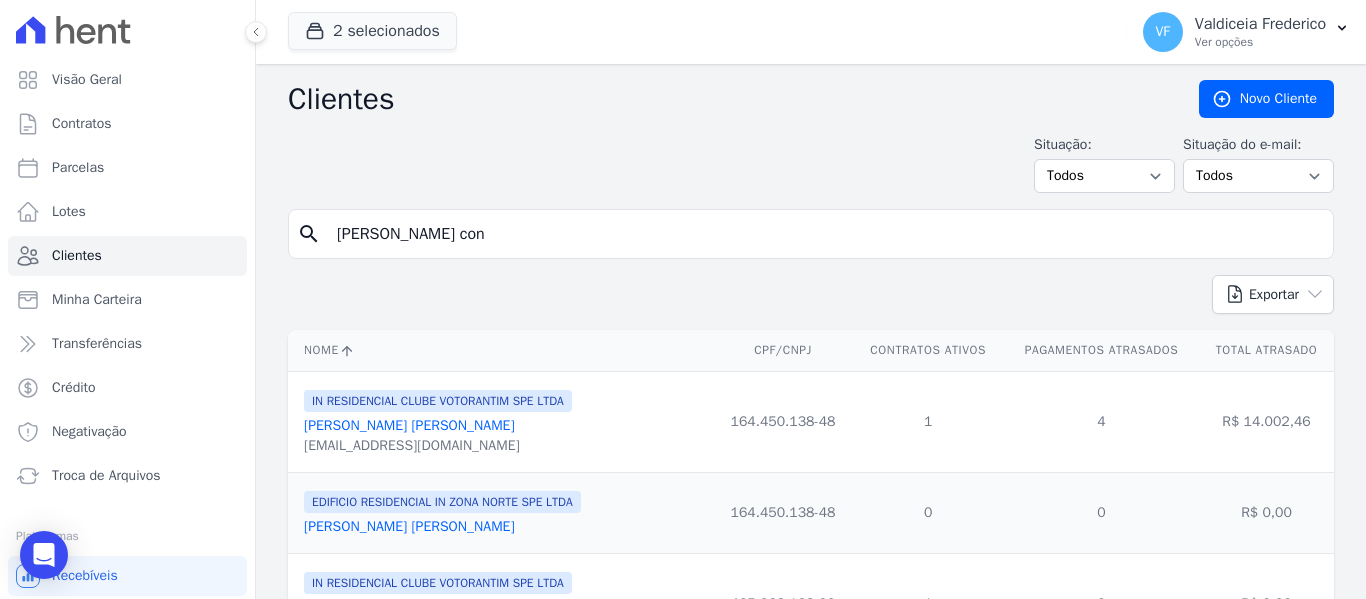 type on "[PERSON_NAME] con" 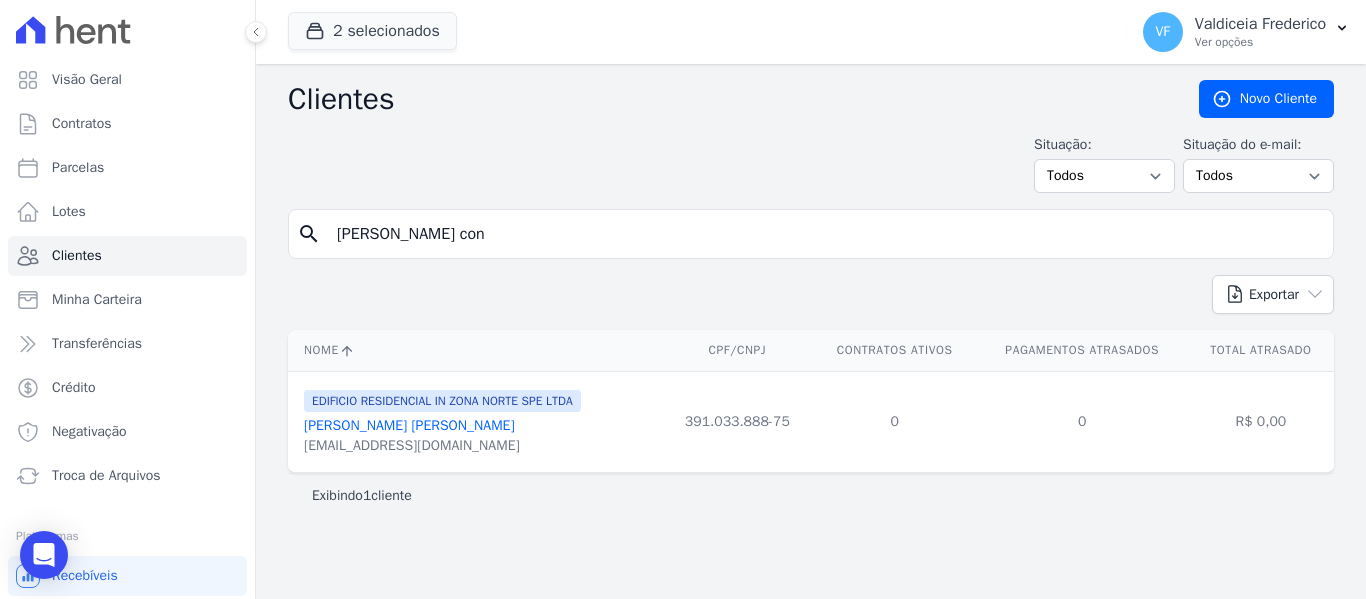 click on "[PERSON_NAME] [PERSON_NAME]" at bounding box center [409, 425] 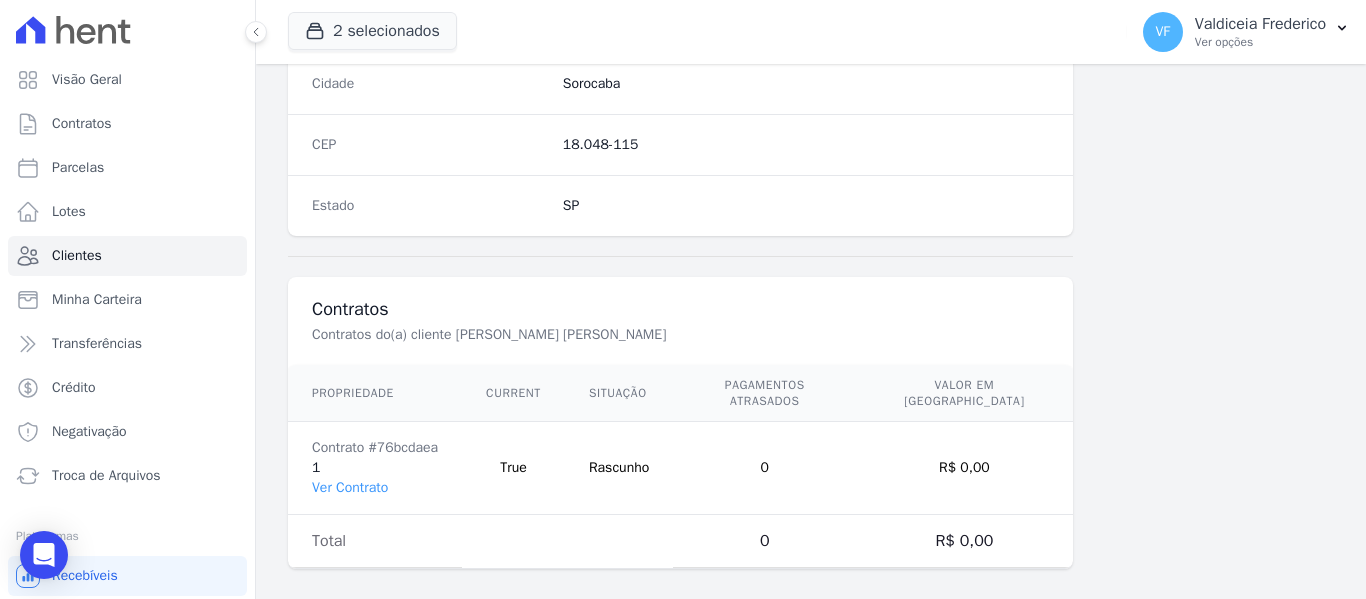 scroll, scrollTop: 1272, scrollLeft: 0, axis: vertical 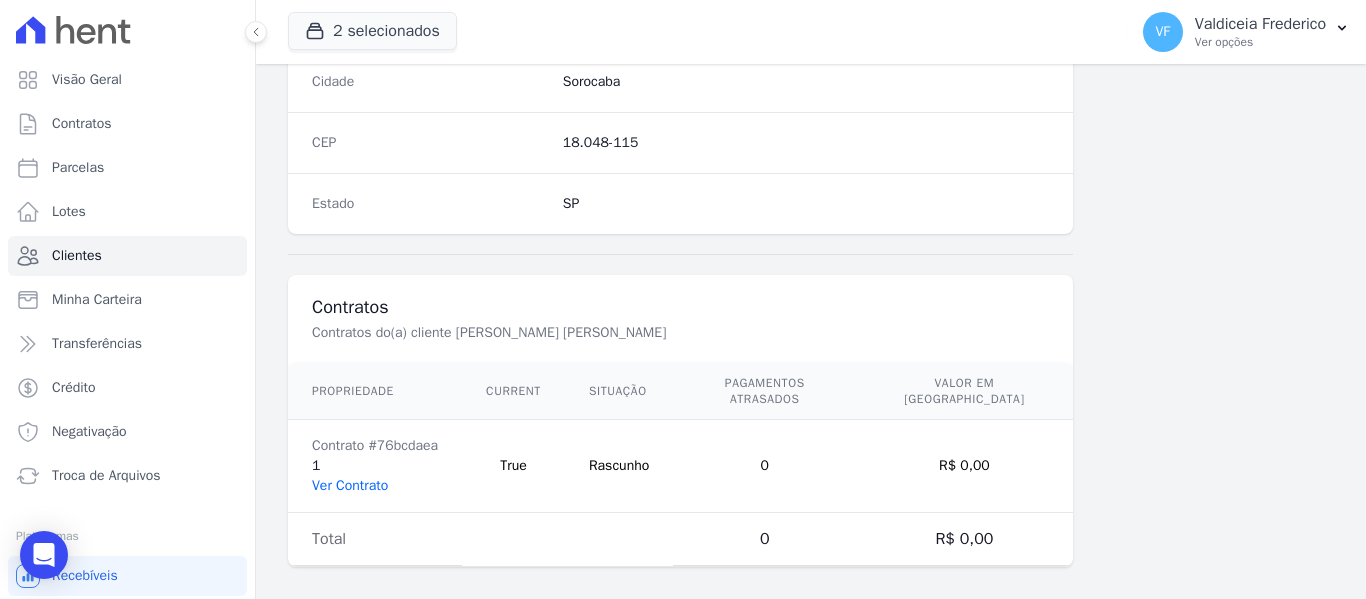 click on "Ver Contrato" at bounding box center (350, 485) 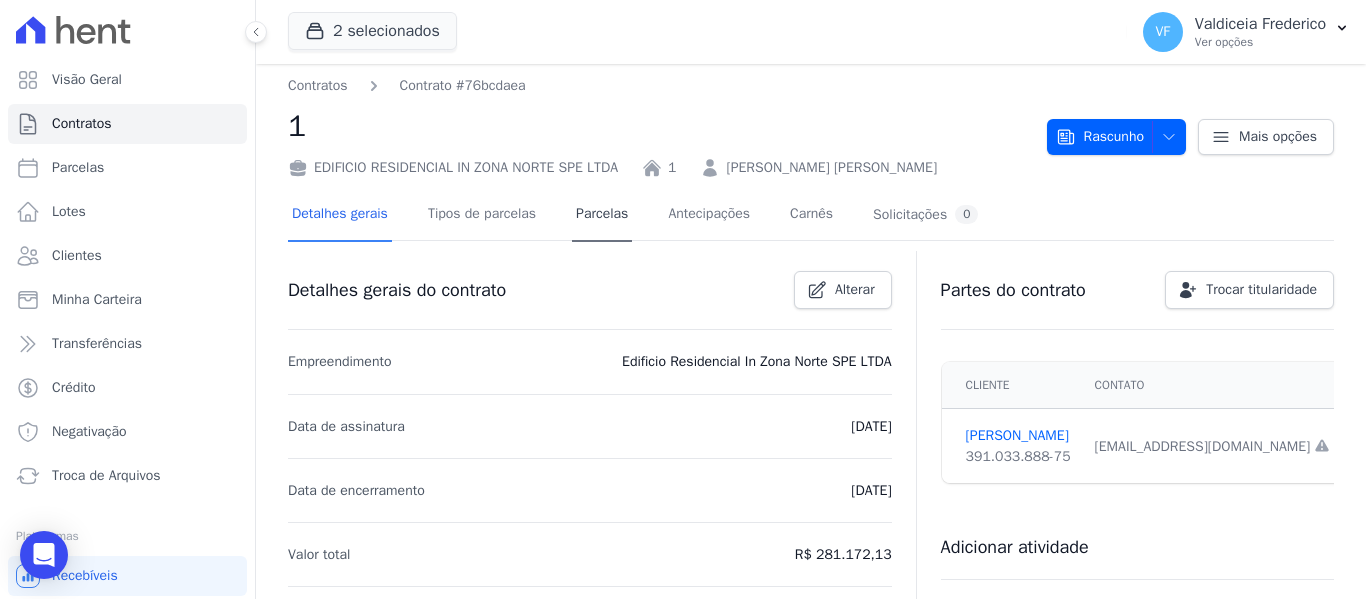 scroll, scrollTop: 0, scrollLeft: 0, axis: both 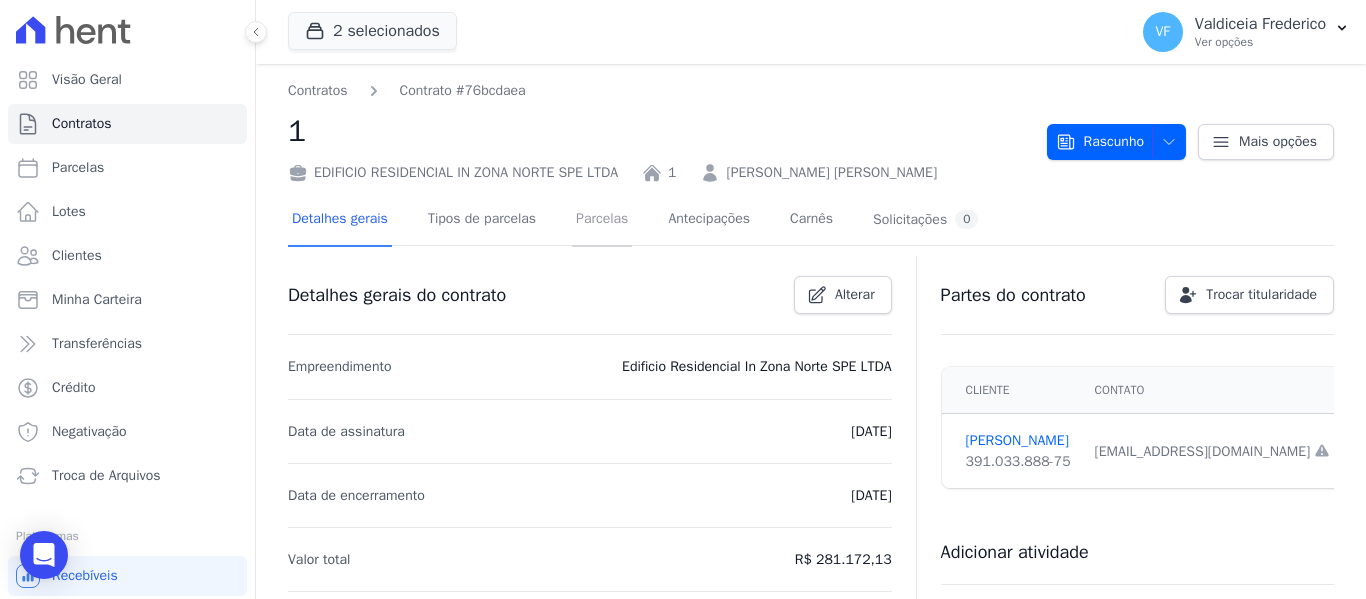 click on "Parcelas" at bounding box center (602, 220) 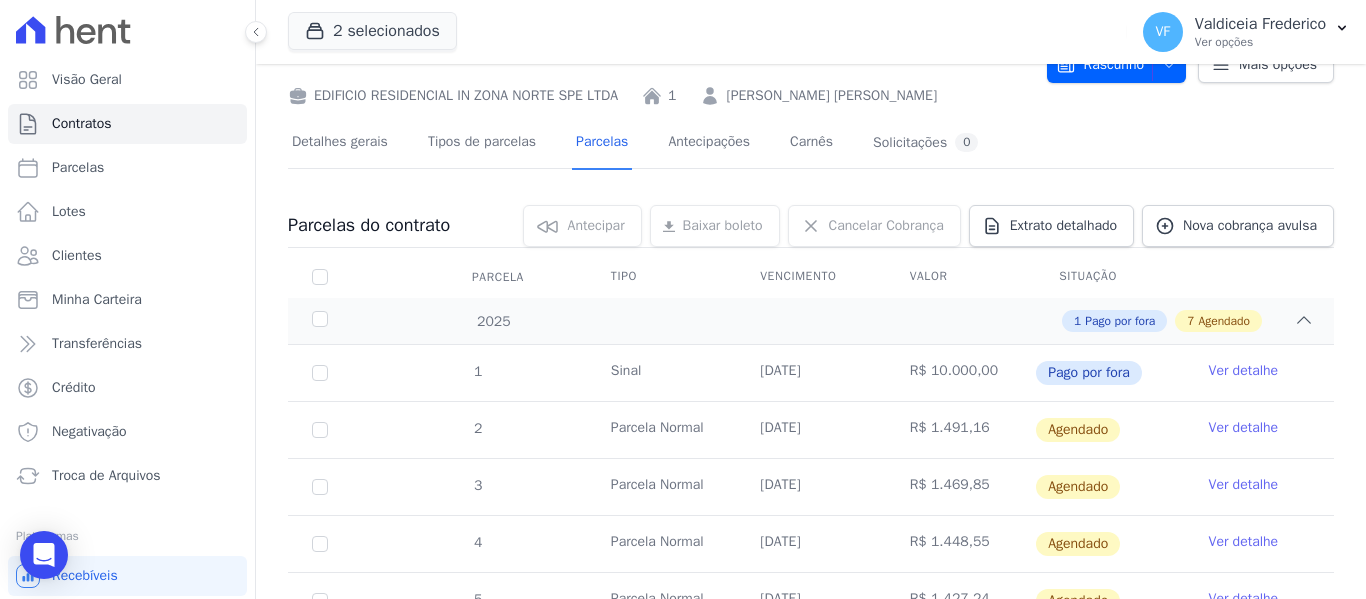 scroll, scrollTop: 200, scrollLeft: 0, axis: vertical 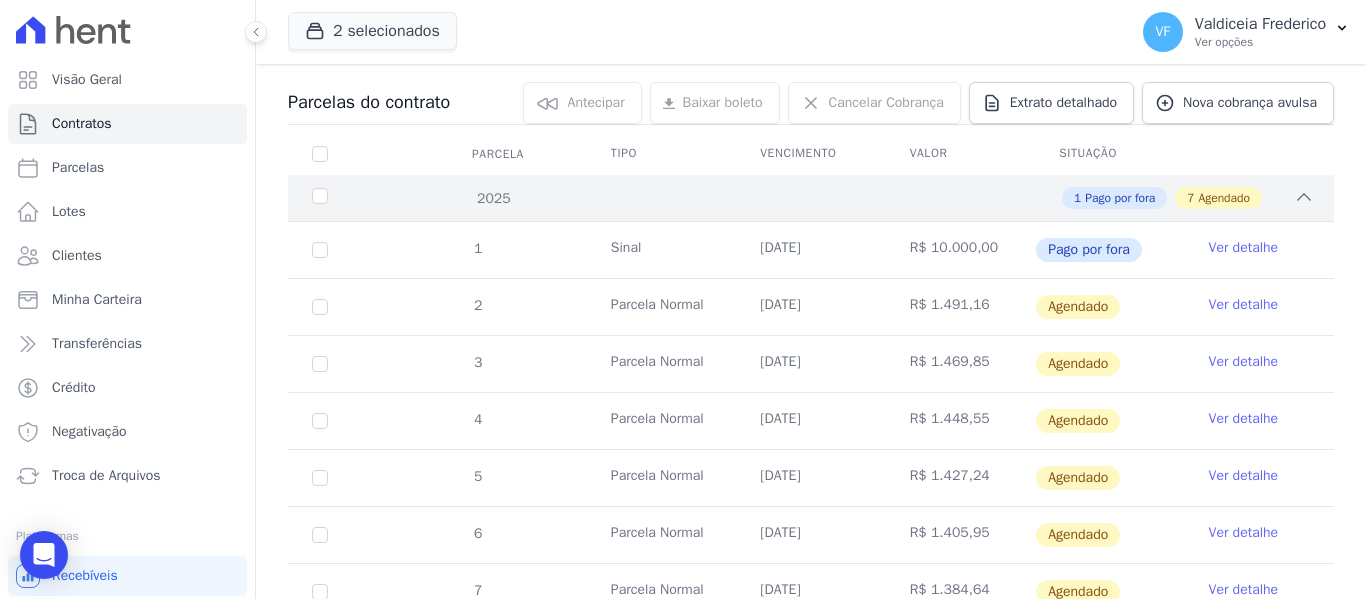click 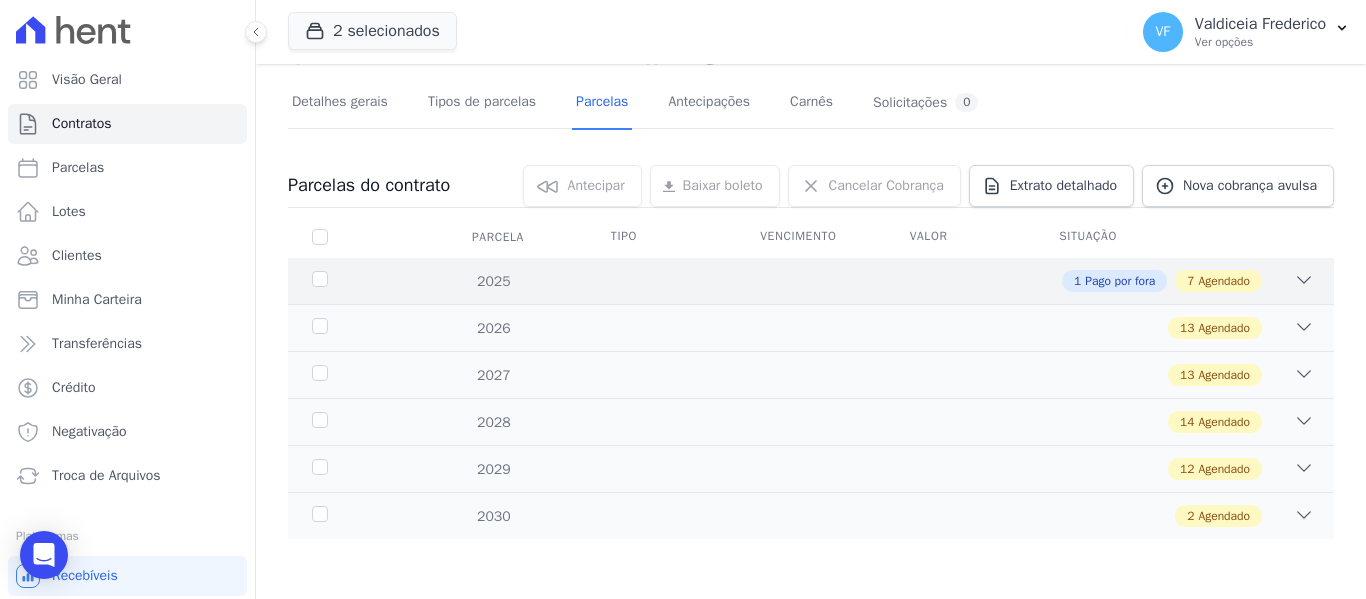 scroll, scrollTop: 117, scrollLeft: 0, axis: vertical 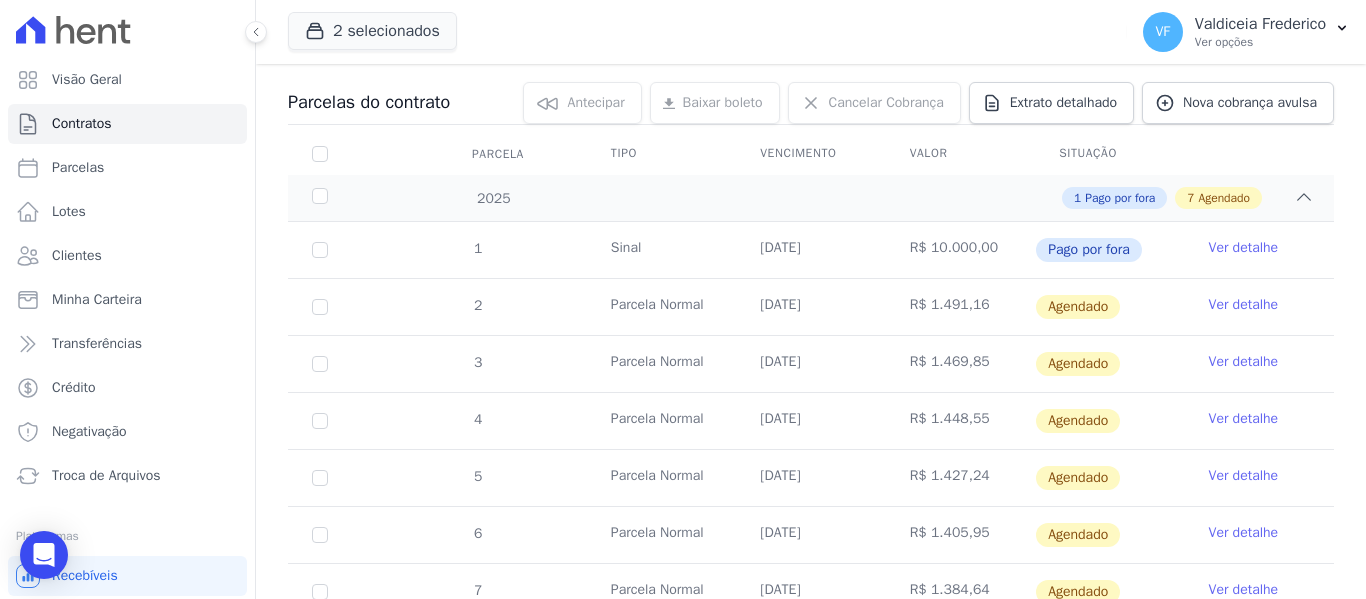click on "Ver detalhe" at bounding box center [1244, 305] 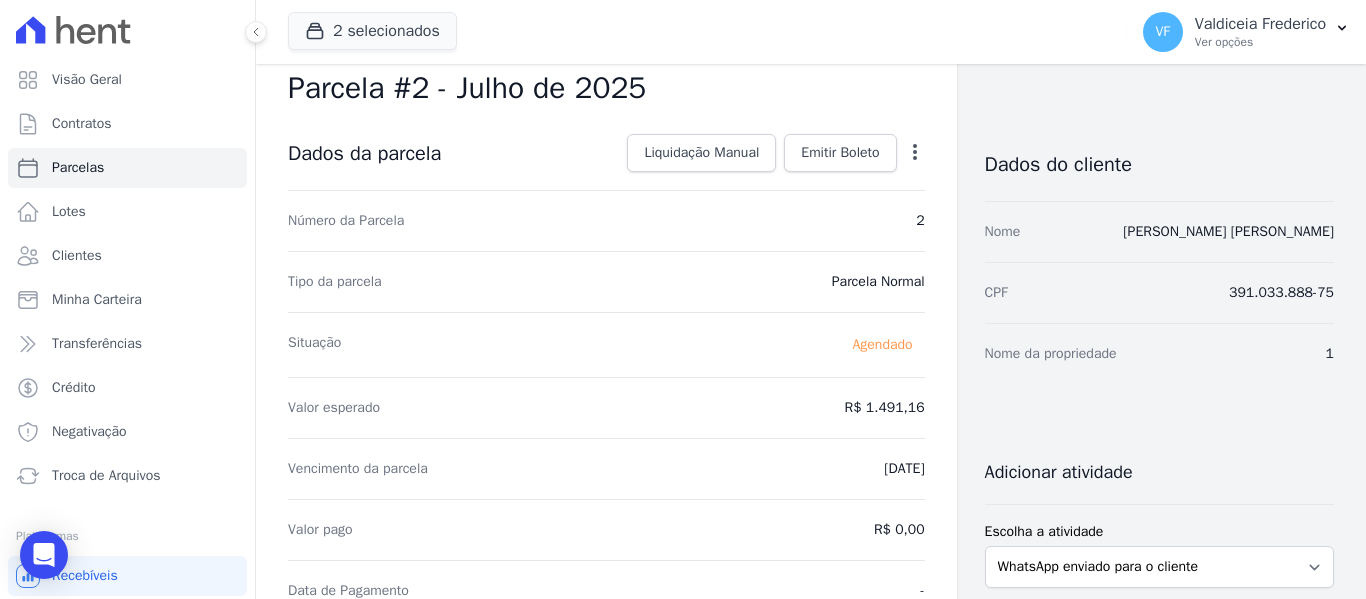 scroll, scrollTop: 0, scrollLeft: 0, axis: both 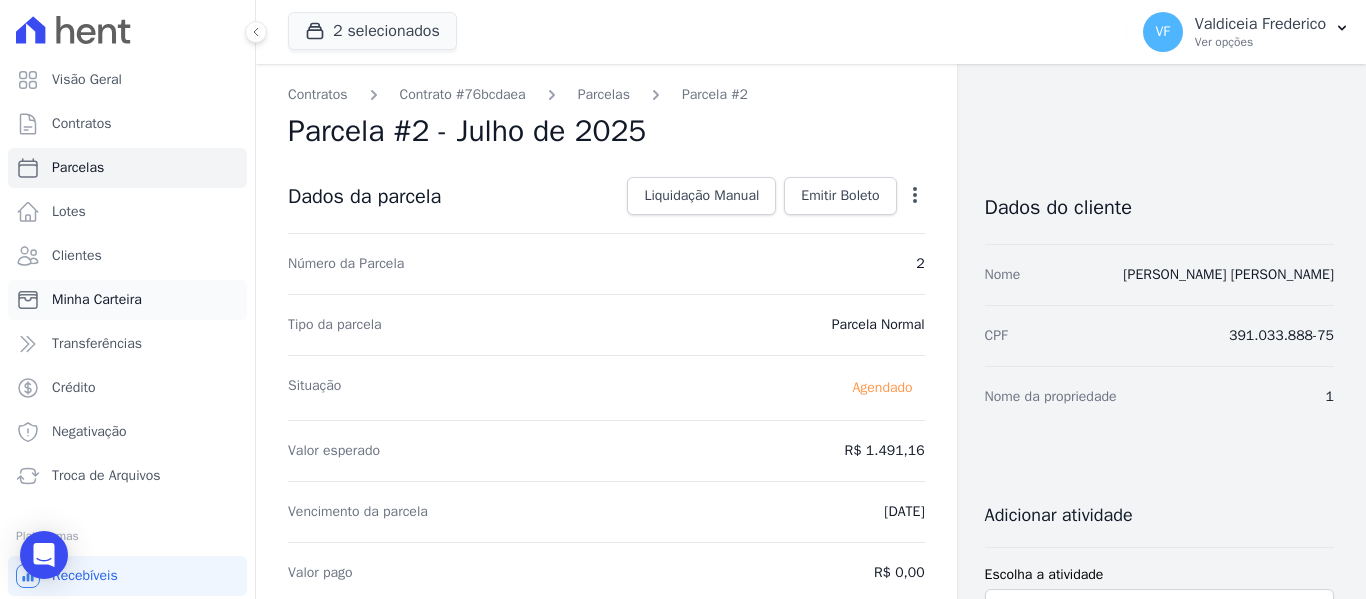click on "Minha Carteira" at bounding box center (97, 300) 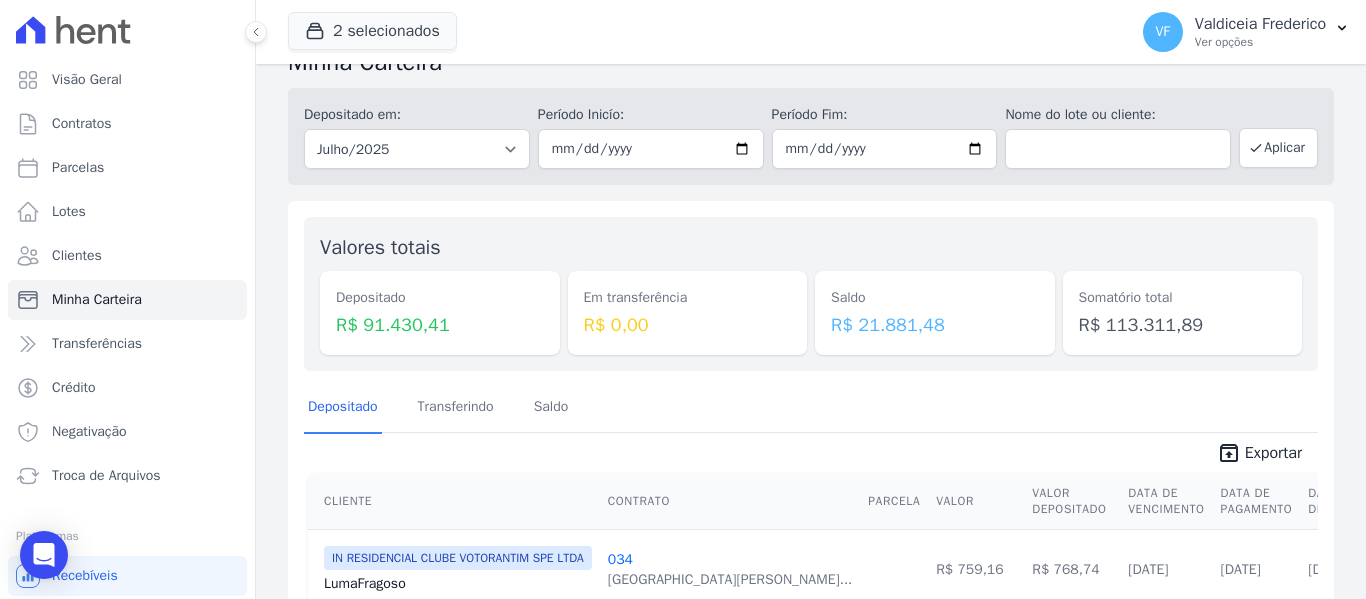 scroll, scrollTop: 0, scrollLeft: 0, axis: both 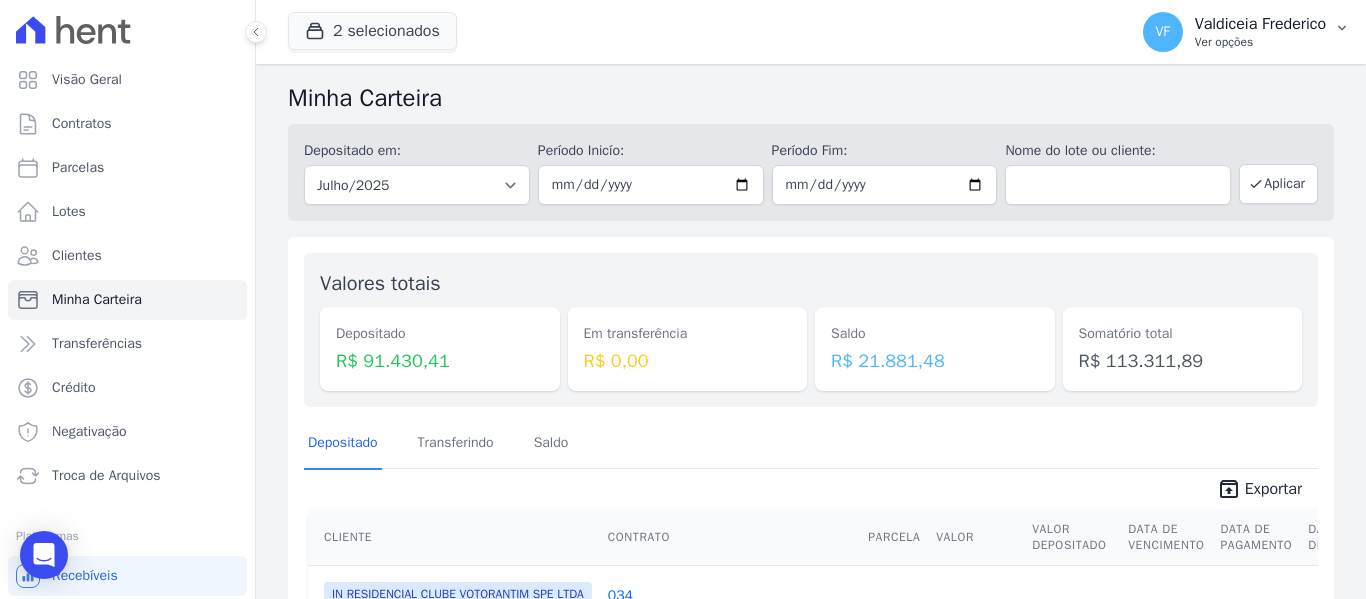 click on "Ver opções" at bounding box center [1260, 42] 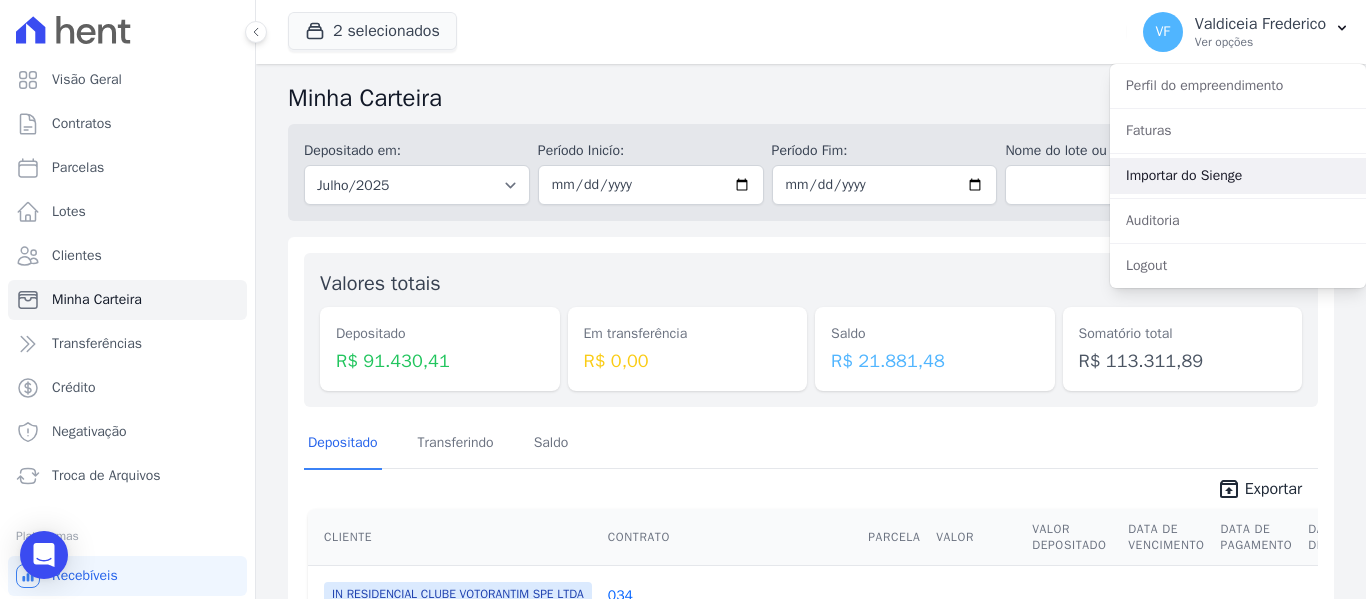 click on "Importar do Sienge" at bounding box center [1238, 176] 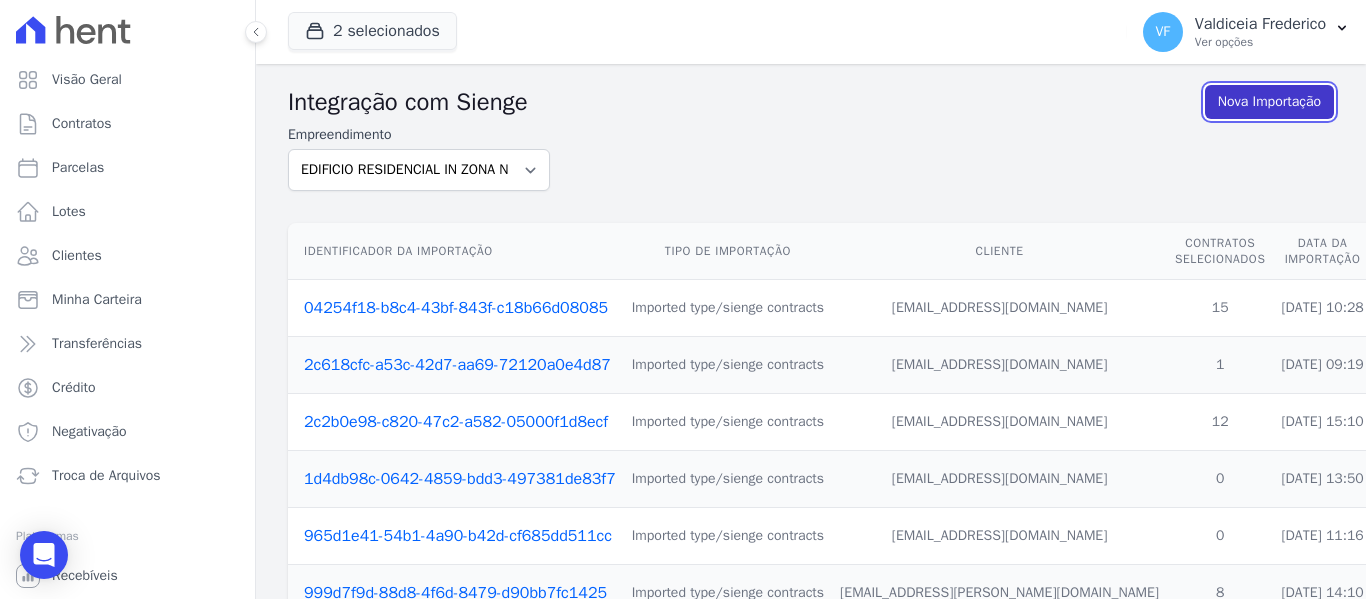 click on "Nova Importação" at bounding box center (1269, 102) 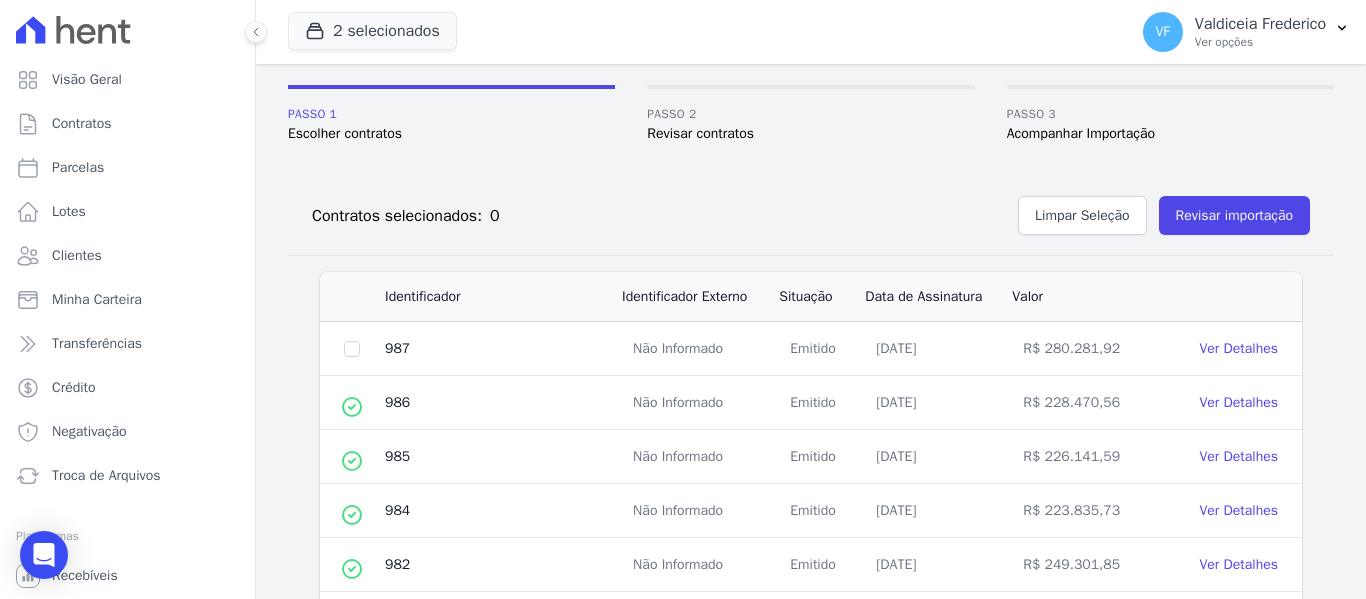 scroll, scrollTop: 300, scrollLeft: 0, axis: vertical 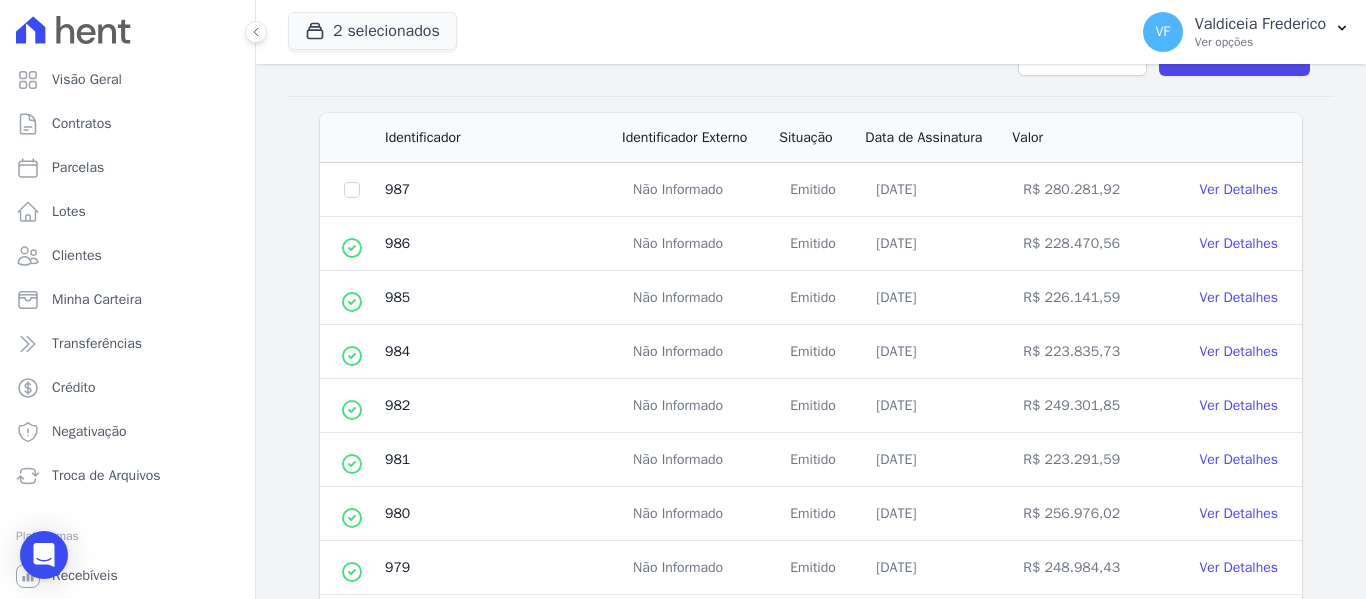 click on "Data de Assinatura" at bounding box center [937, 138] 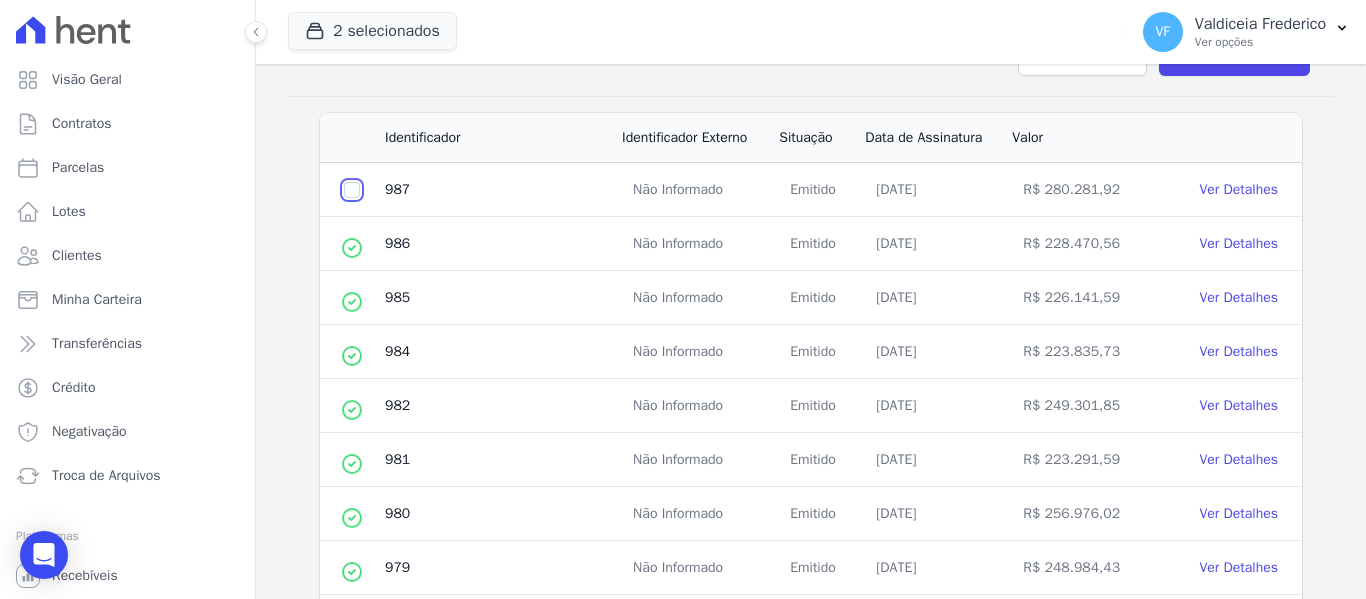 click at bounding box center [352, 190] 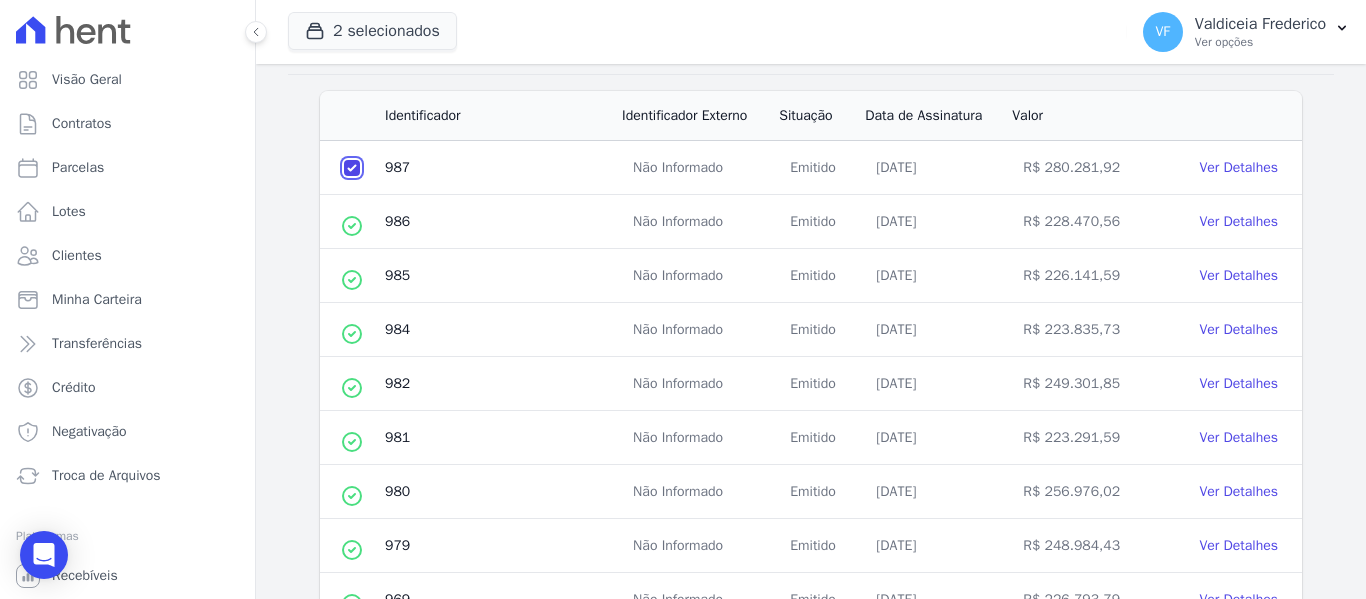 scroll, scrollTop: 0, scrollLeft: 0, axis: both 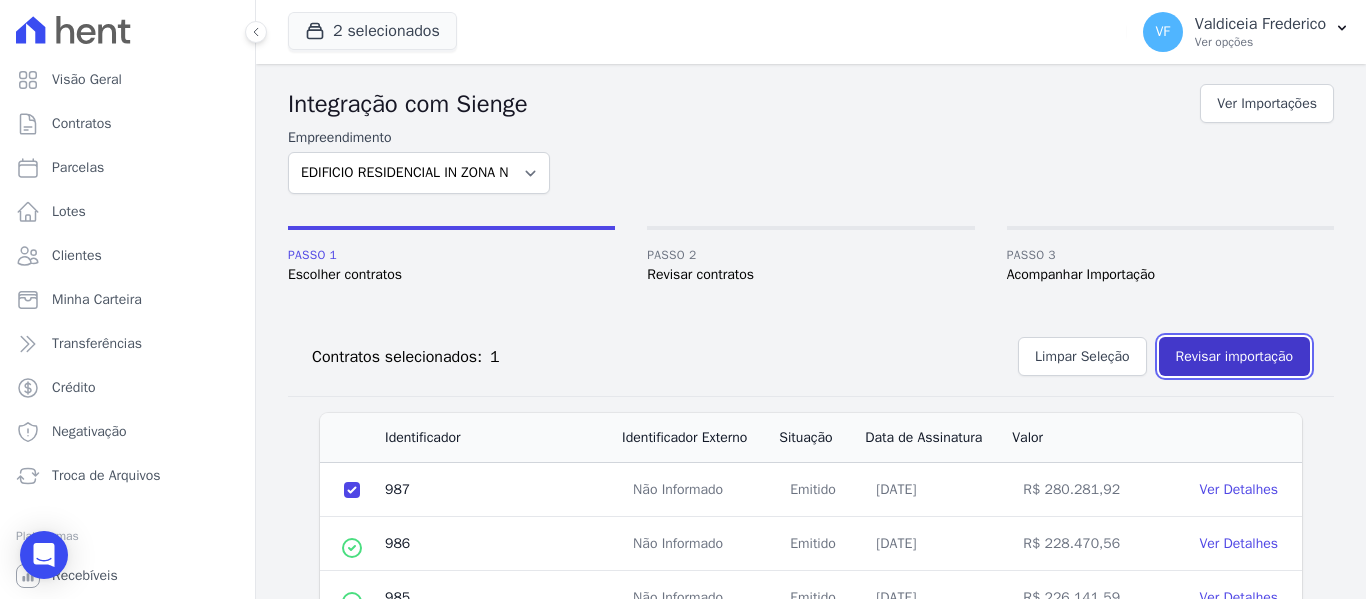 click on "Revisar importação" at bounding box center [1234, 356] 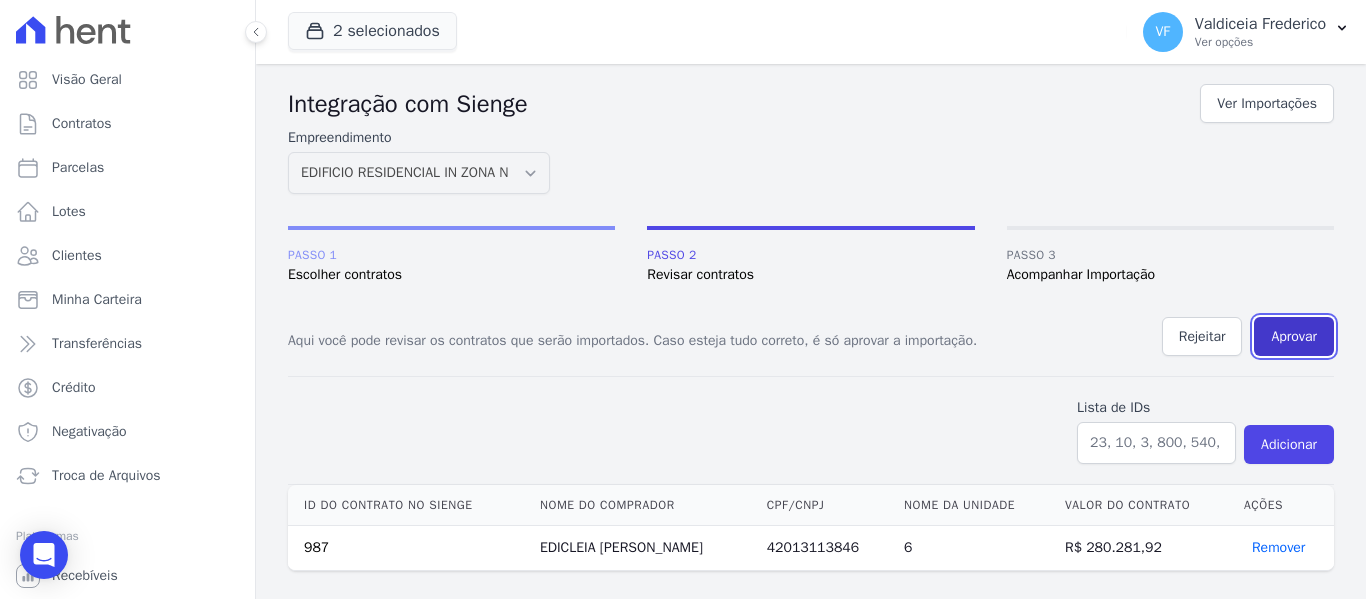 click on "Aprovar" at bounding box center [1294, 336] 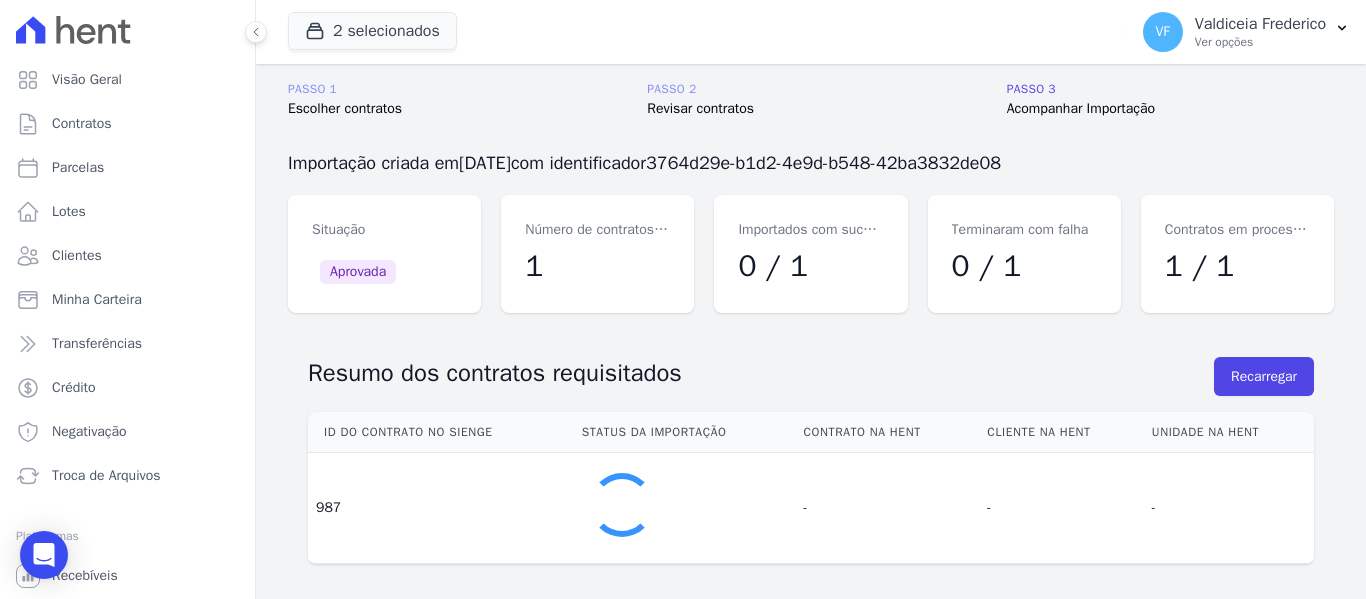 scroll, scrollTop: 0, scrollLeft: 0, axis: both 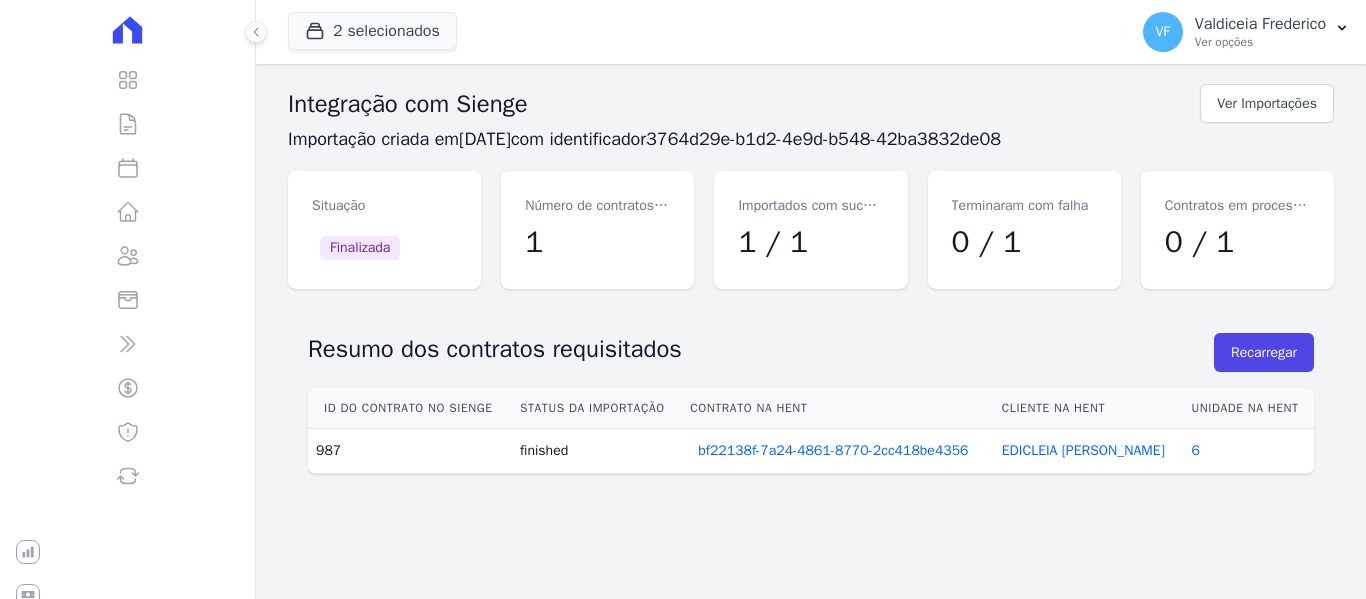 click 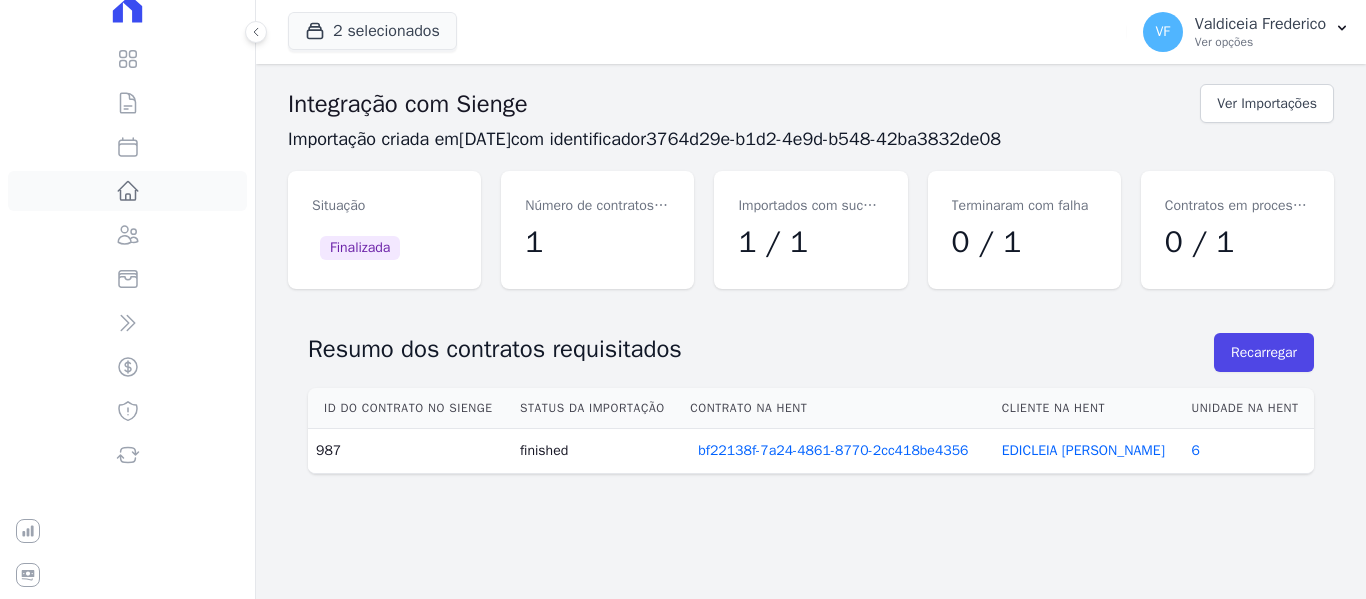 scroll, scrollTop: 0, scrollLeft: 0, axis: both 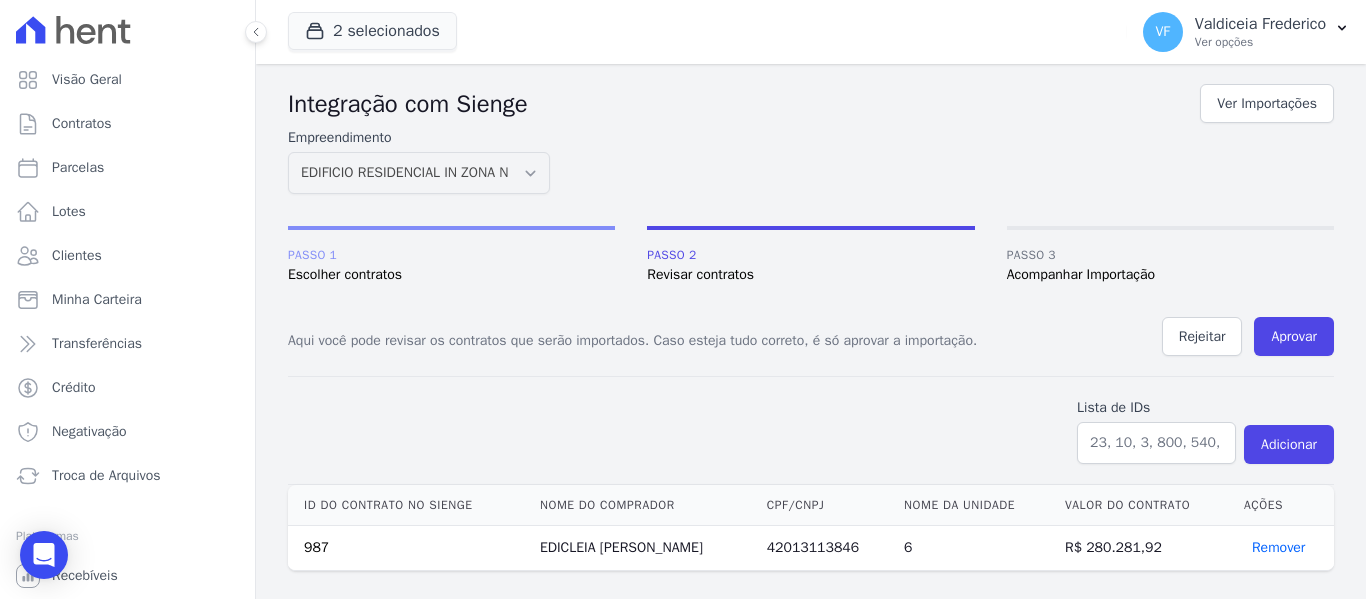 click 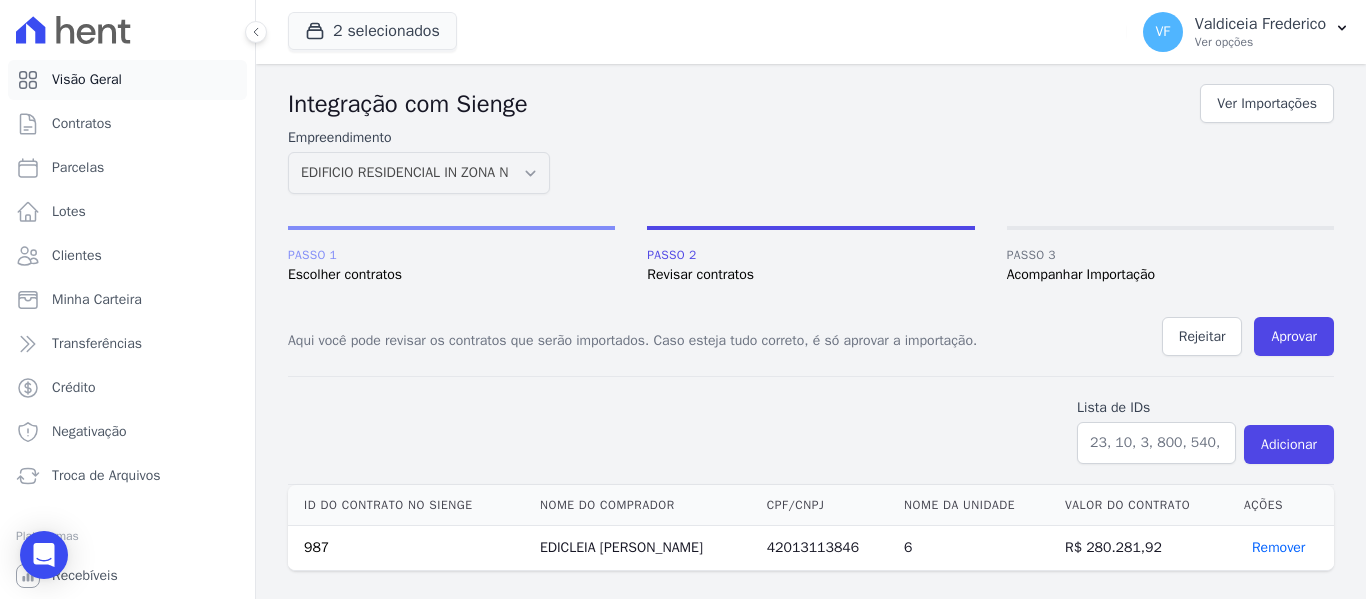 click on "Visão Geral" at bounding box center (87, 80) 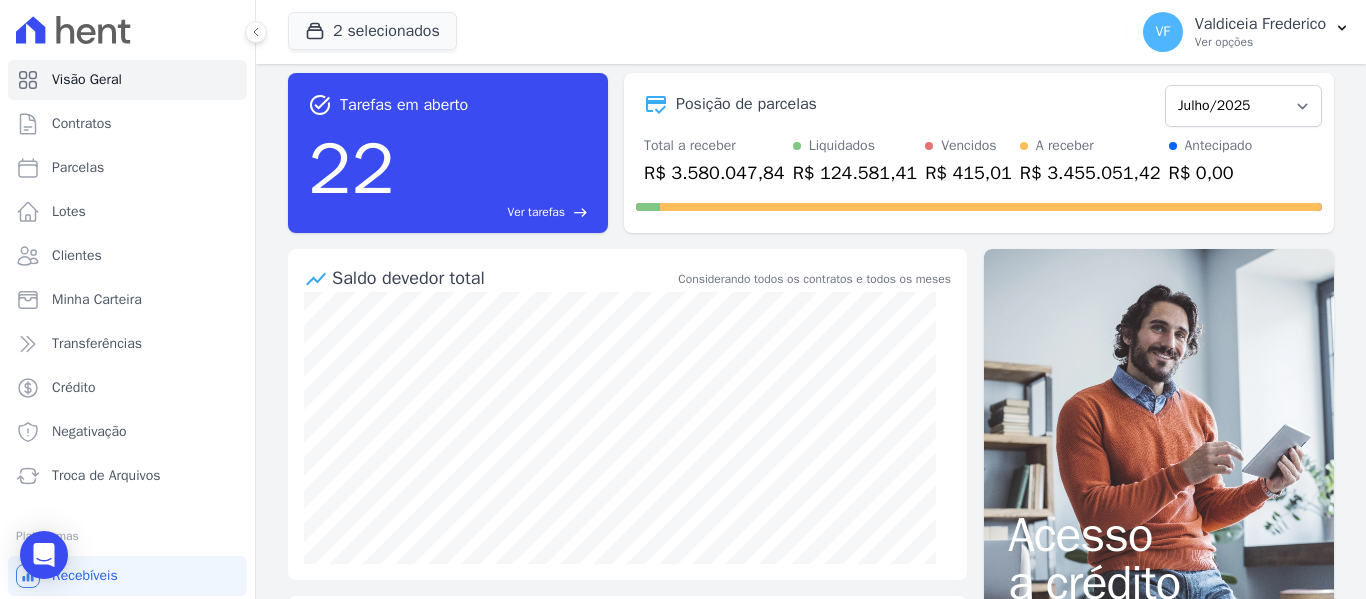 scroll, scrollTop: 0, scrollLeft: 0, axis: both 